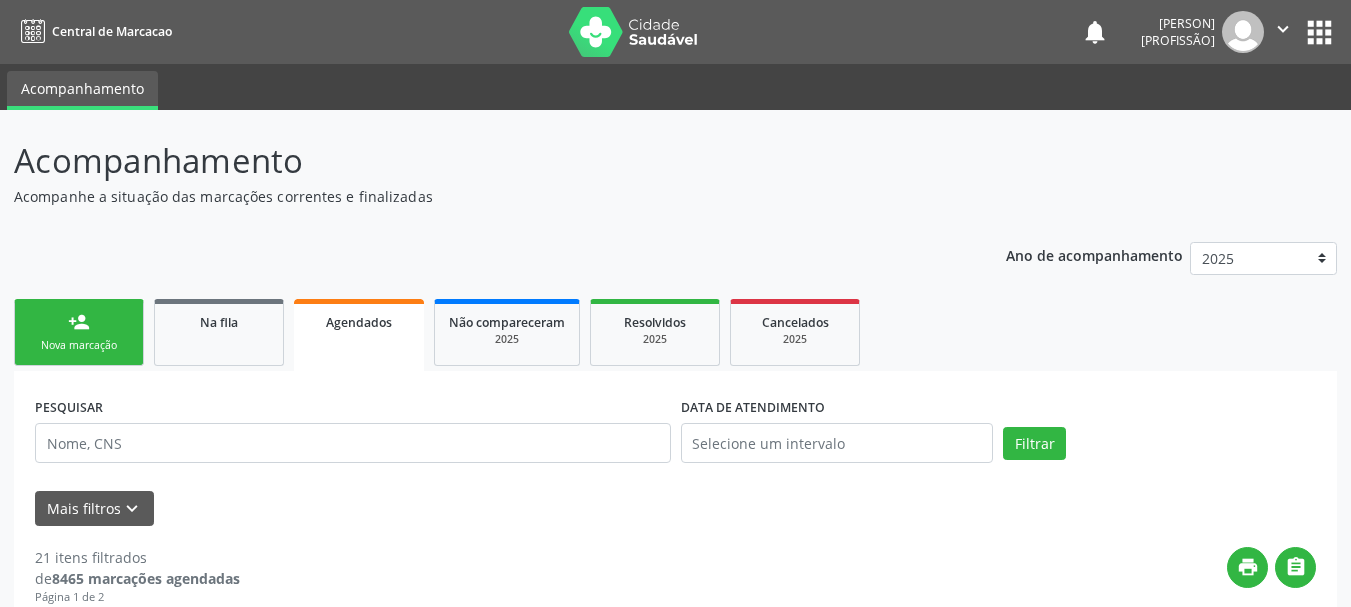scroll, scrollTop: 0, scrollLeft: 0, axis: both 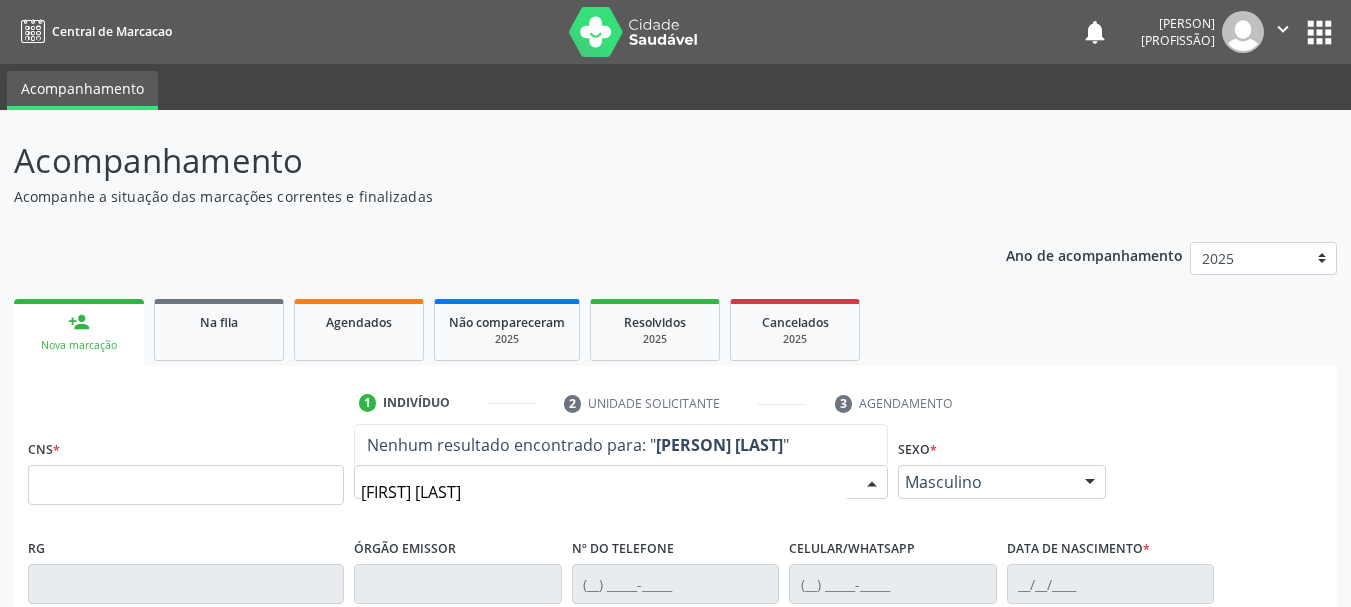 type on "[FIRST] [LAST]" 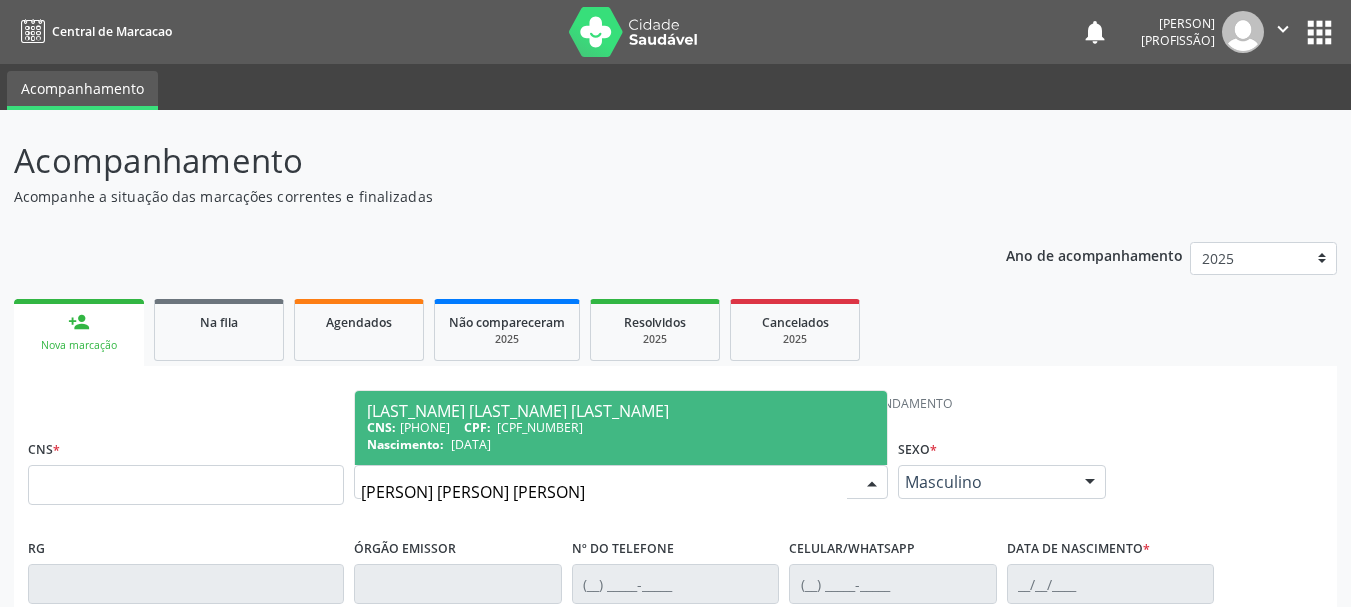 click on "Nascimento:" at bounding box center [381, 427] 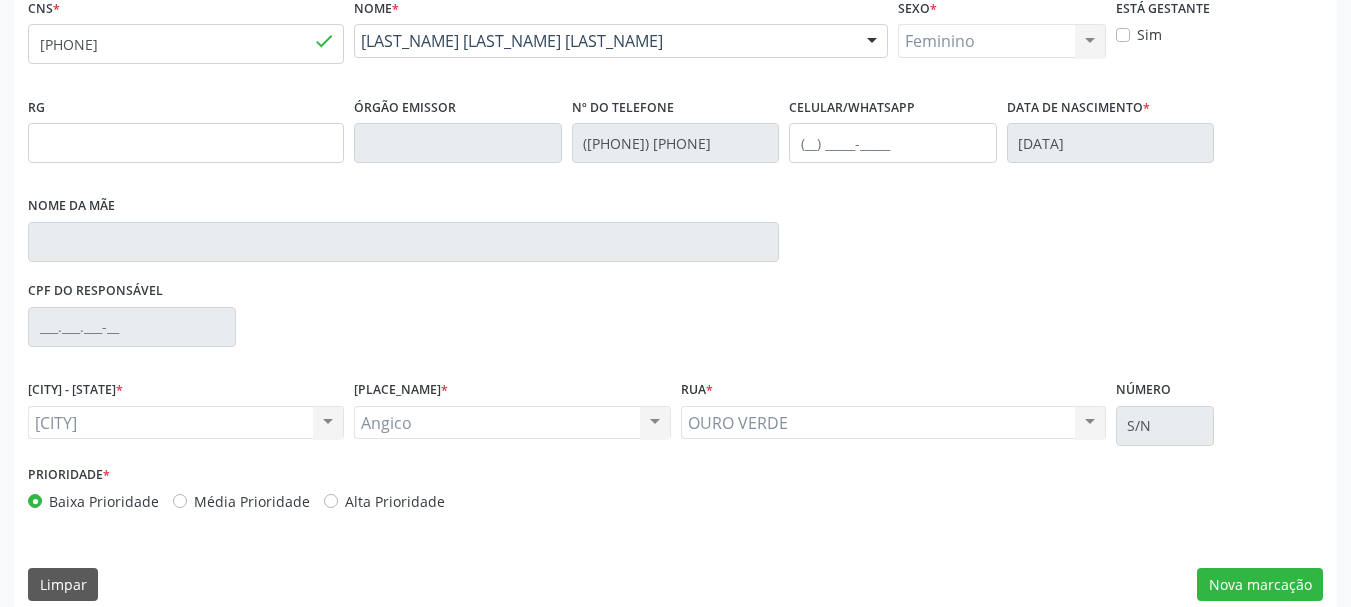 scroll, scrollTop: 463, scrollLeft: 0, axis: vertical 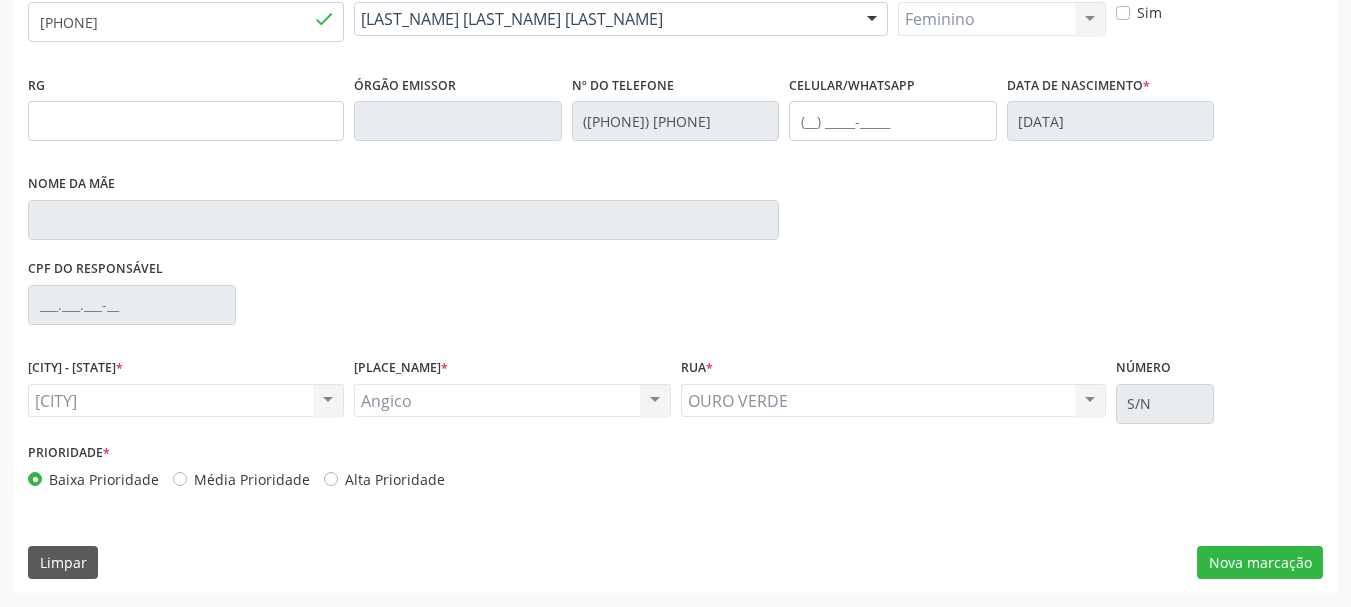 click on "CNS
*
[NUMBER]       done
Nome
*
[PERSON] [LAST] [LAST]
[PERSON] [LAST] [LAST]
CNS:
[NUMBER]
CPF:    --   Nascimento:
[DATE]
Nenhum resultado encontrado para: "   "
Digite o nome ou CNS para buscar um indivíduo
Sexo
*
Feminino         Masculino   Feminino
Nenhum resultado encontrado para: "   "
Não há nenhuma opção para ser exibida.
Está gestante
Sim
RG
Órgão emissor
Nº do Telefone
[PHONE]
Celular/WhatsApp
Data de nascimento
*
[DATE]
Nome da mãe
CPF do responsável
CIDADE - UF
*
[CITY]         [CITY]
Nenhum resultado encontrado para: "   "" at bounding box center [675, 282] 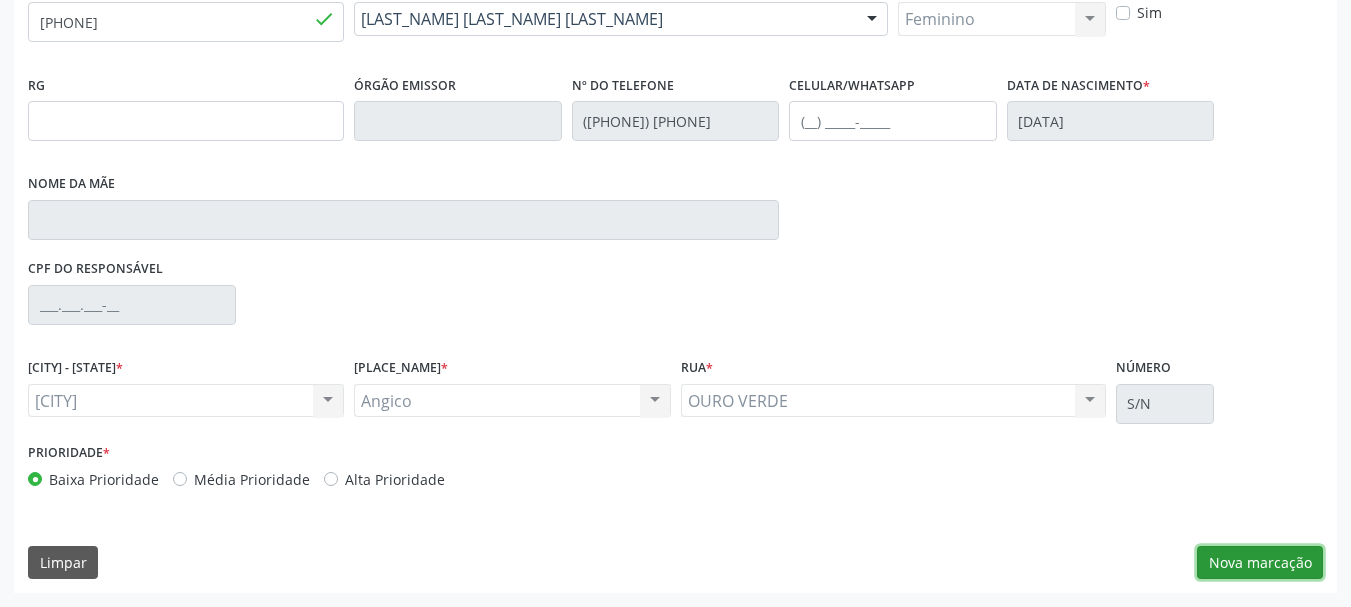 click on "Nova marcação" at bounding box center (1260, 563) 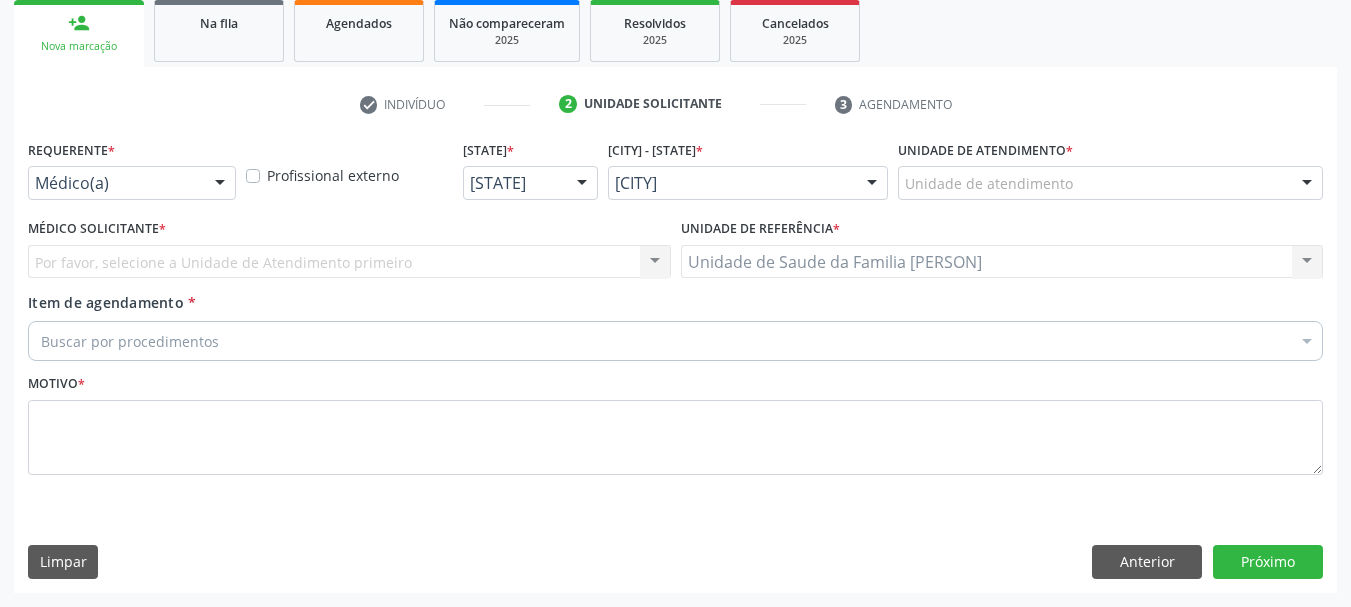 scroll, scrollTop: 299, scrollLeft: 0, axis: vertical 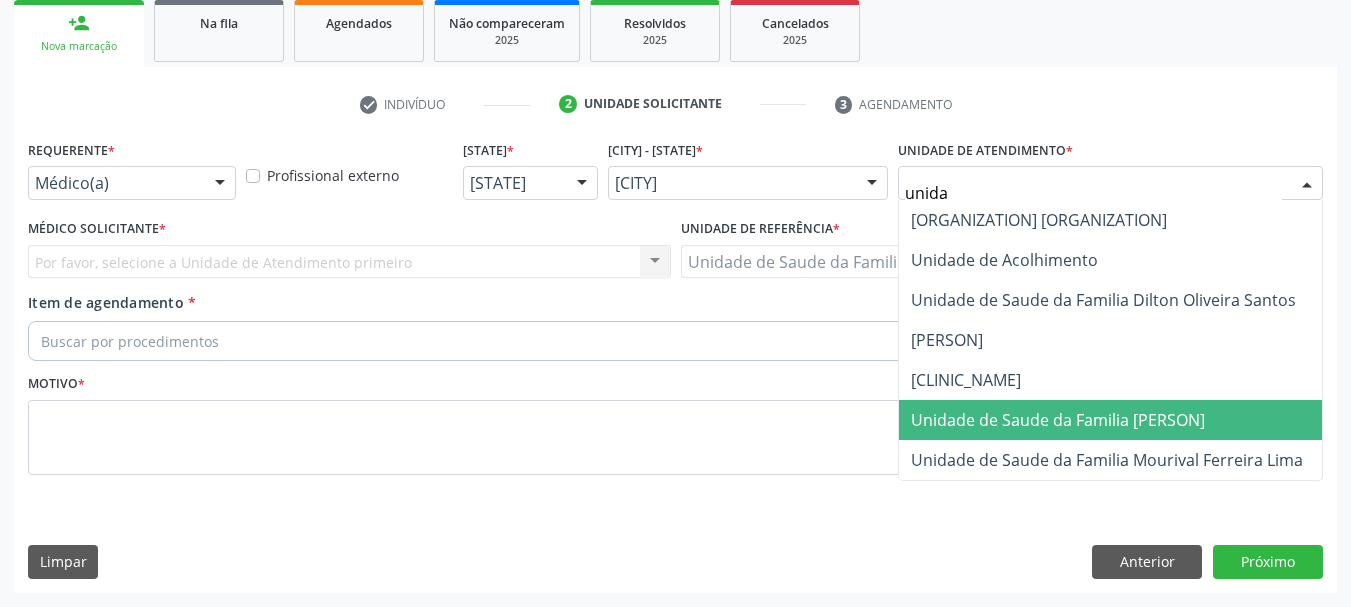 click on "Unidade de Saude da Familia [PERSON]" at bounding box center [1058, 420] 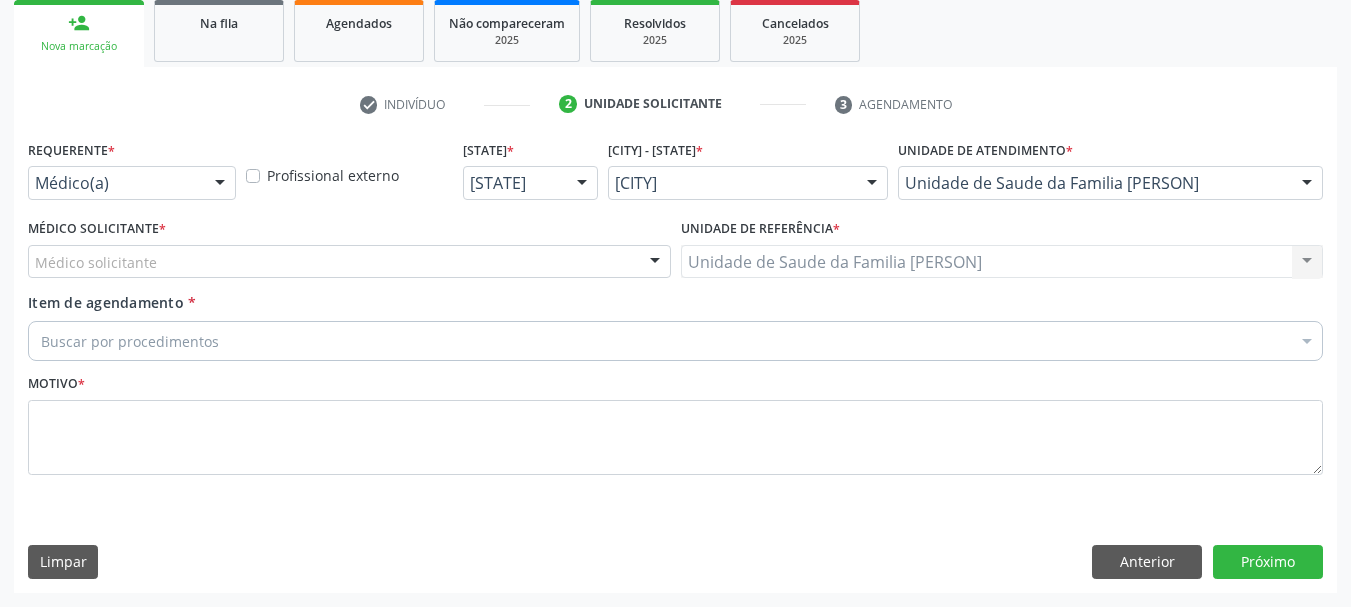 click on "Médico solicitante" at bounding box center [349, 262] 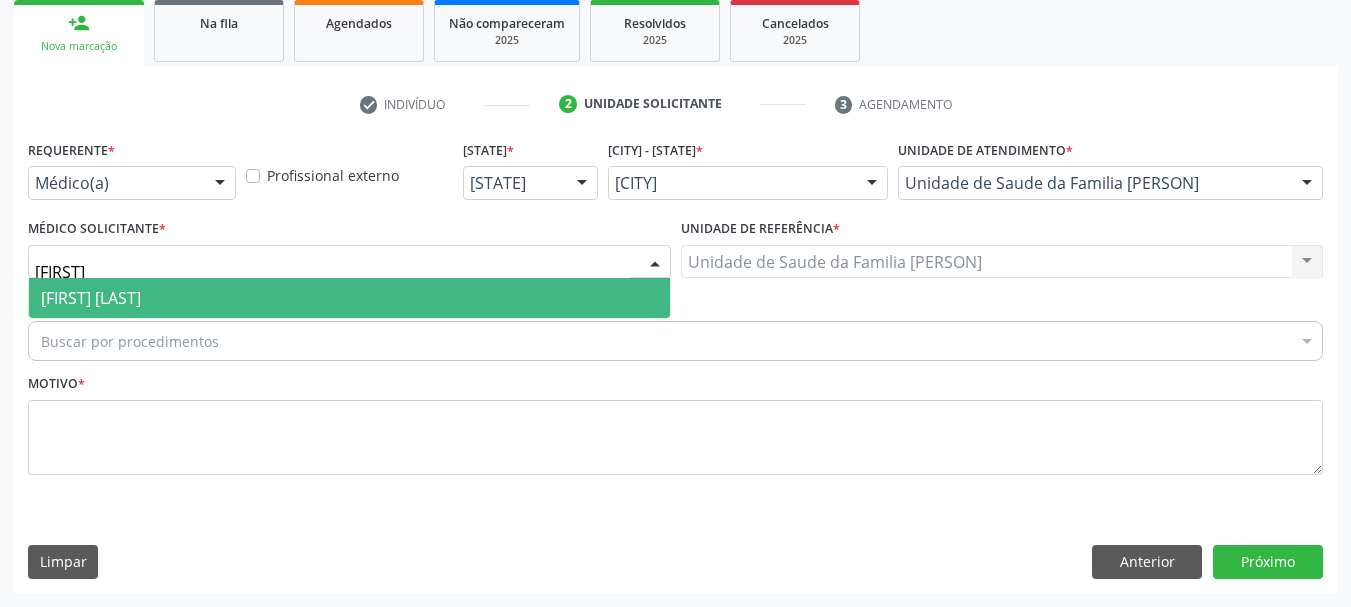 click on "[FIRST] [LAST]" at bounding box center (349, 298) 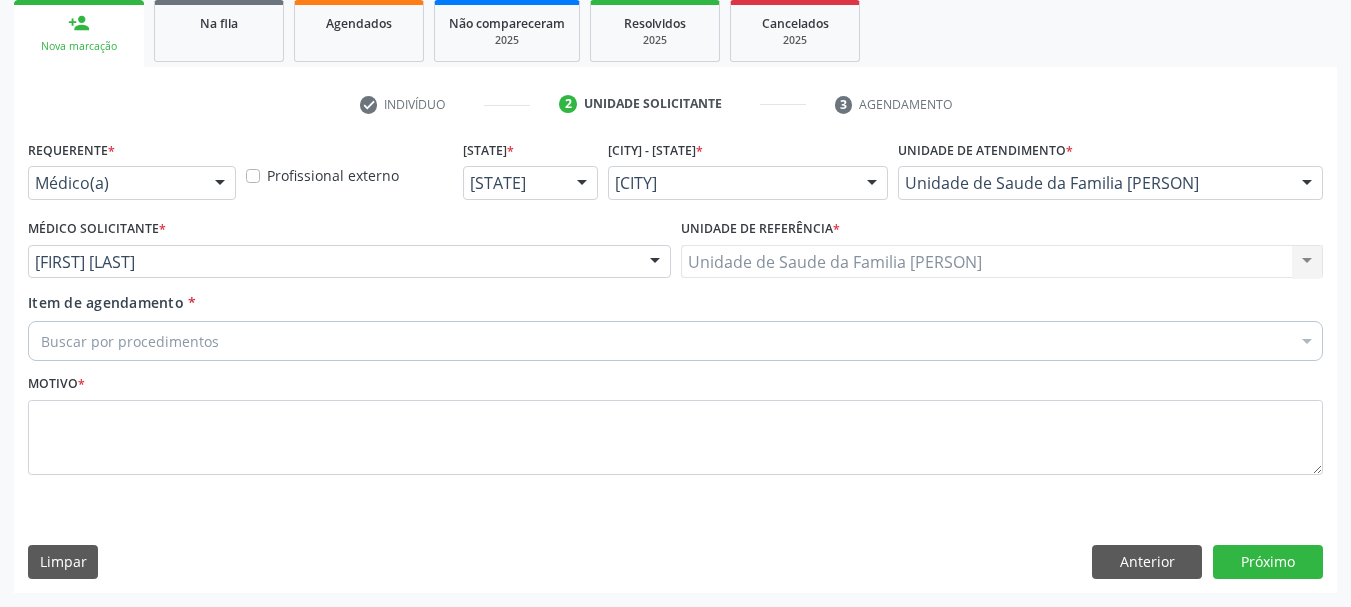 click on "Buscar por procedimentos" at bounding box center [675, 341] 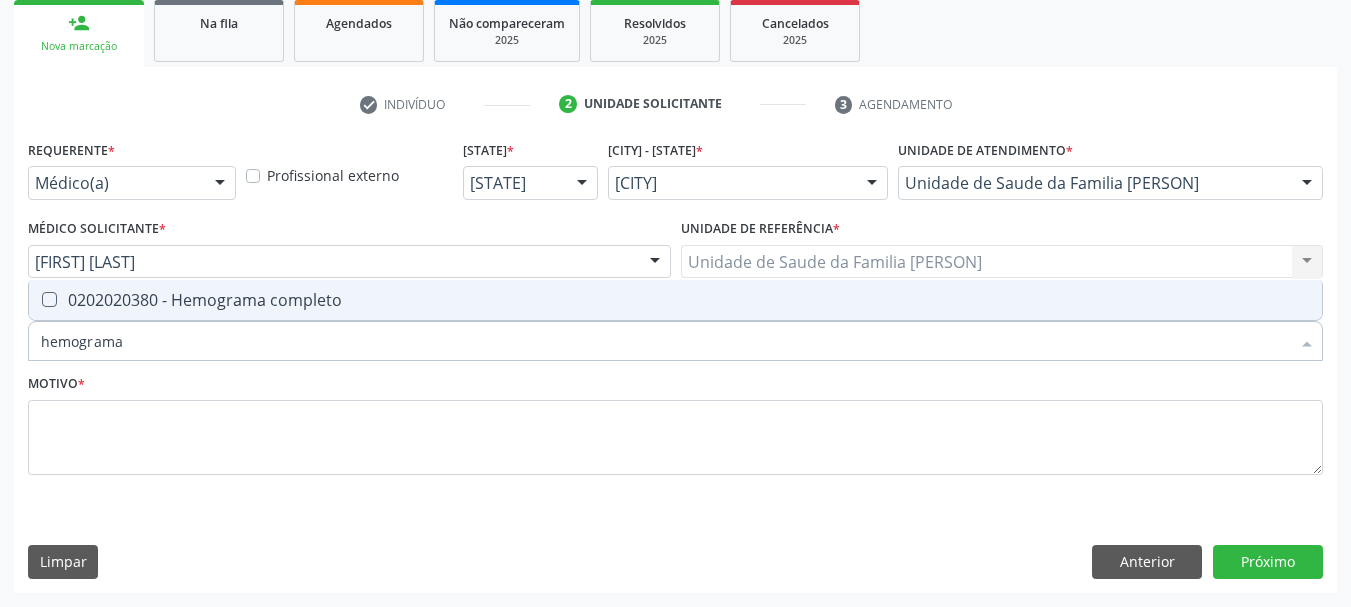 type on "hemograma" 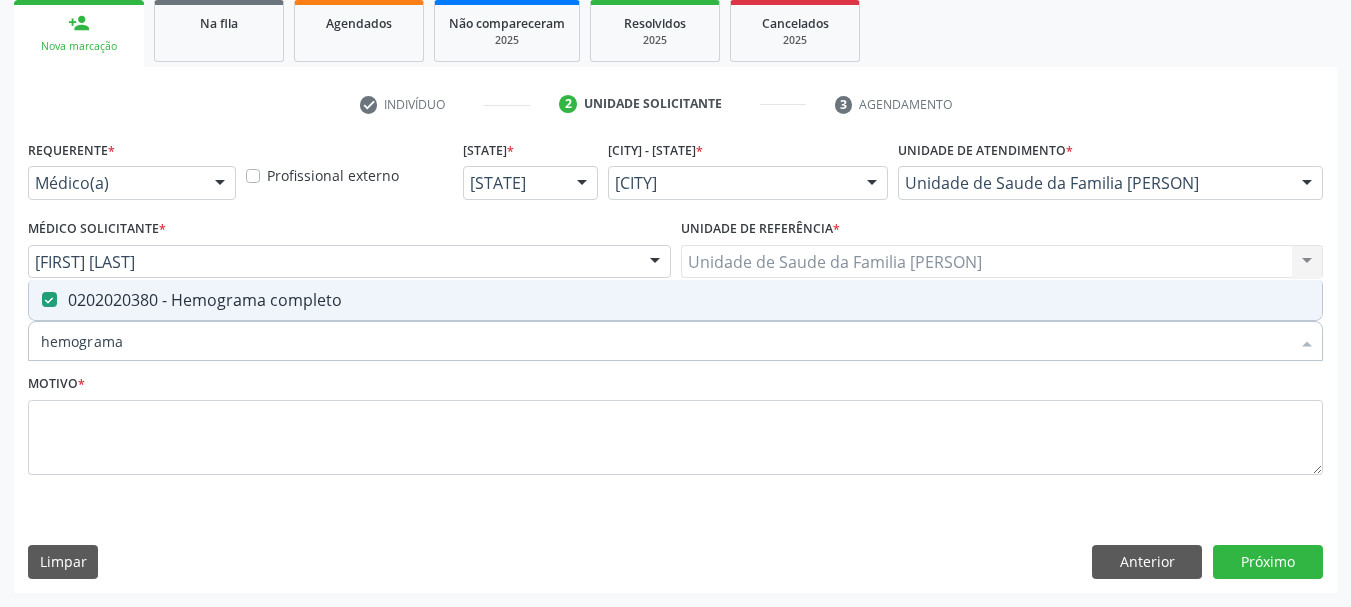 drag, startPoint x: 142, startPoint y: 342, endPoint x: 0, endPoint y: 369, distance: 144.54411 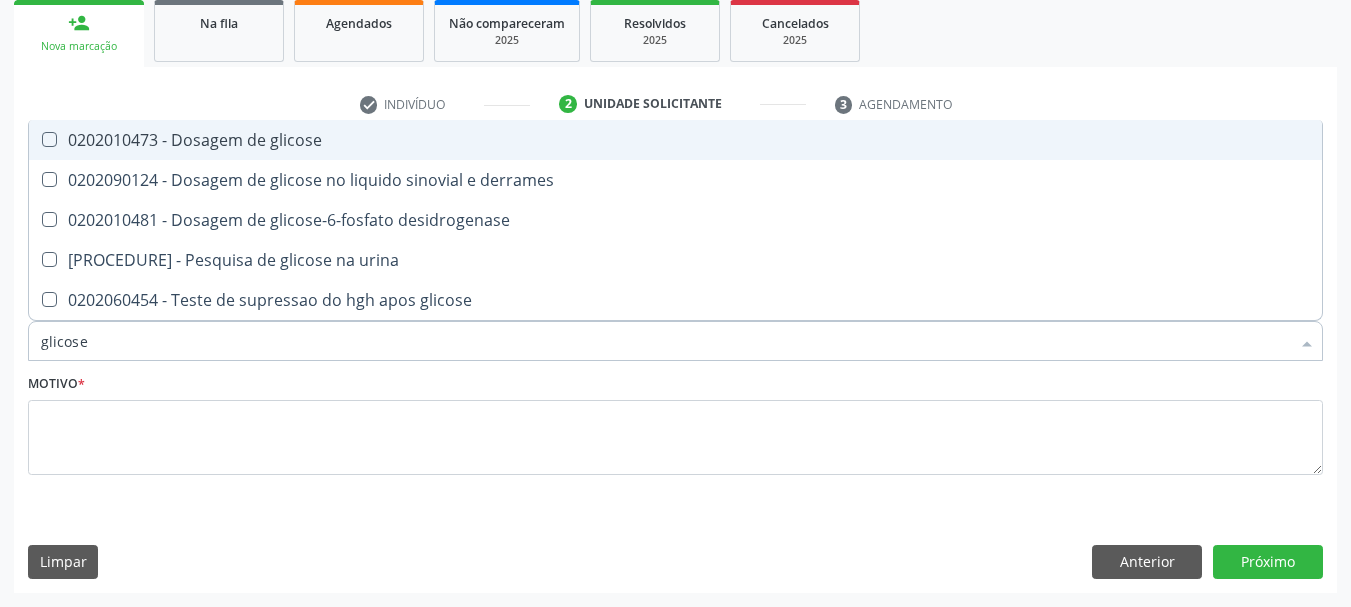 click on "0202010473 - Dosagem de glicose" at bounding box center [675, 140] 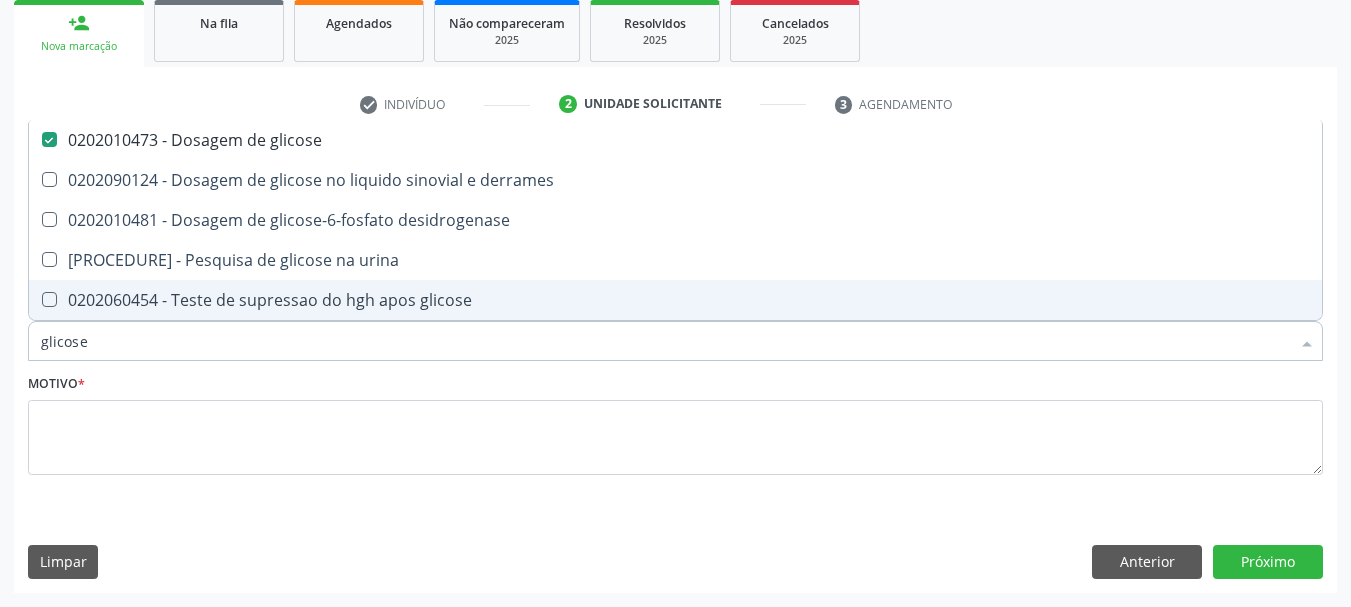 drag, startPoint x: 88, startPoint y: 349, endPoint x: 0, endPoint y: 358, distance: 88.45903 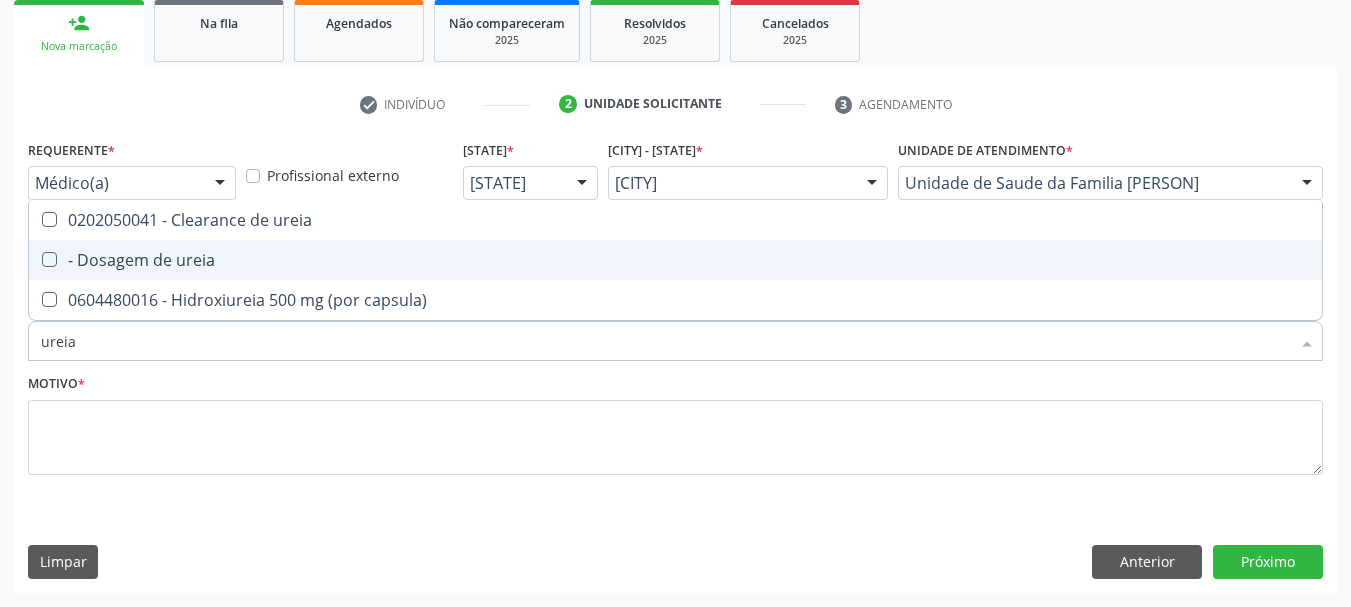 click on "- Dosagem de ureia" at bounding box center (675, 260) 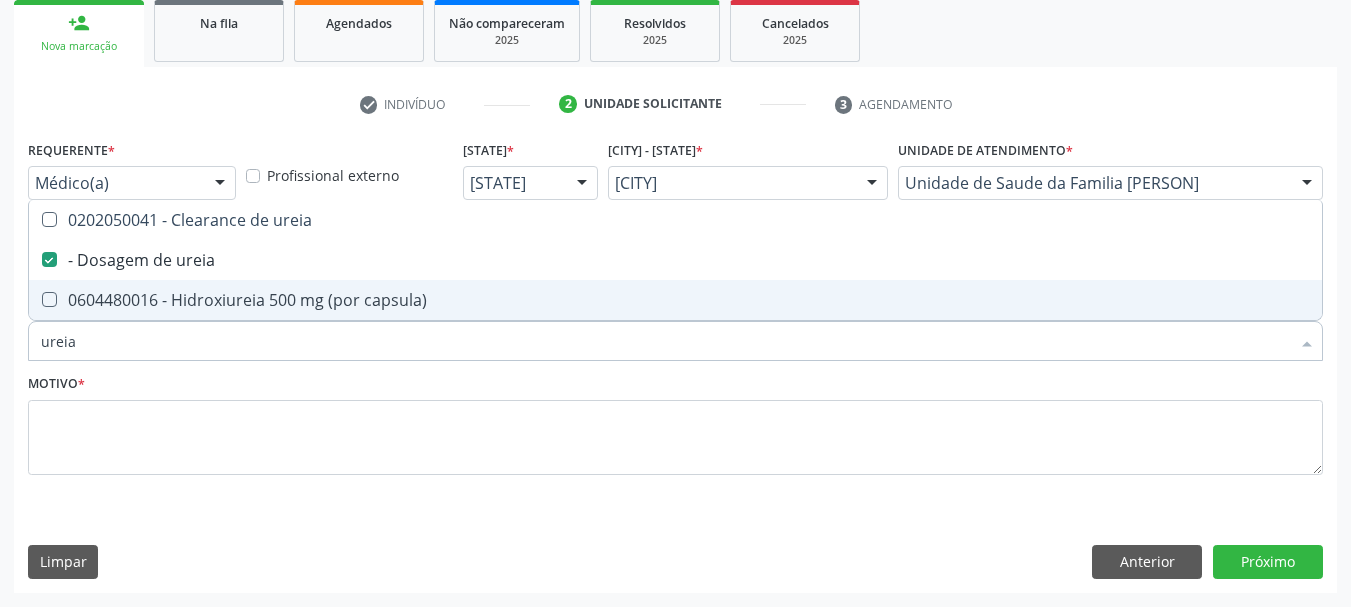 drag, startPoint x: 81, startPoint y: 357, endPoint x: 0, endPoint y: 346, distance: 81.7435 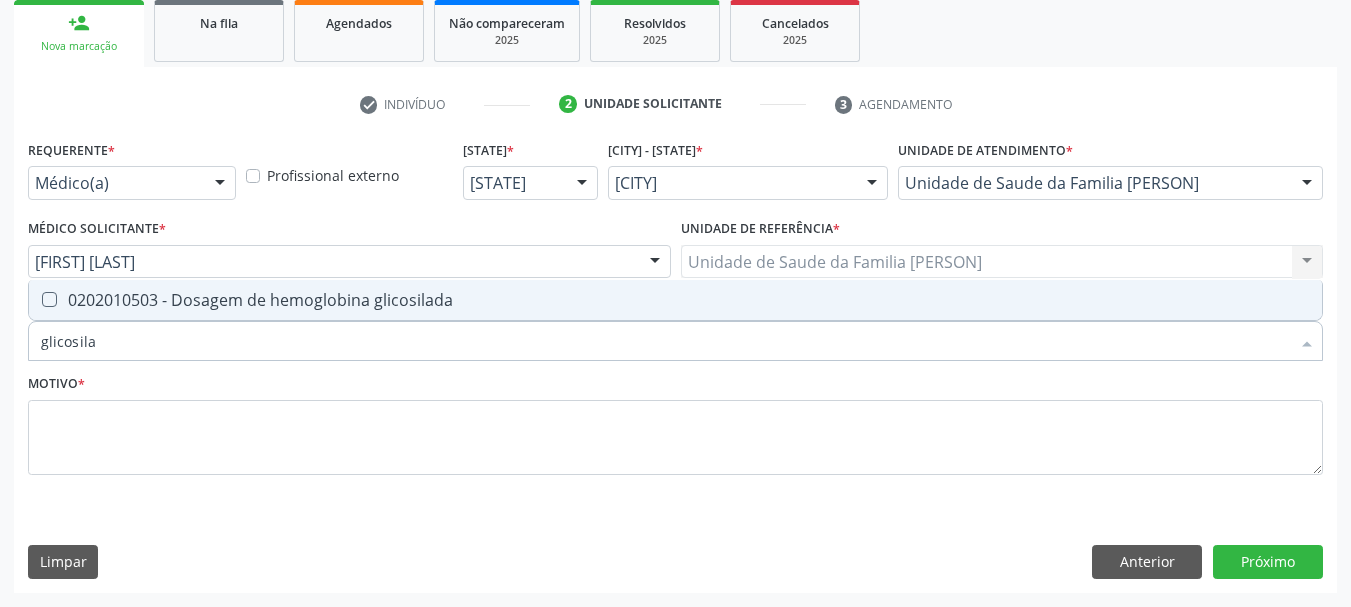 click on "0202010503 - Dosagem de hemoglobina glicosilada" at bounding box center (675, 300) 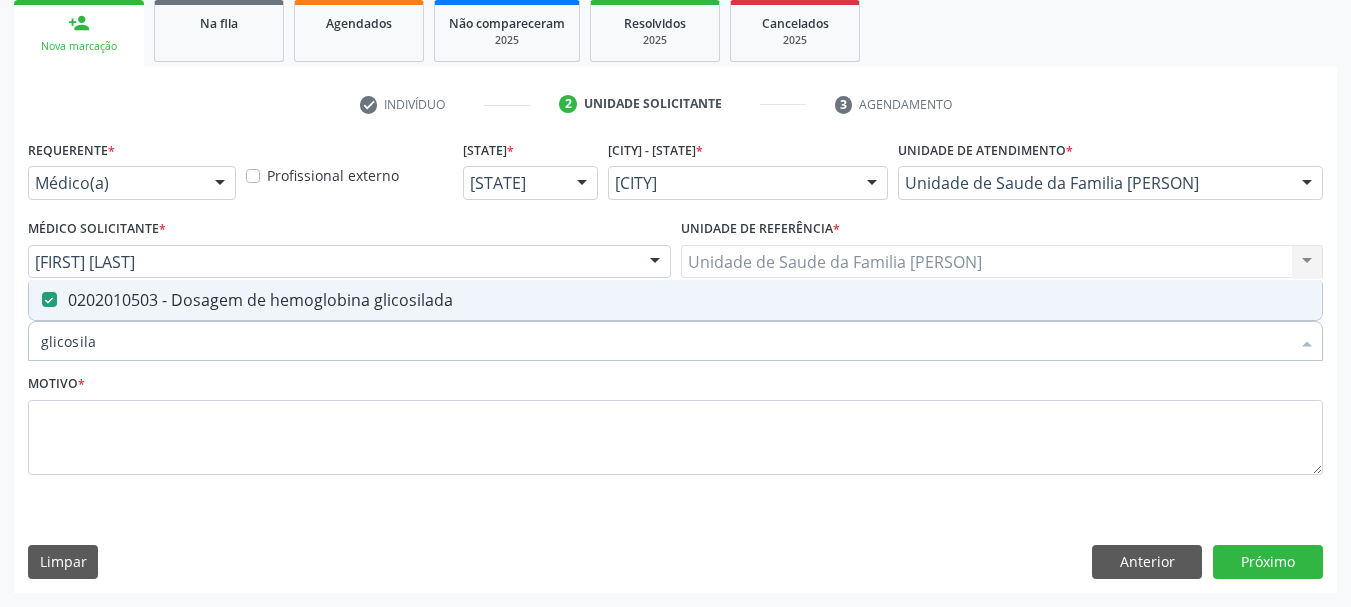 drag, startPoint x: 107, startPoint y: 331, endPoint x: 0, endPoint y: 355, distance: 109.65856 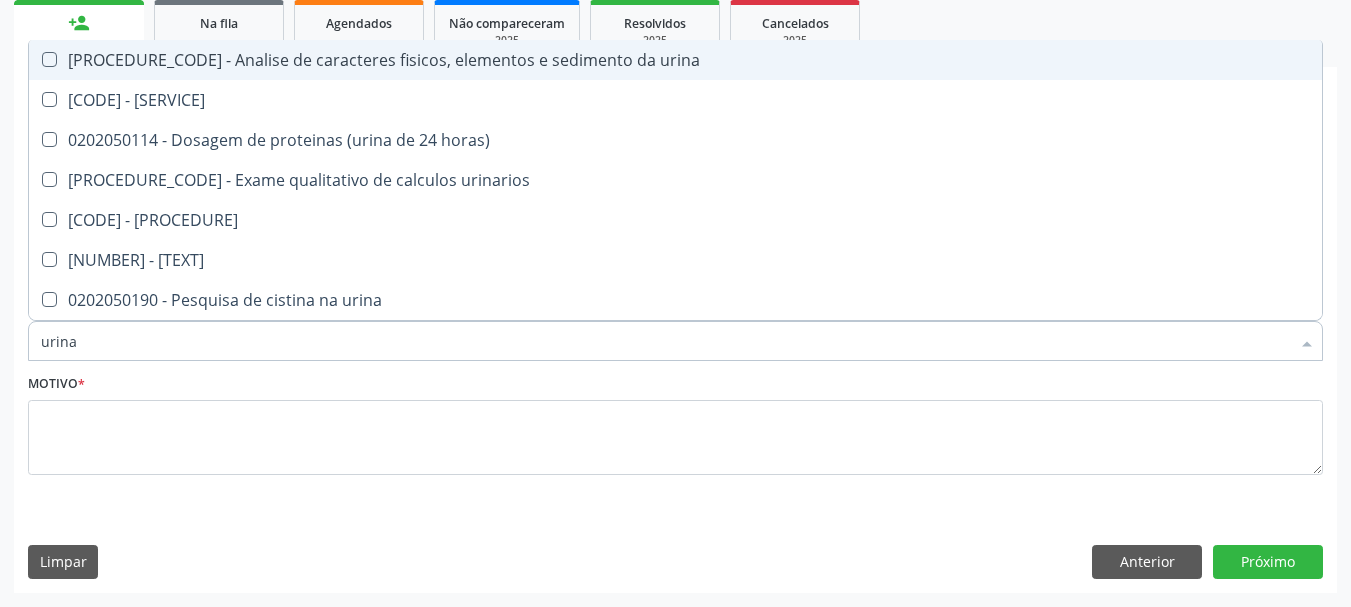 click on "[PROCEDURE_CODE] - Analise de caracteres fisicos, elementos e sedimento da urina" at bounding box center (675, 60) 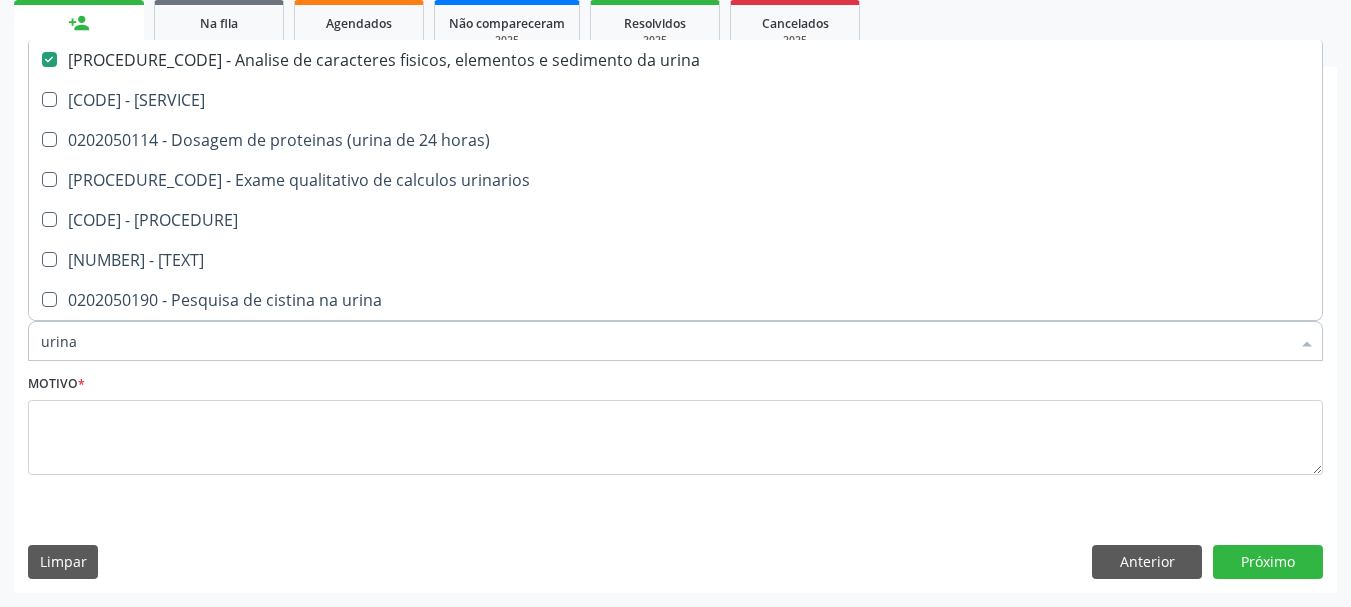 drag, startPoint x: 93, startPoint y: 329, endPoint x: 0, endPoint y: 350, distance: 95.34149 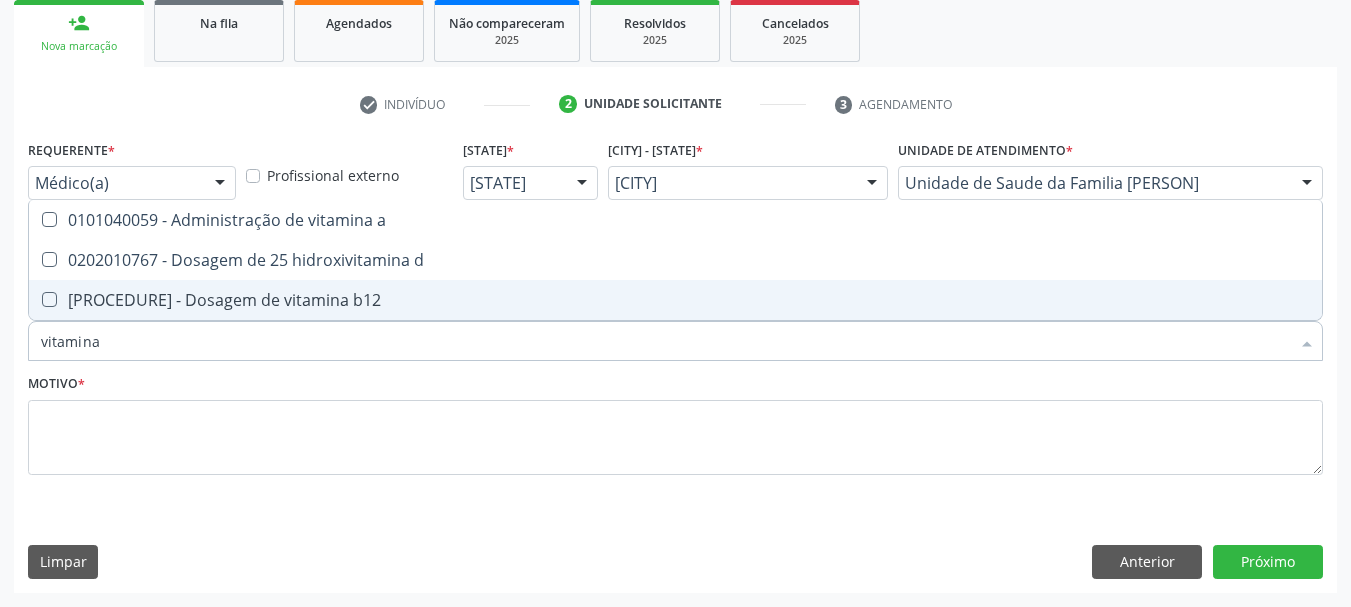 click on "[PROCEDURE] - Dosagem de vitamina b12" at bounding box center (675, 300) 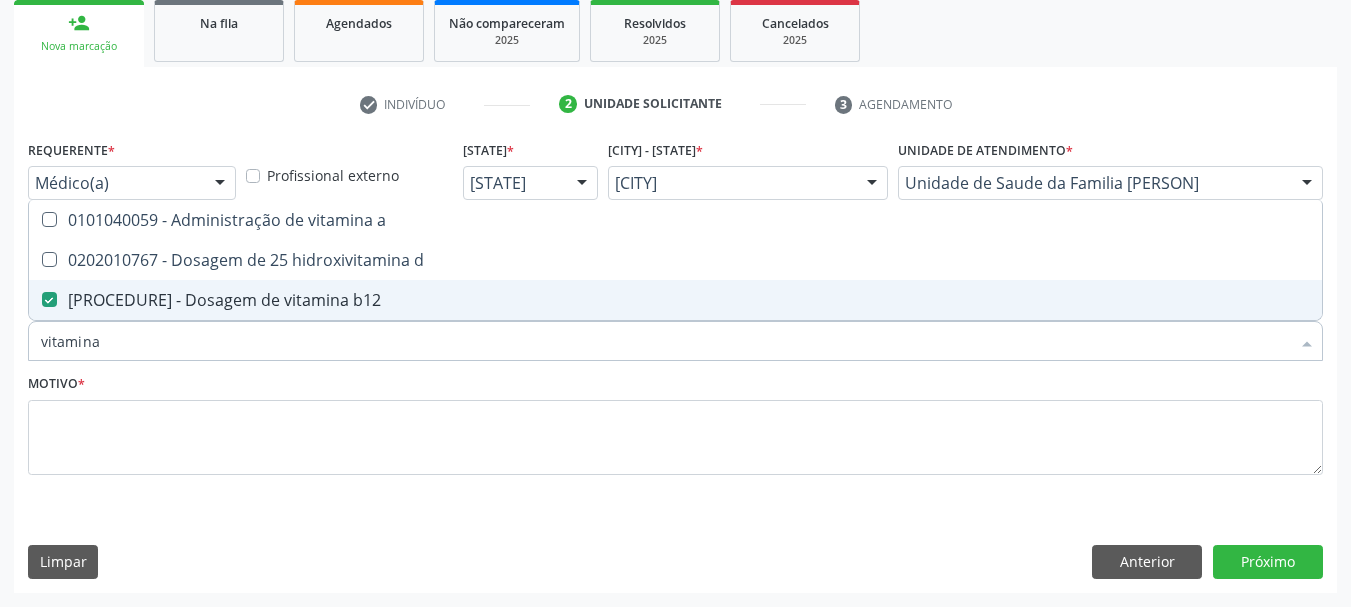 drag, startPoint x: 130, startPoint y: 348, endPoint x: 0, endPoint y: 369, distance: 131.68523 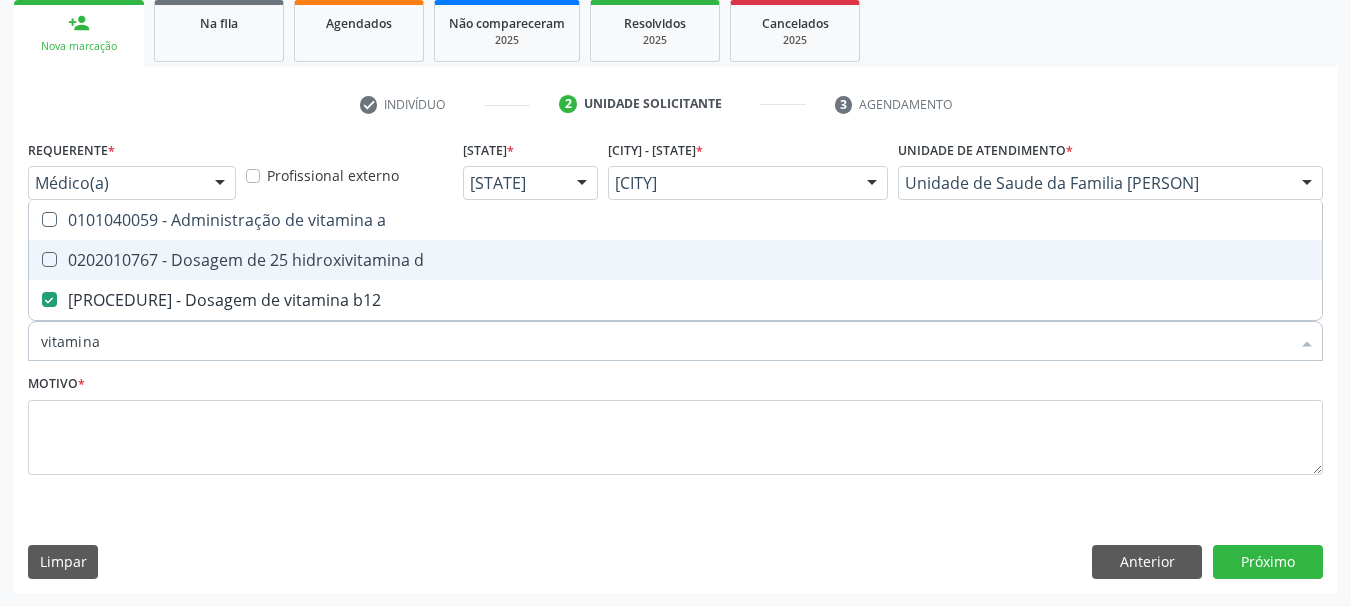 click on "0202010767 - Dosagem de 25 hidroxivitamina d" at bounding box center [675, 260] 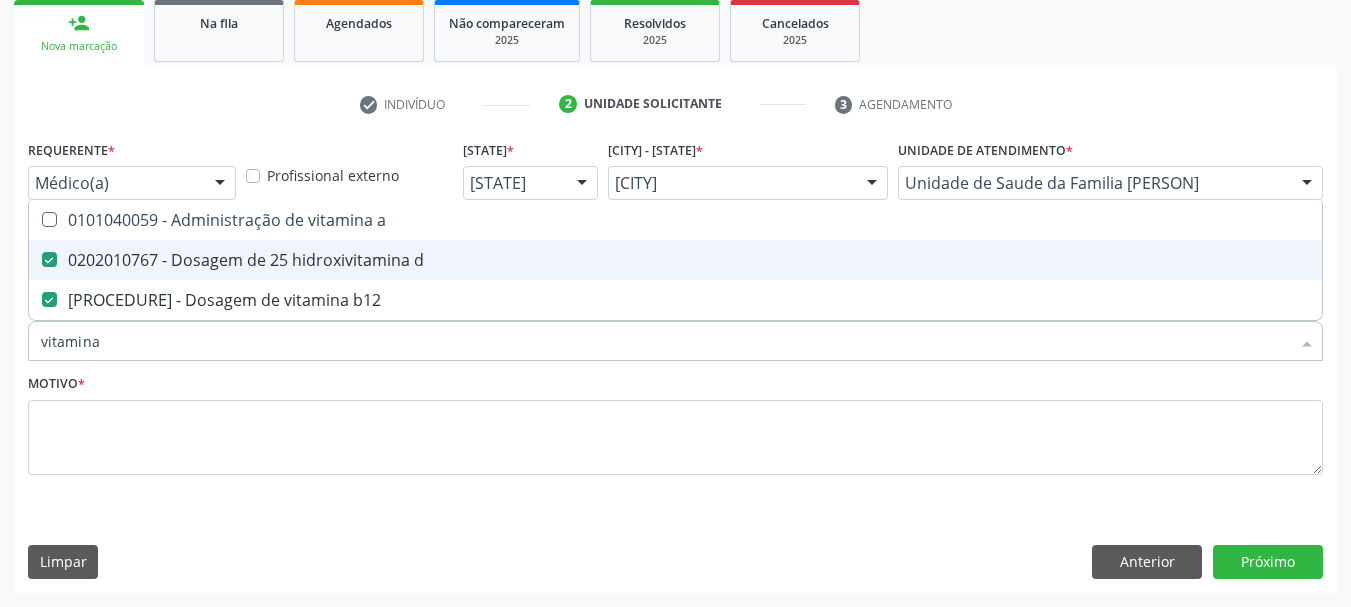 click on "0202010767 - Dosagem de 25 hidroxivitamina d" at bounding box center [675, 260] 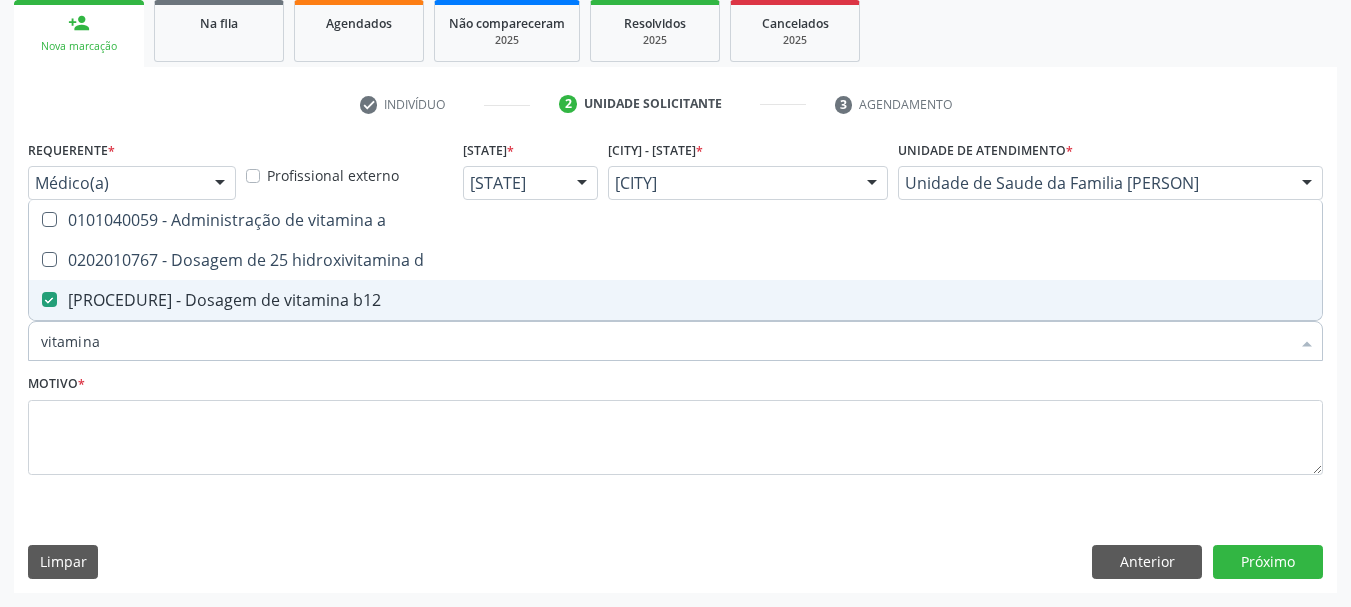 drag, startPoint x: 116, startPoint y: 353, endPoint x: 0, endPoint y: 347, distance: 116.15507 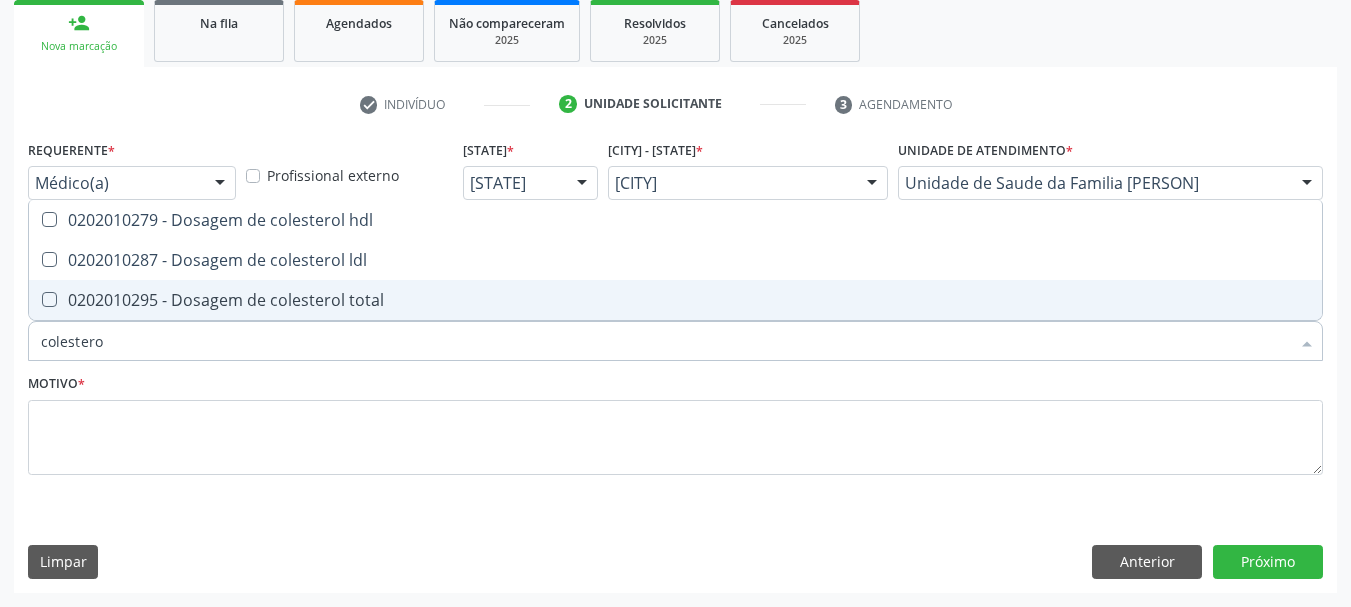 type on "colesterol" 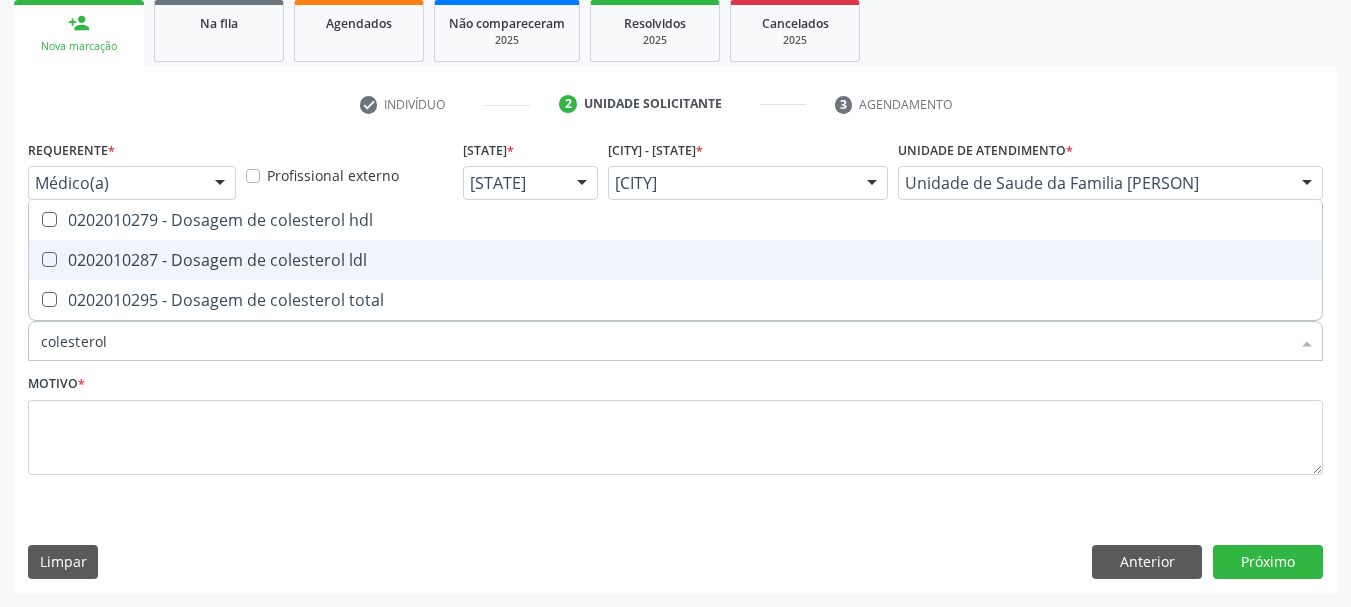 click on "0202010287 - Dosagem de colesterol ldl" at bounding box center (675, 260) 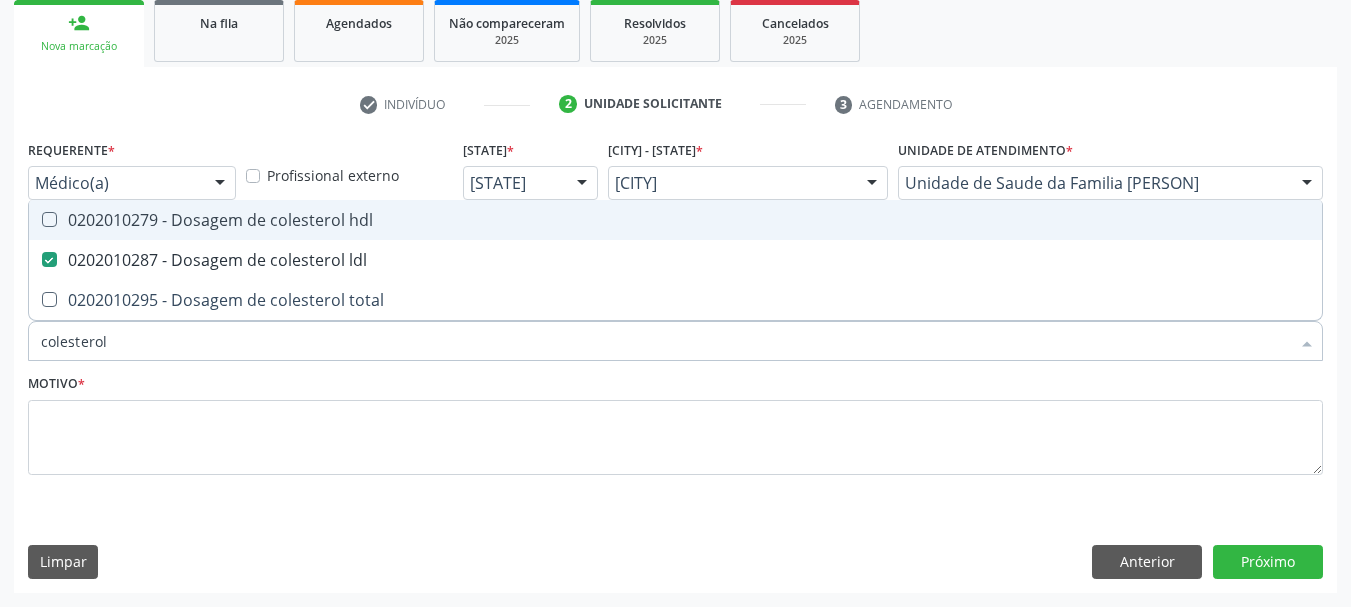 click on "0202010279 - Dosagem de colesterol hdl" at bounding box center [675, 220] 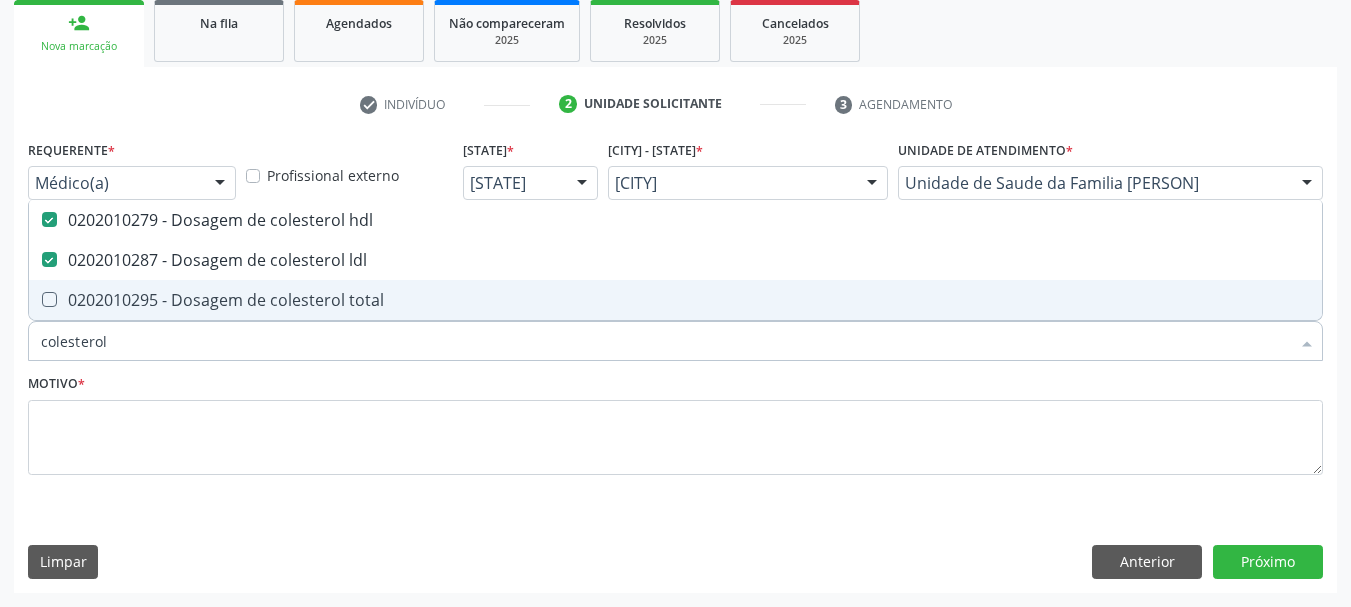 click on "0202010295 - Dosagem de colesterol total" at bounding box center [675, 300] 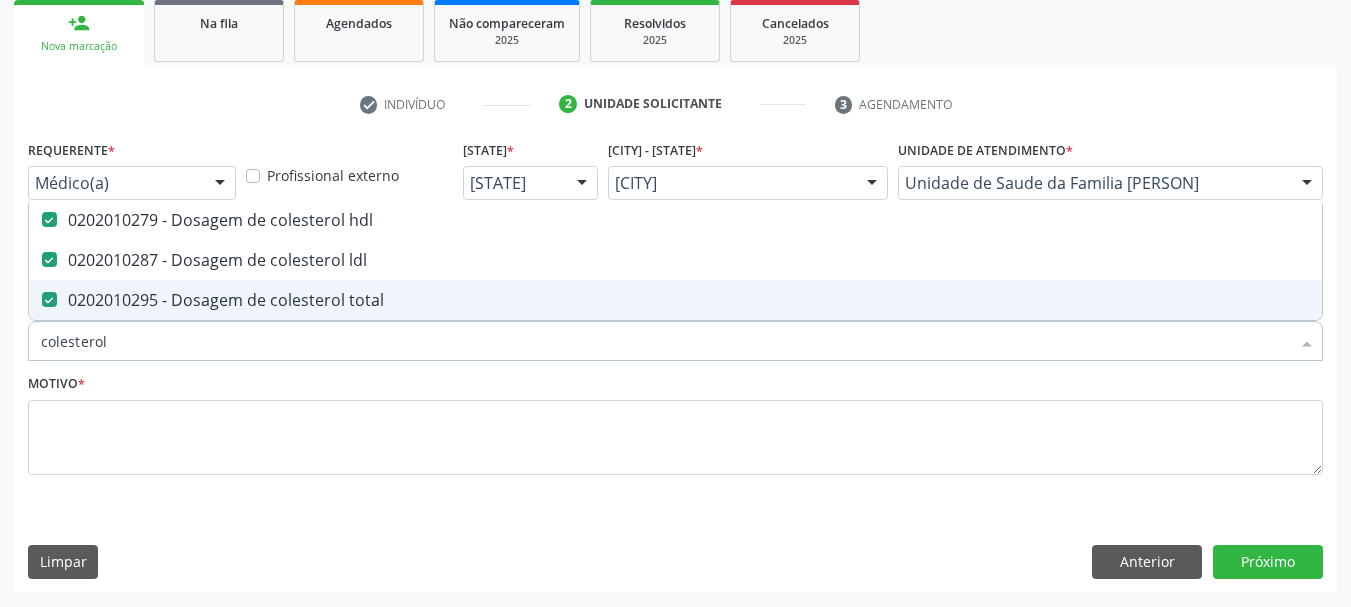 click on "Acompanhamento
Acompanhe a situacao das marcacoes correntes e finalizadas
Relatorios
Ano de acompanhamento
2025 2024 2023 2022 2021 2020 2019
person_add
Nova marcacao
Na fila   Agendados   Nao compareceram
2025
Resolvidos
2025
Cancelados
2025
check
Individuo
2
Unidade solicitante
3
Agendamento
CNS
*
706 3027 1209 5279       done
Nome
*
[FIRST] [LAST] [LAST]
[FIRST] [LAST] [LAST]
CNS:
[PHONE]
CPF:    --   Nascimento:
[DATE]
Nenhum resultado encontrado para: "   "
Digite o nome ou CNS para buscar um individuo
Sexo
*
Feminino         Masculino   Feminino
Nenhum resultado encontrado para: "   "" at bounding box center [675, 209] 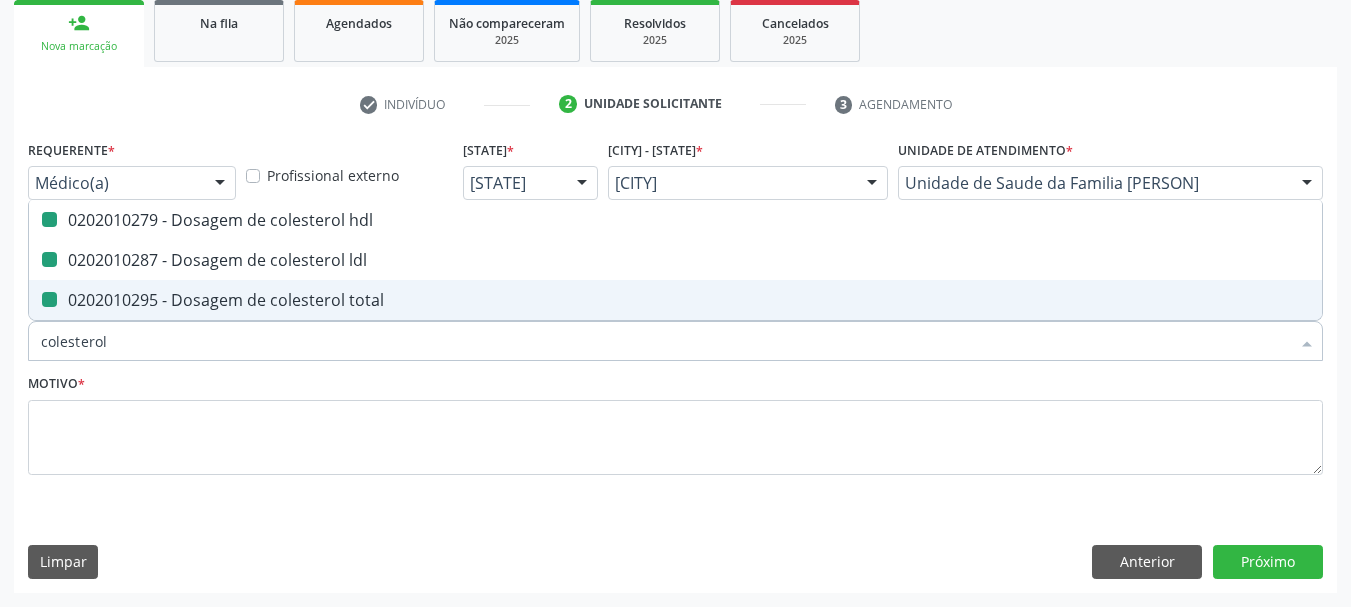 type 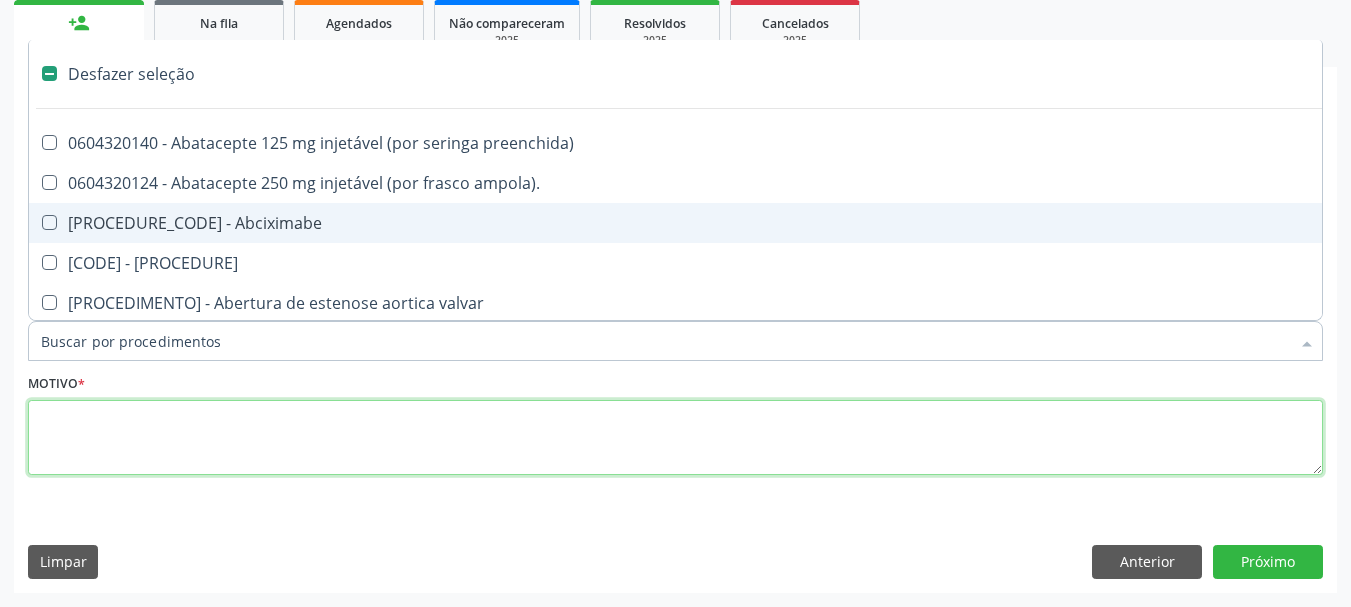 click at bounding box center (675, 438) 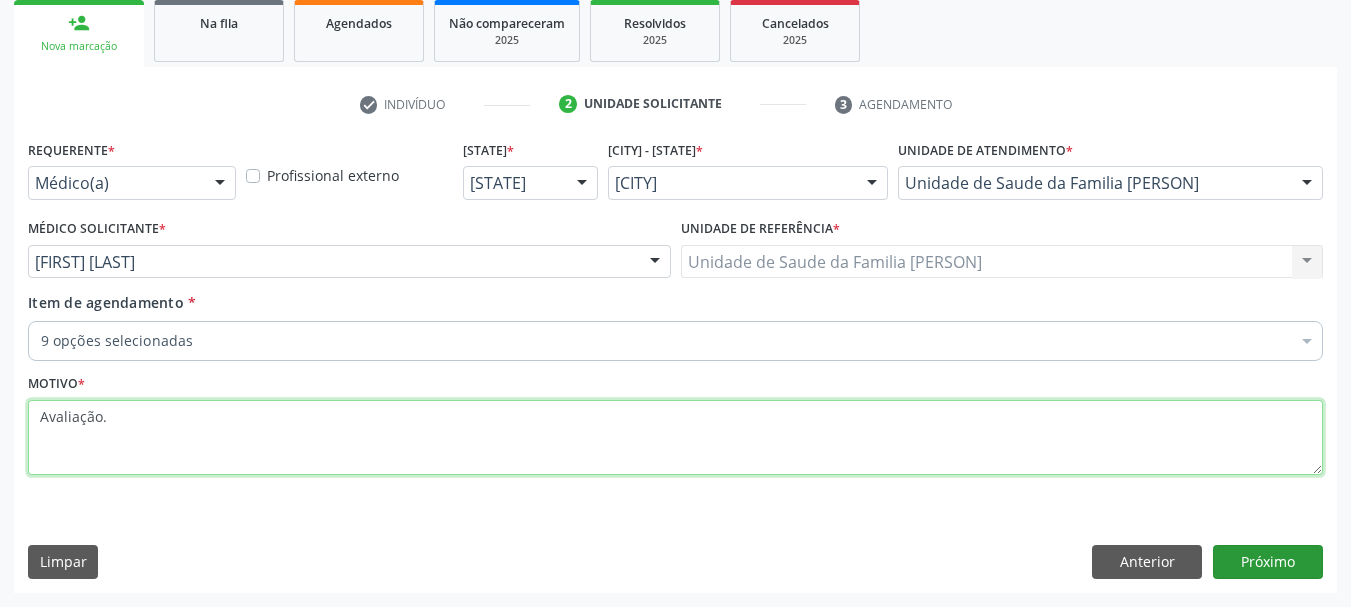 type on "Avaliação." 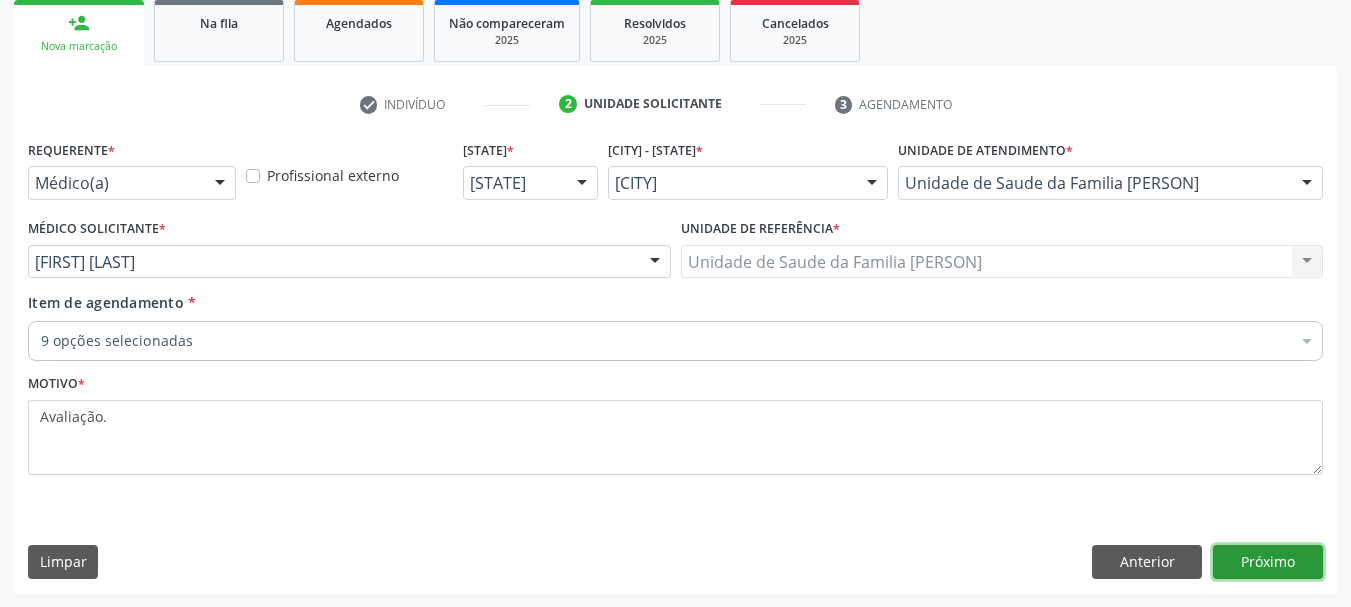 click on "Próximo" at bounding box center (1268, 562) 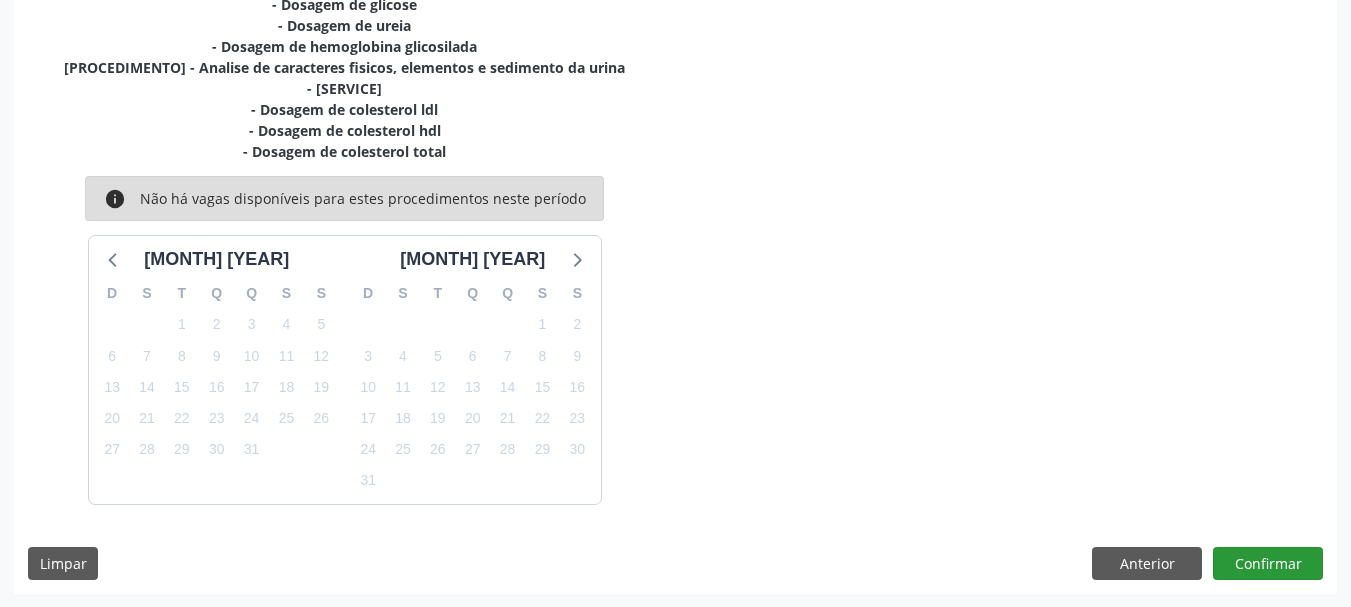 scroll, scrollTop: 490, scrollLeft: 0, axis: vertical 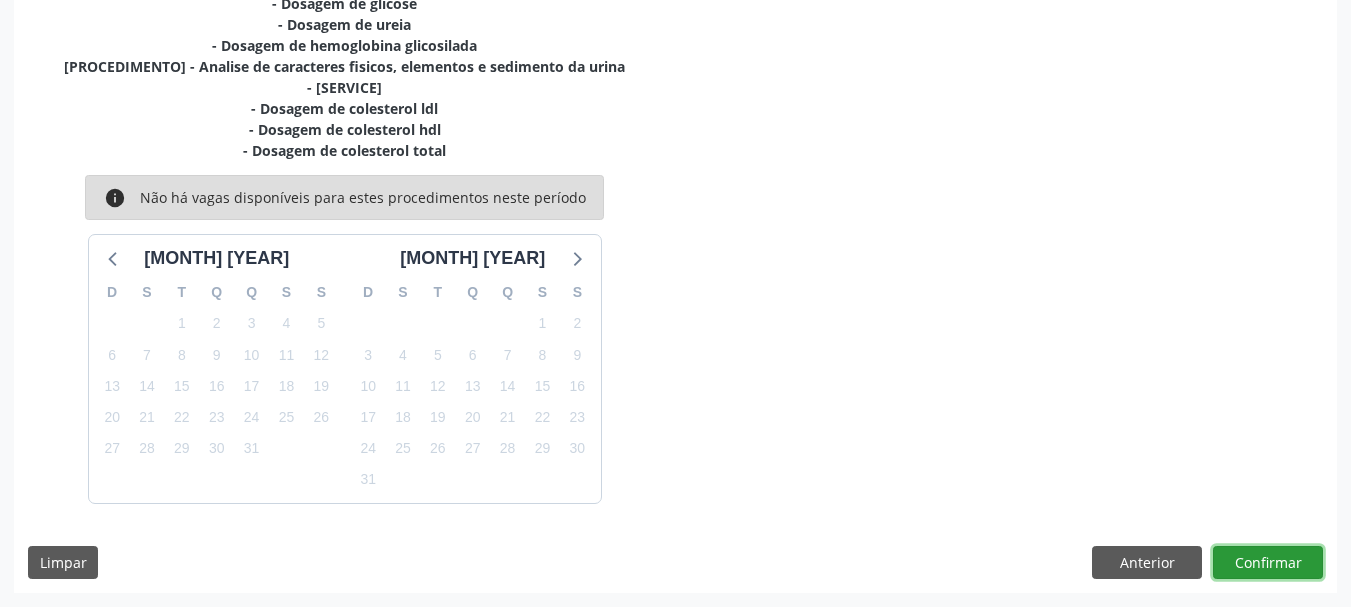 click on "Confirmar" at bounding box center [1268, 563] 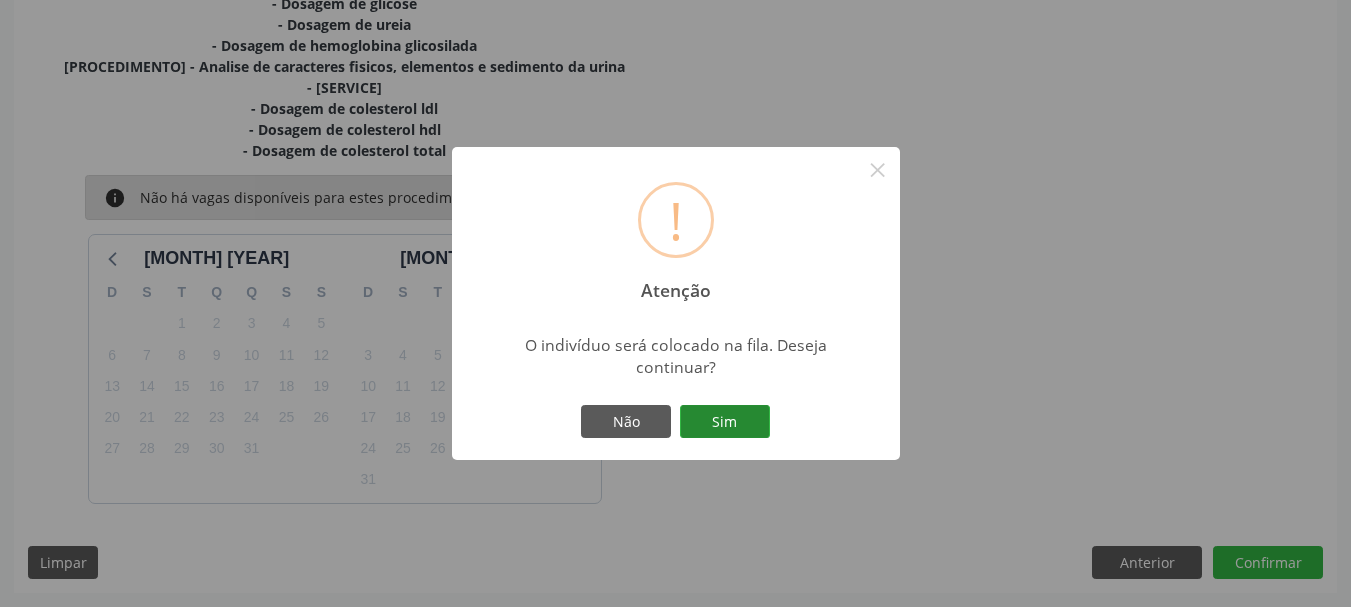 click on "Sim" at bounding box center [725, 422] 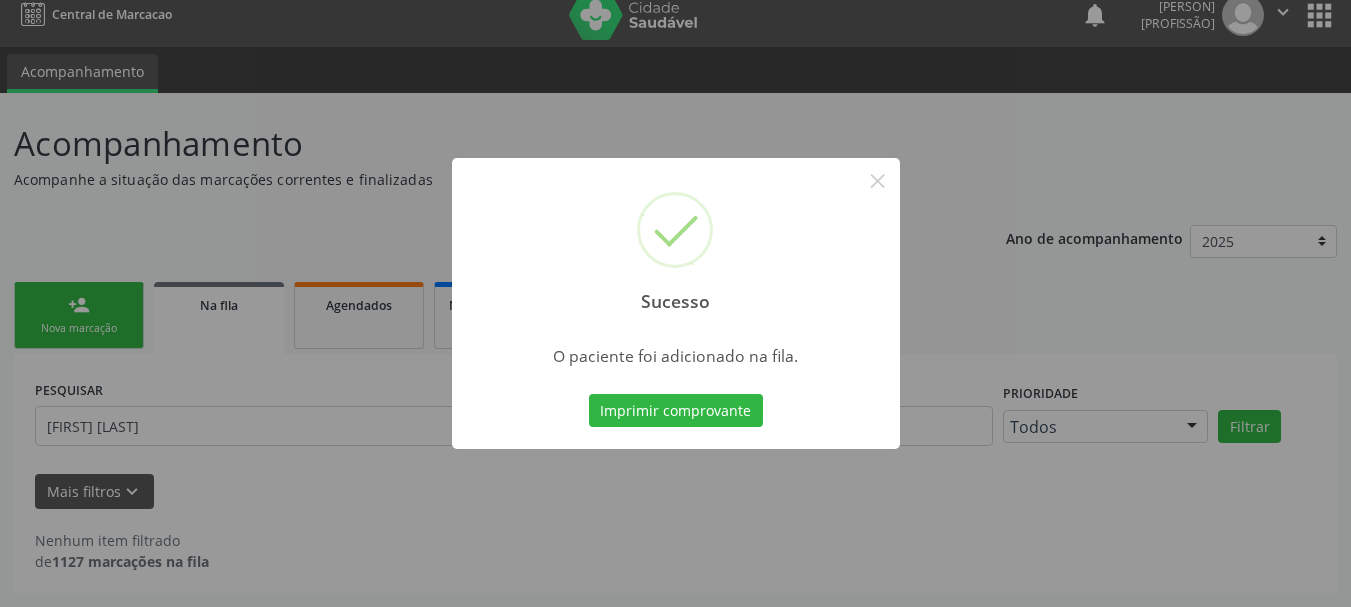 scroll, scrollTop: 17, scrollLeft: 0, axis: vertical 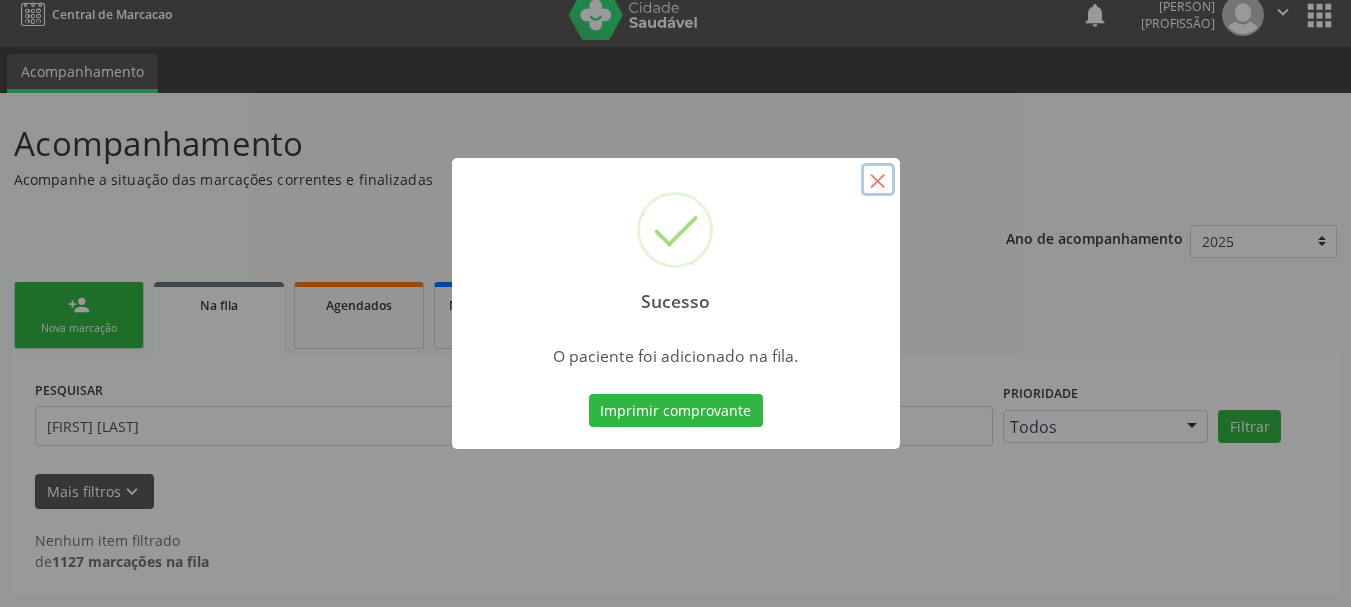 click on "×" at bounding box center (878, 180) 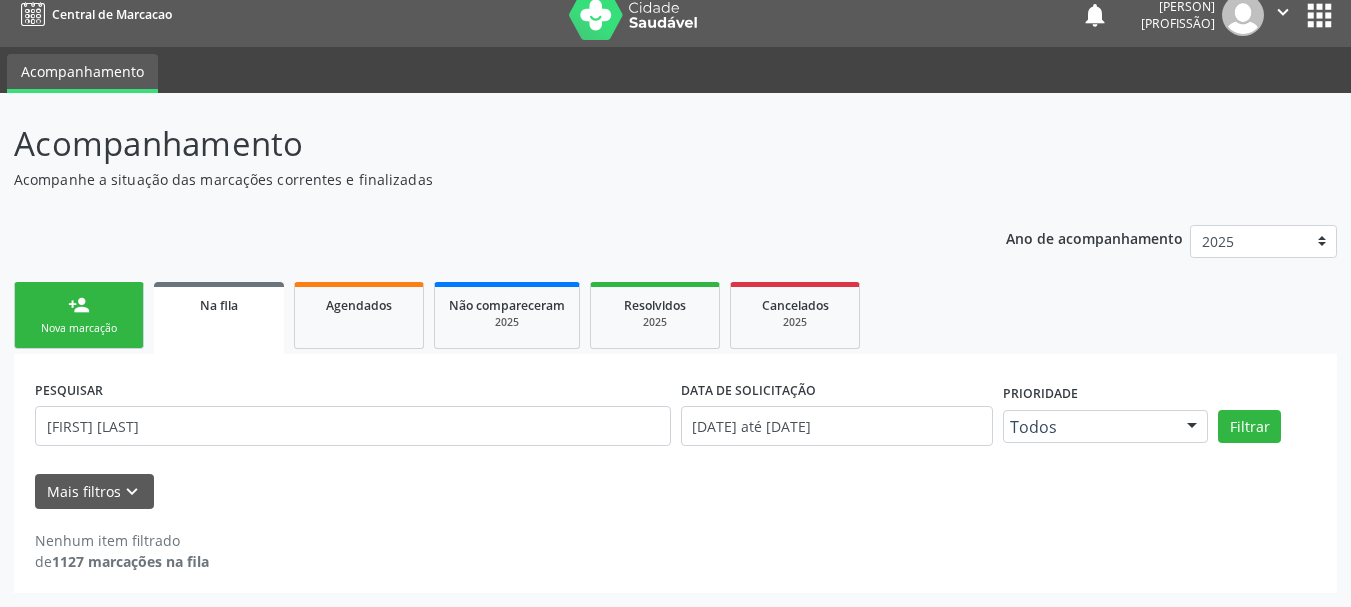 click on "Nova marcação" at bounding box center [79, 328] 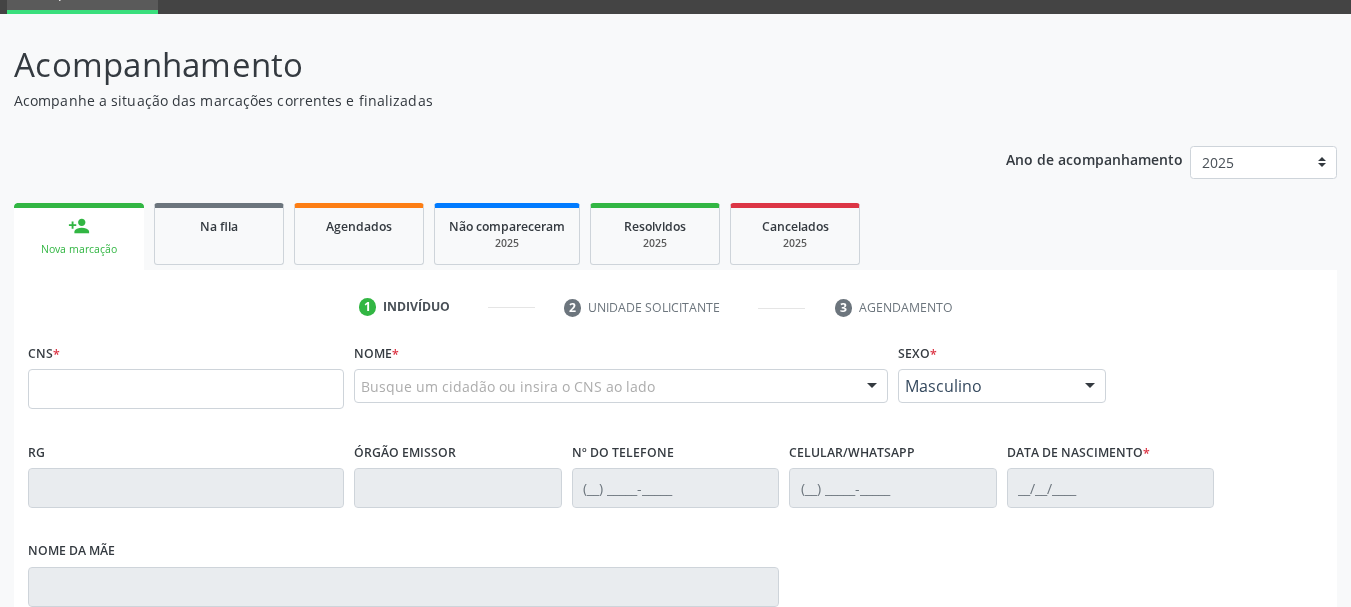 scroll, scrollTop: 117, scrollLeft: 0, axis: vertical 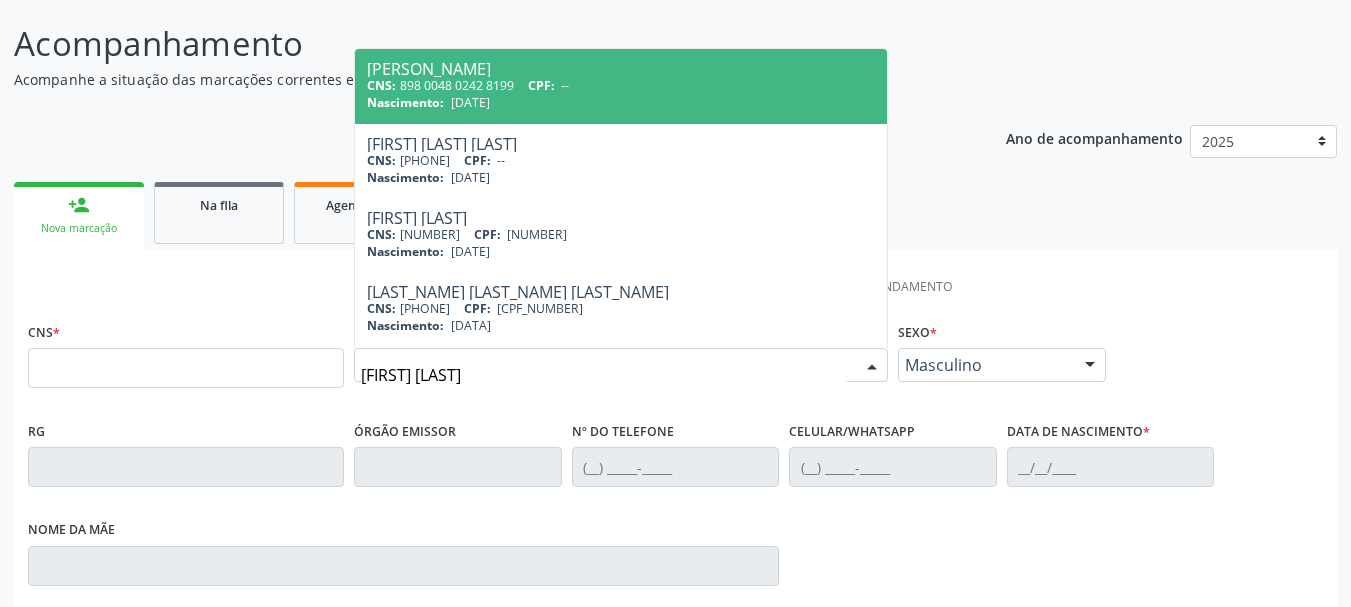 type on "[FIRST] [LAST]" 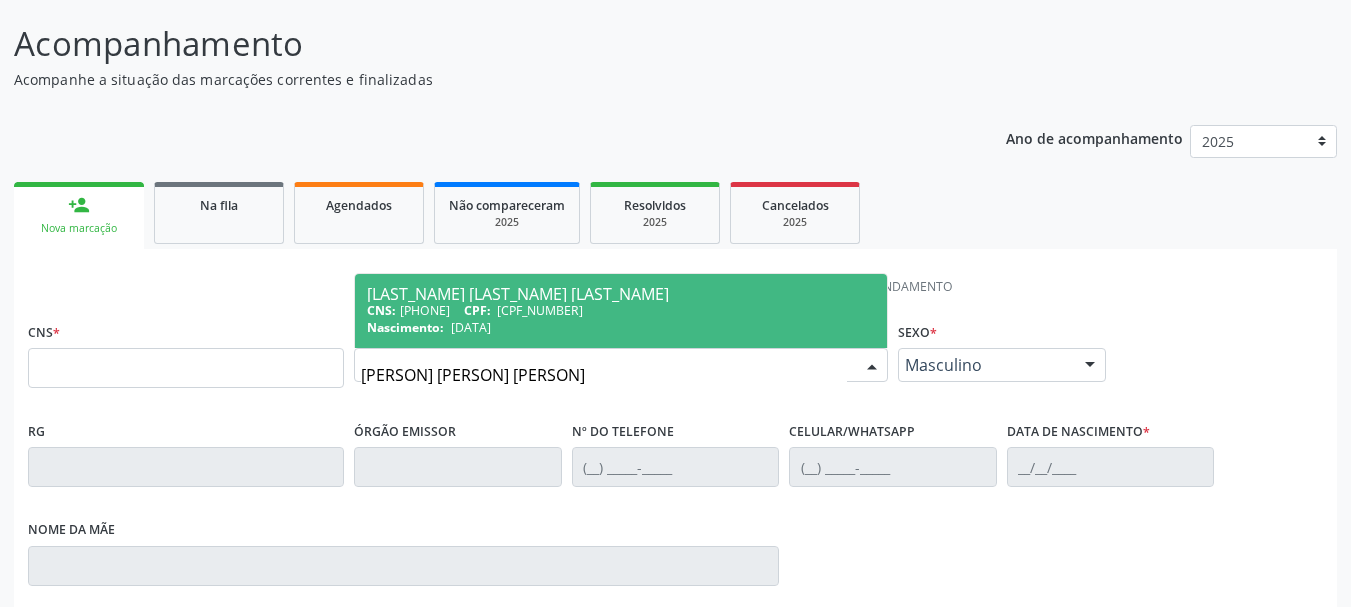 click on "Nascimento:" at bounding box center [381, 310] 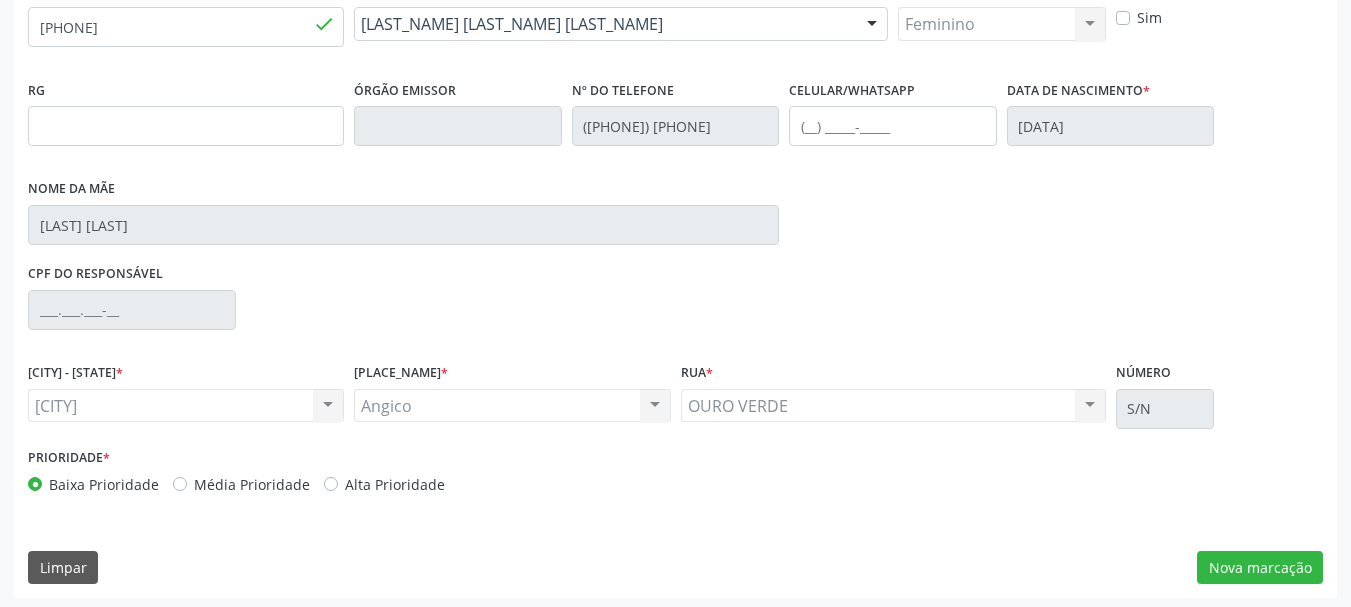 scroll, scrollTop: 463, scrollLeft: 0, axis: vertical 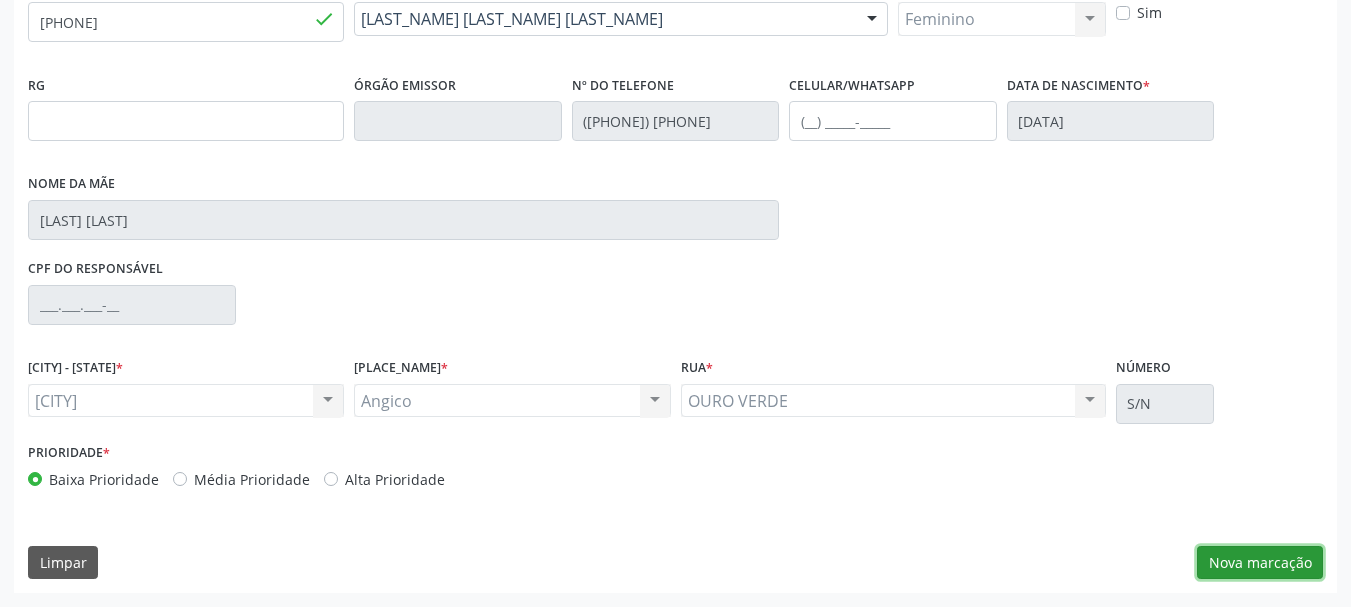 click on "Nova marcação" at bounding box center [1260, 563] 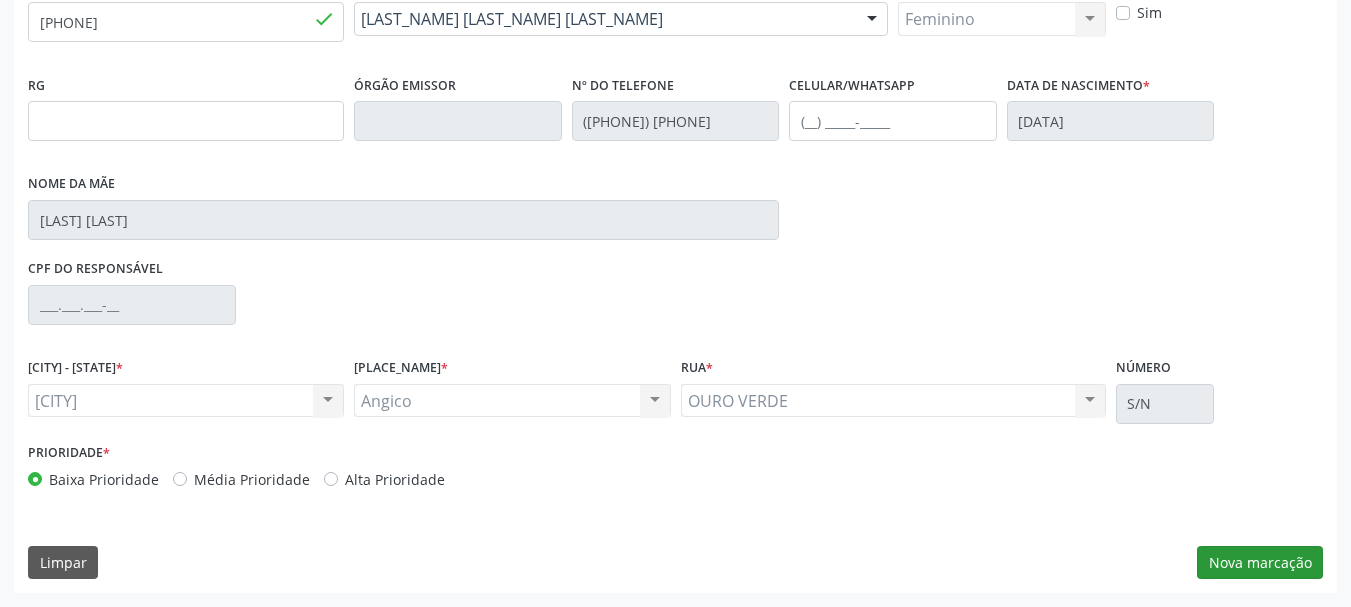 scroll, scrollTop: 299, scrollLeft: 0, axis: vertical 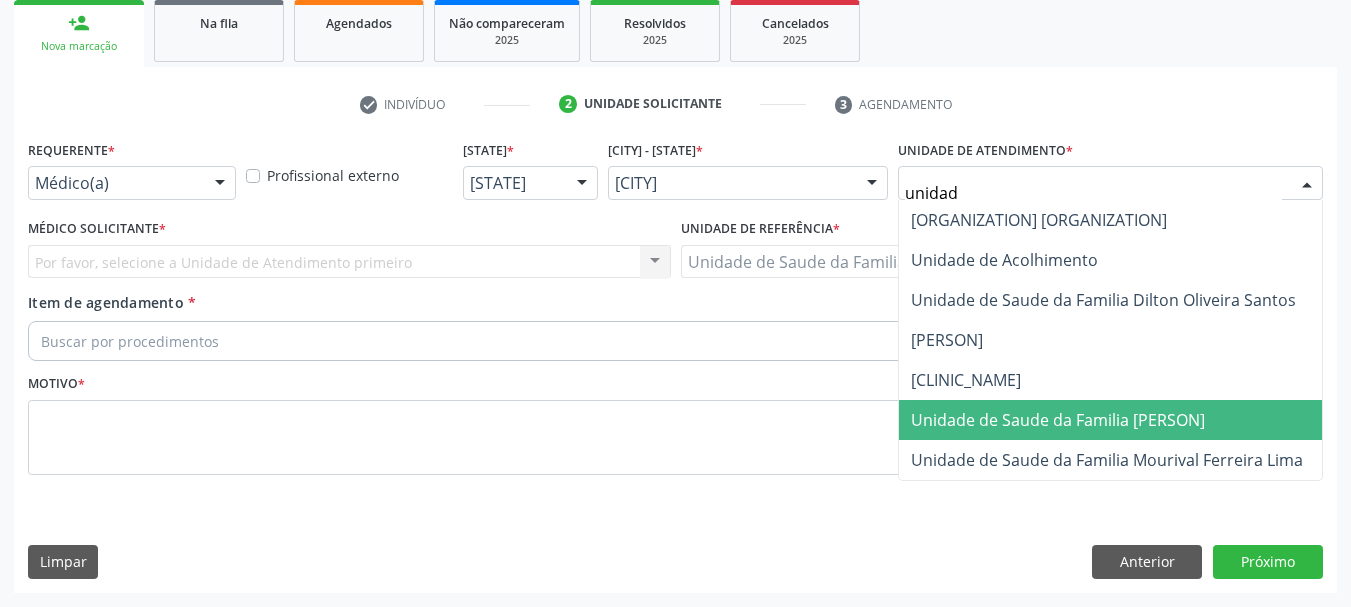 click on "Unidade de Saude da Familia [PERSON]" at bounding box center [1058, 420] 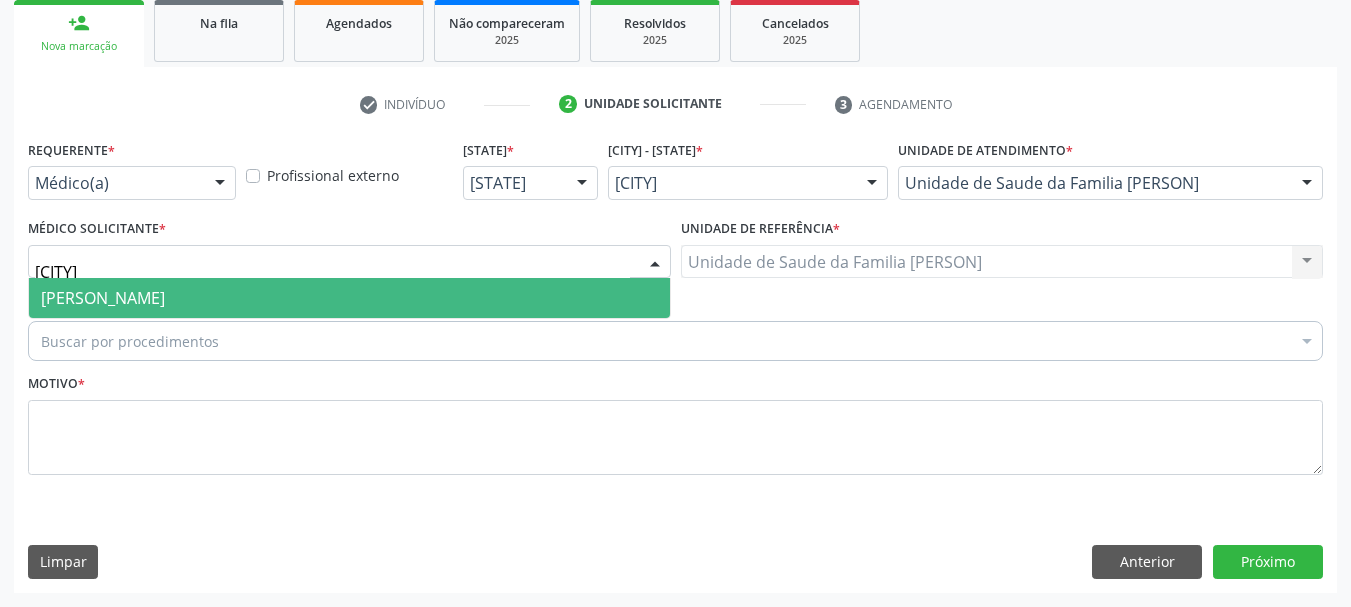 type on "[NAME]" 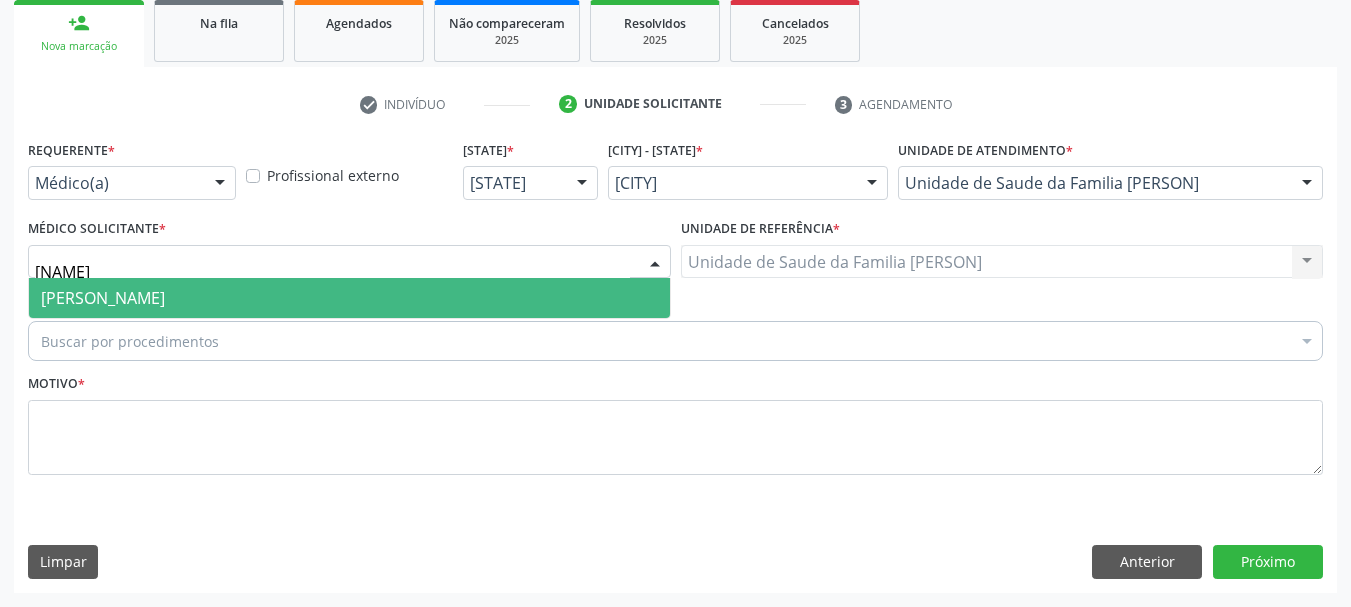 click on "[PERSON_NAME]" at bounding box center (103, 298) 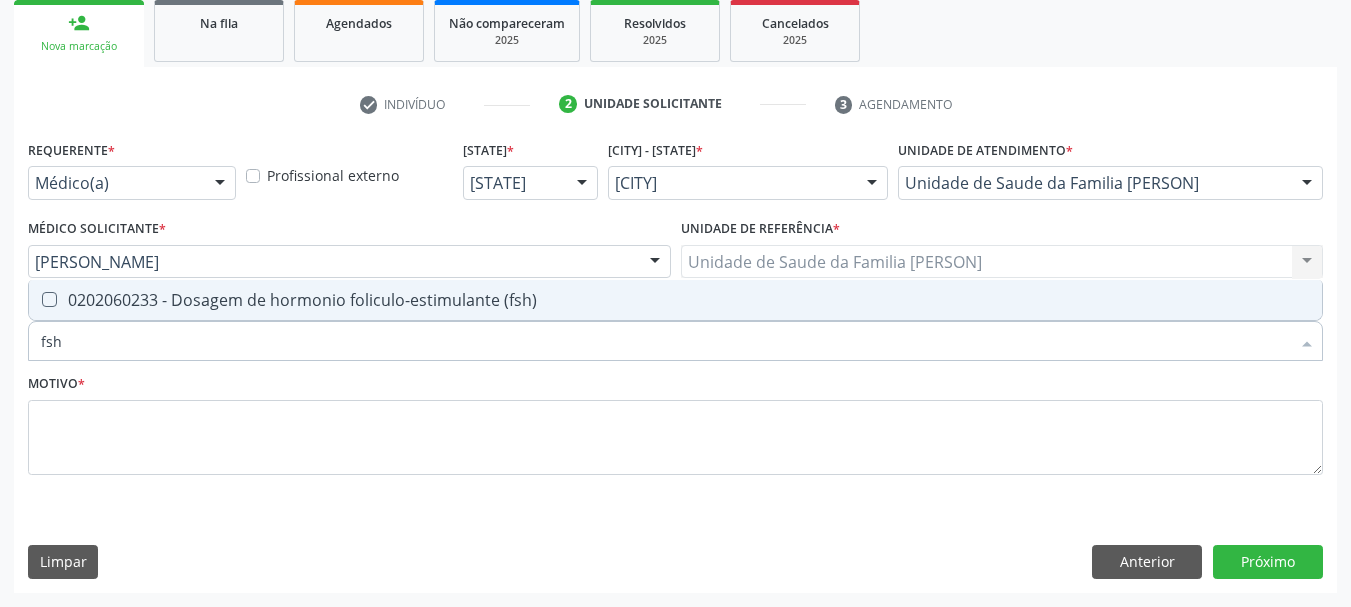 click on "0202060233 - Dosagem de hormonio foliculo-estimulante (fsh)" at bounding box center [675, 300] 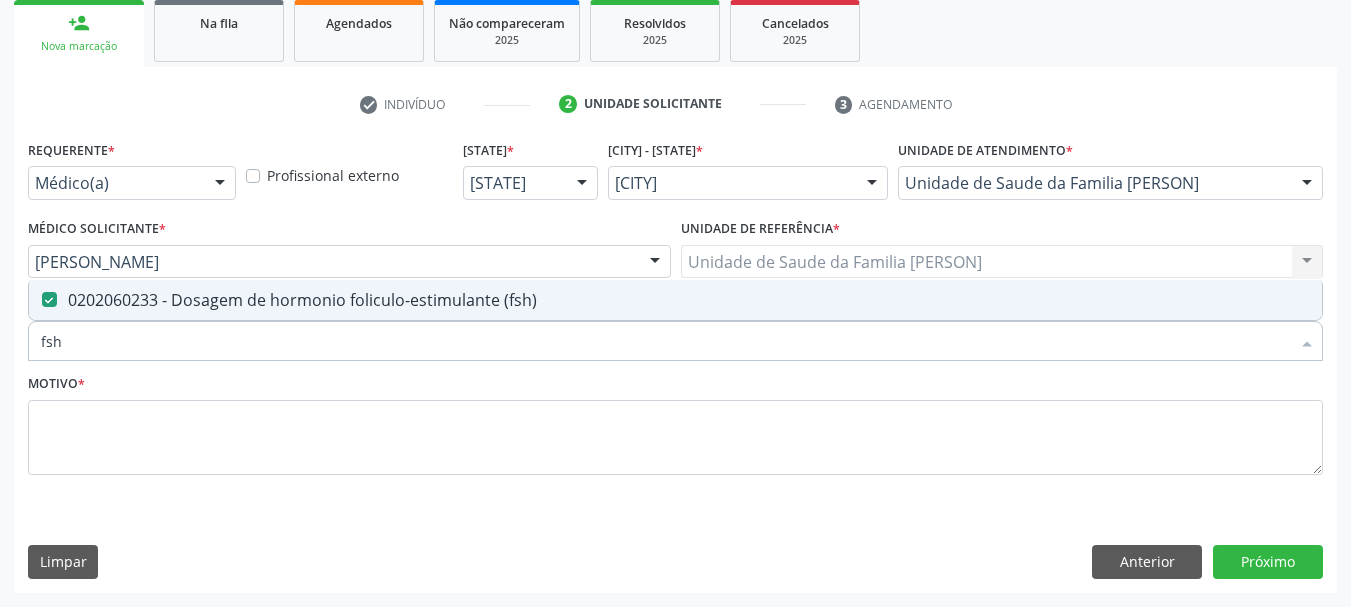 drag, startPoint x: 133, startPoint y: 345, endPoint x: 0, endPoint y: 344, distance: 133.00375 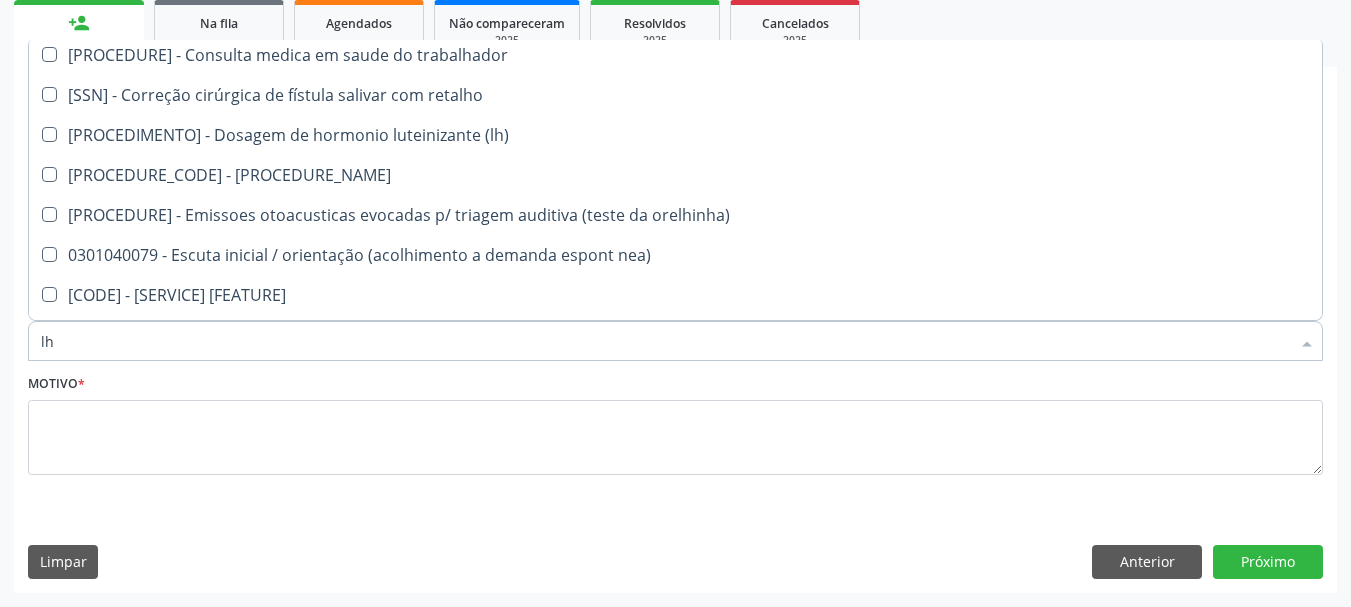 scroll, scrollTop: 2000, scrollLeft: 0, axis: vertical 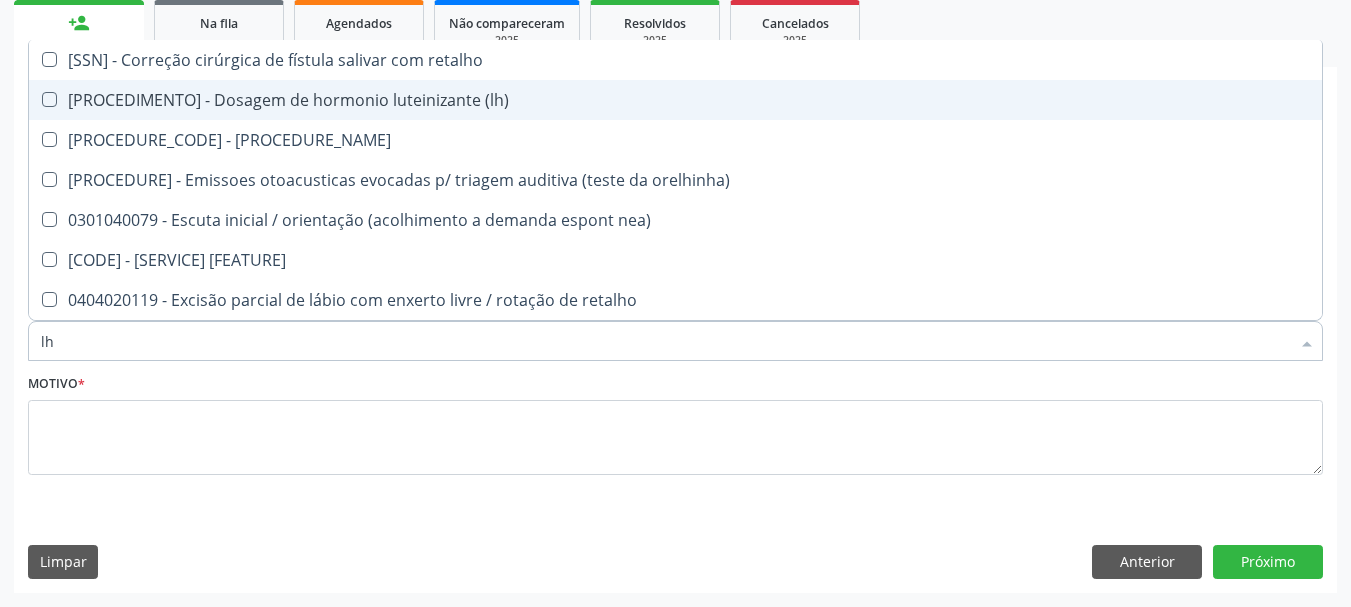 click on "[PROCEDIMENTO] - Dosagem de hormonio luteinizante (lh)" at bounding box center [810, 100] 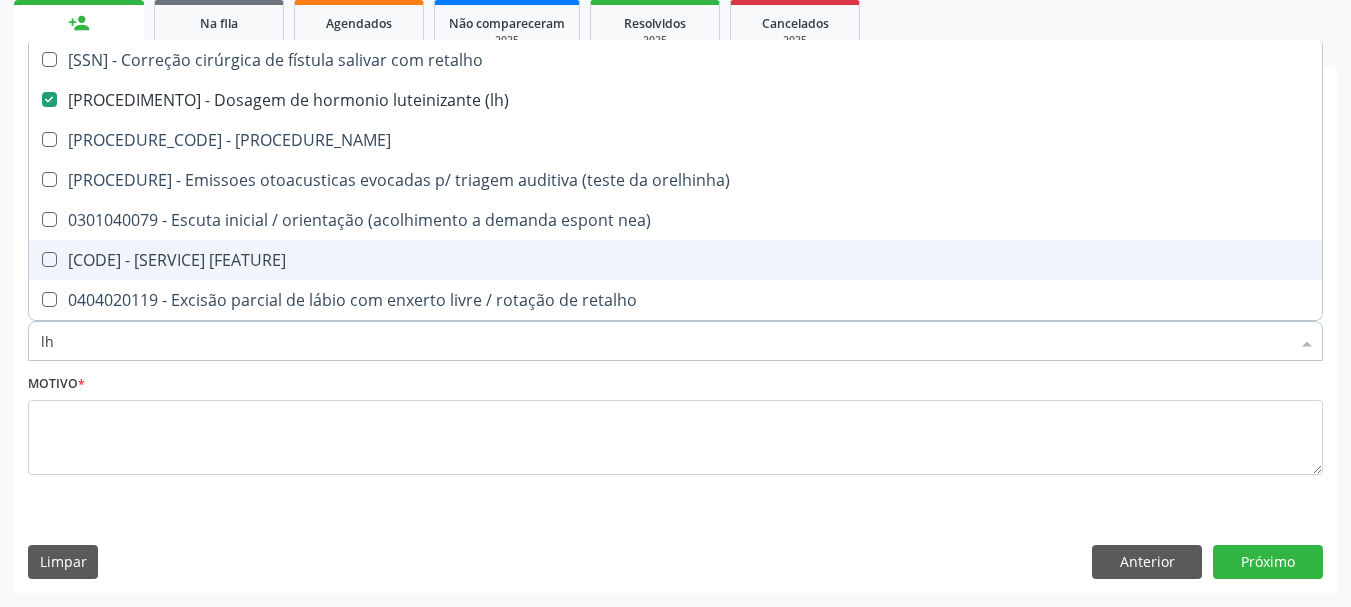 drag, startPoint x: 77, startPoint y: 334, endPoint x: 0, endPoint y: 340, distance: 77.23341 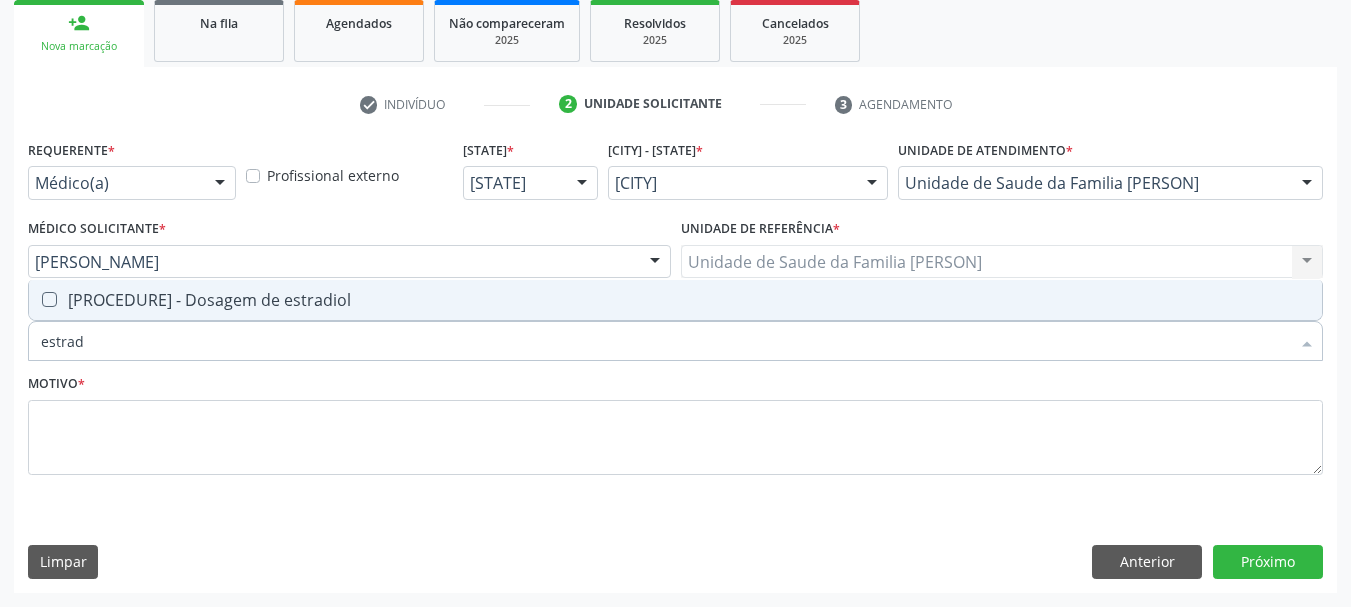 scroll, scrollTop: 0, scrollLeft: 0, axis: both 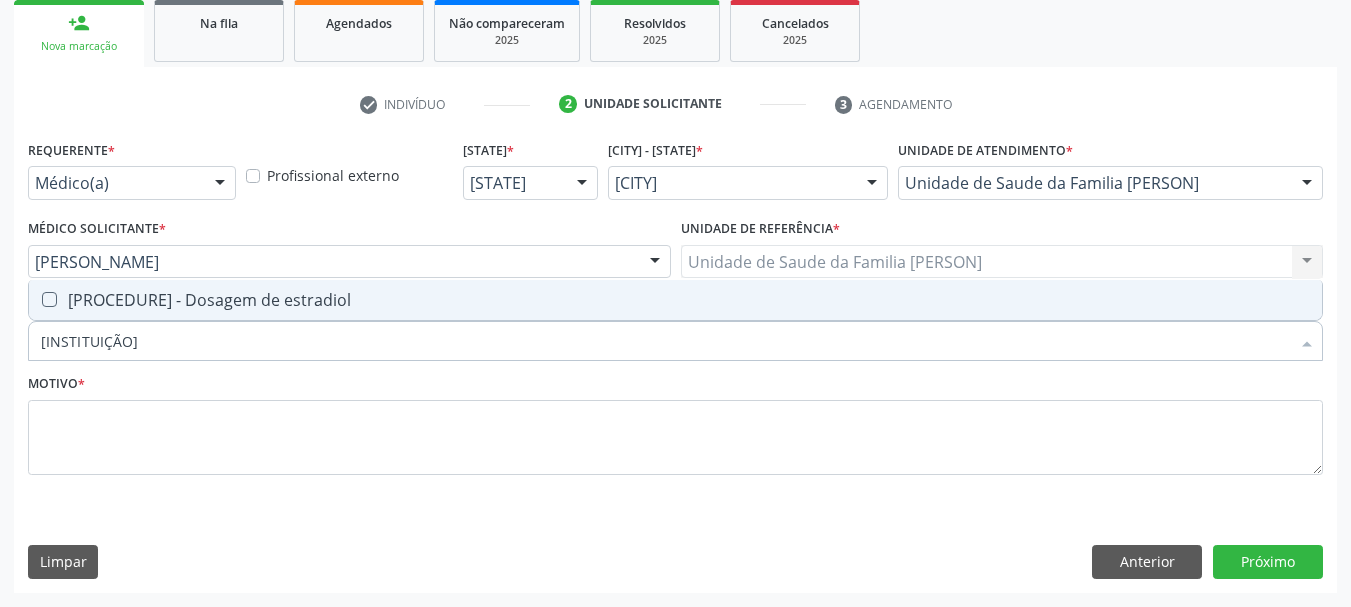 click on "[PROCEDURE] - Dosagem de estradiol" at bounding box center (675, 300) 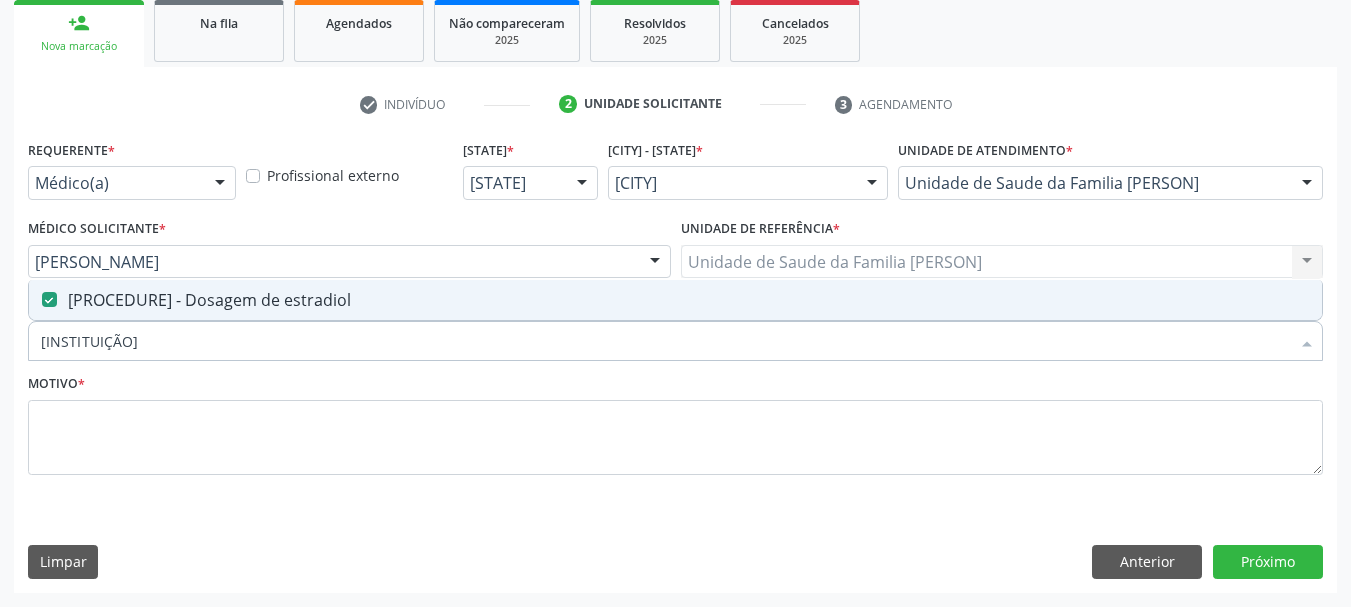 drag, startPoint x: 37, startPoint y: 349, endPoint x: 0, endPoint y: 348, distance: 37.01351 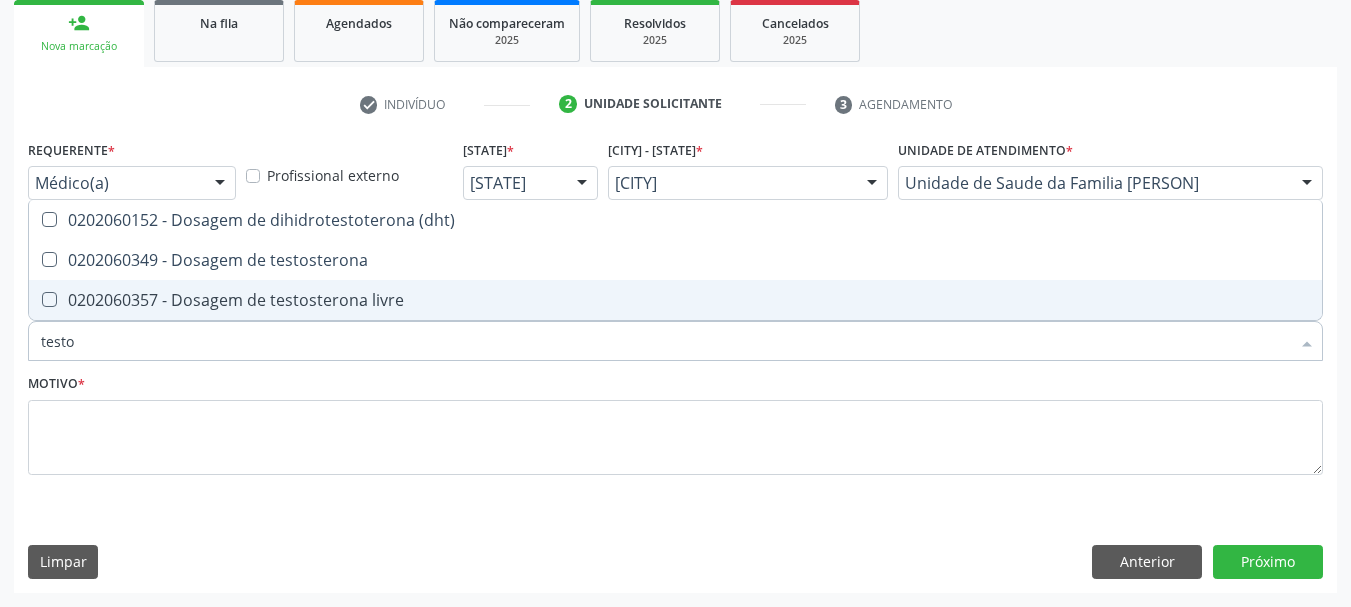 click on "0202060357 - Dosagem de testosterona livre" at bounding box center [675, 300] 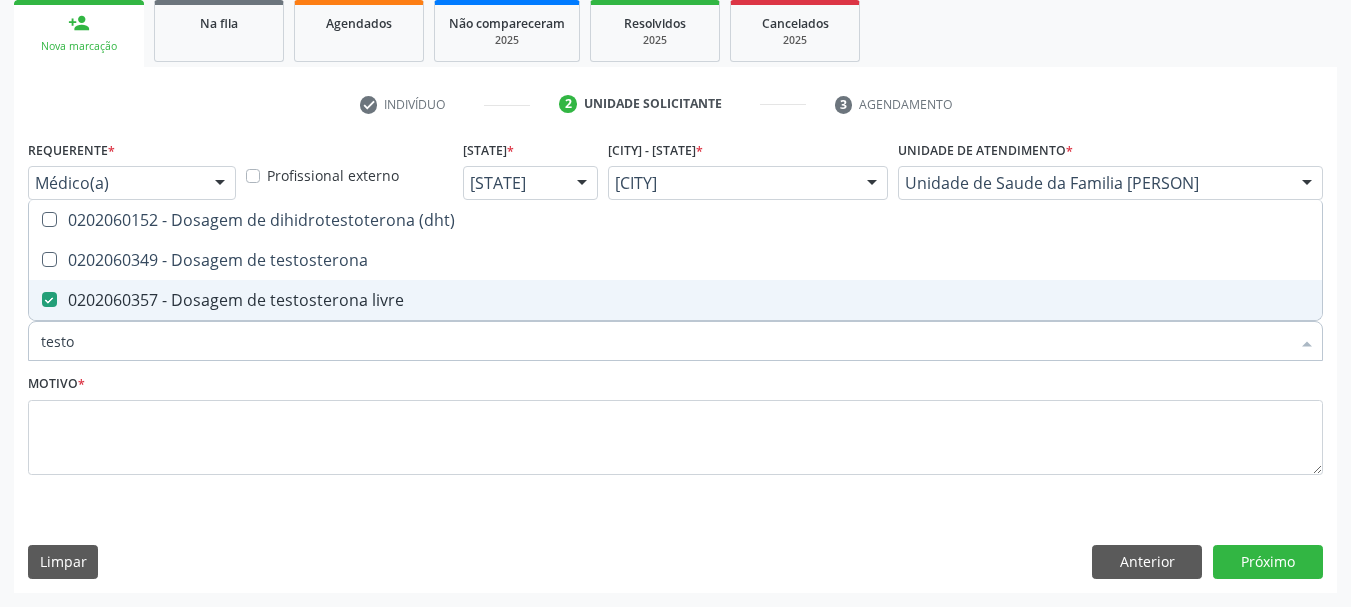 drag, startPoint x: 88, startPoint y: 345, endPoint x: 0, endPoint y: 354, distance: 88.45903 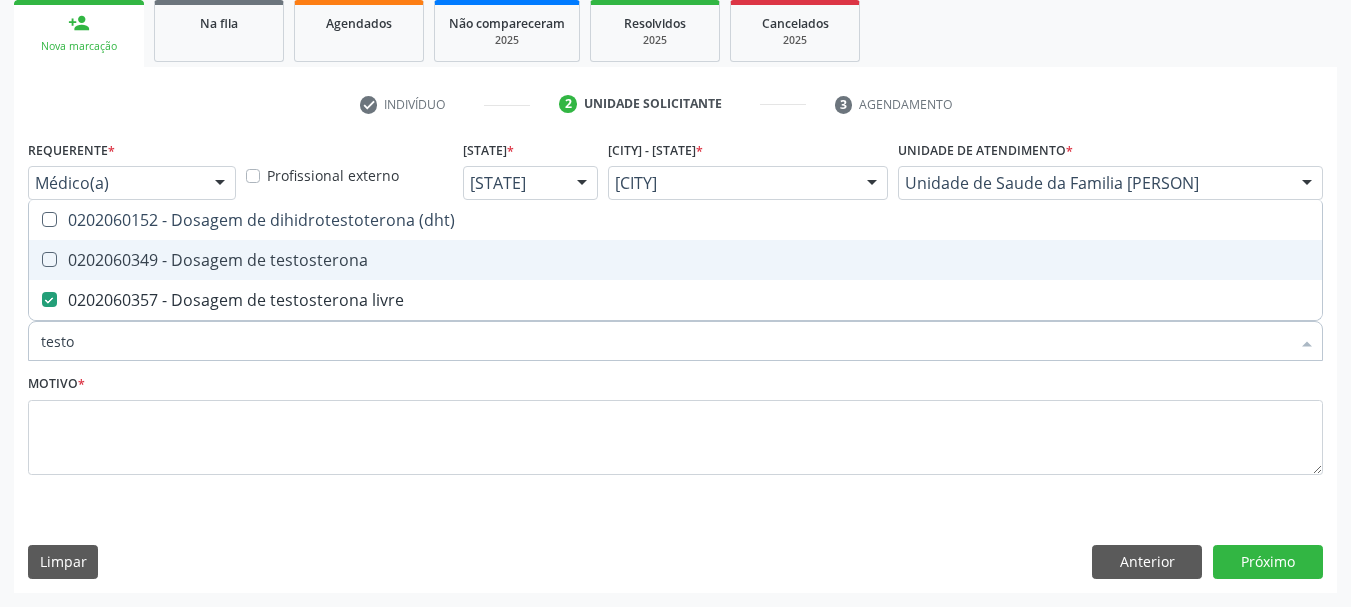 click on "0202060349 - Dosagem de testosterona" at bounding box center (675, 260) 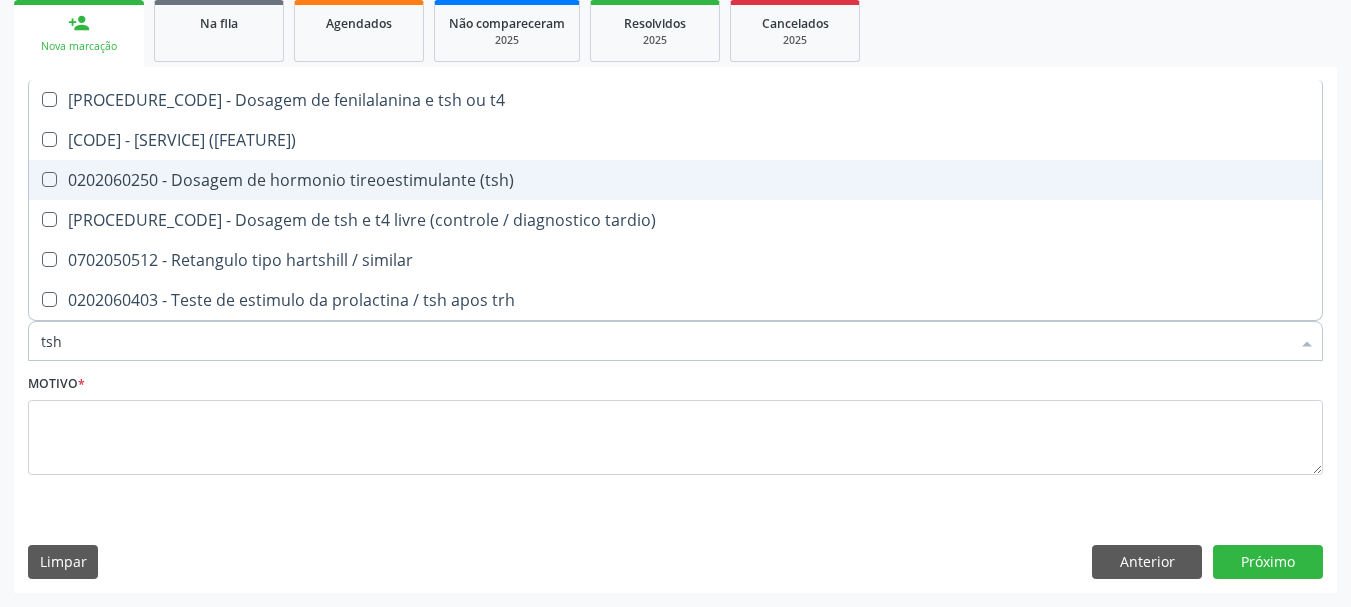 click on "0202060250 - Dosagem de hormonio tireoestimulante (tsh)" at bounding box center (675, 180) 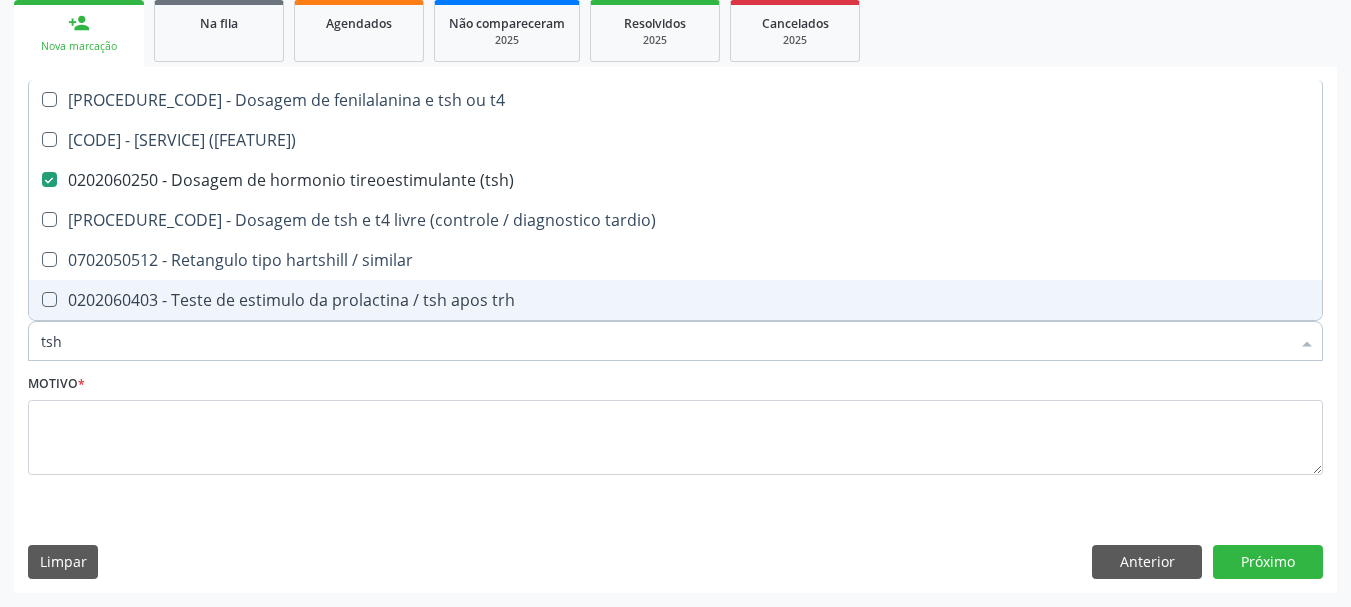 drag, startPoint x: 83, startPoint y: 353, endPoint x: 0, endPoint y: 347, distance: 83.21658 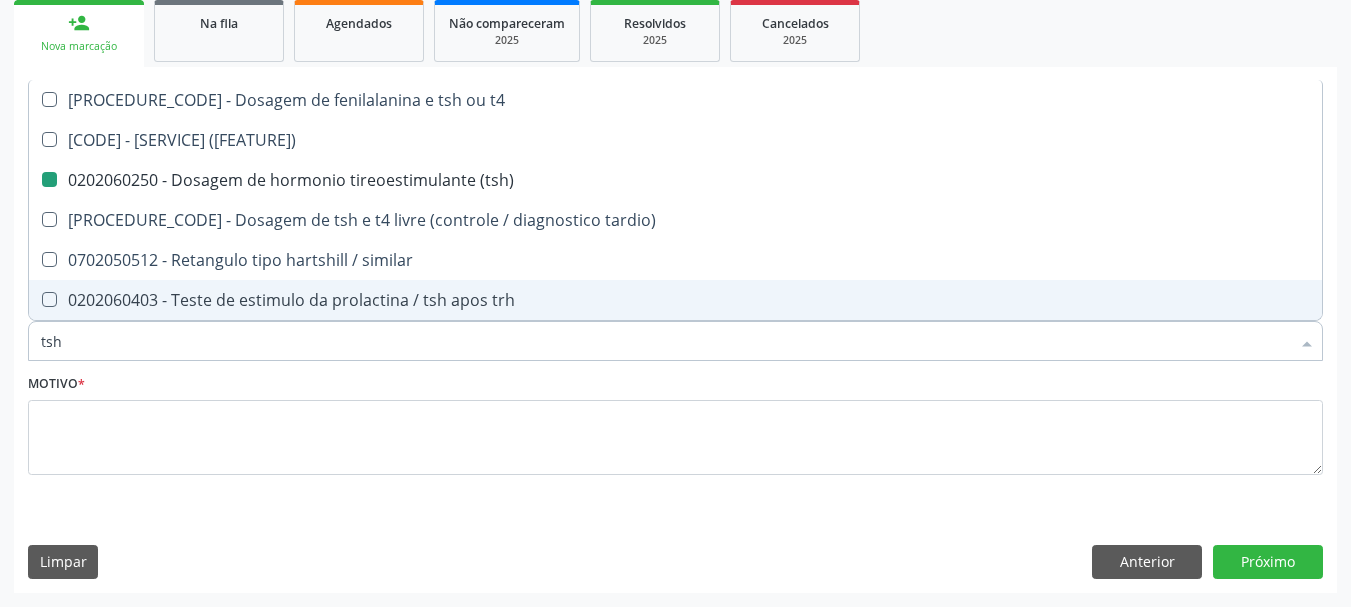 type on "t" 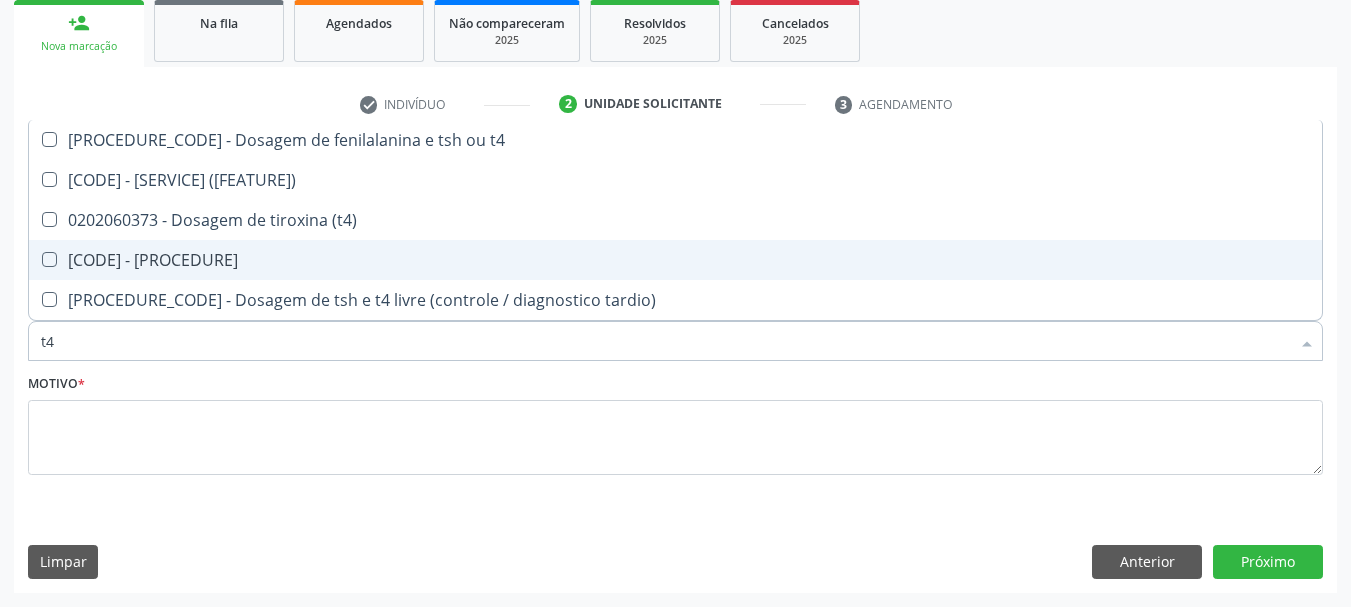 click on "[CODE] - [PROCEDURE]" at bounding box center [675, 260] 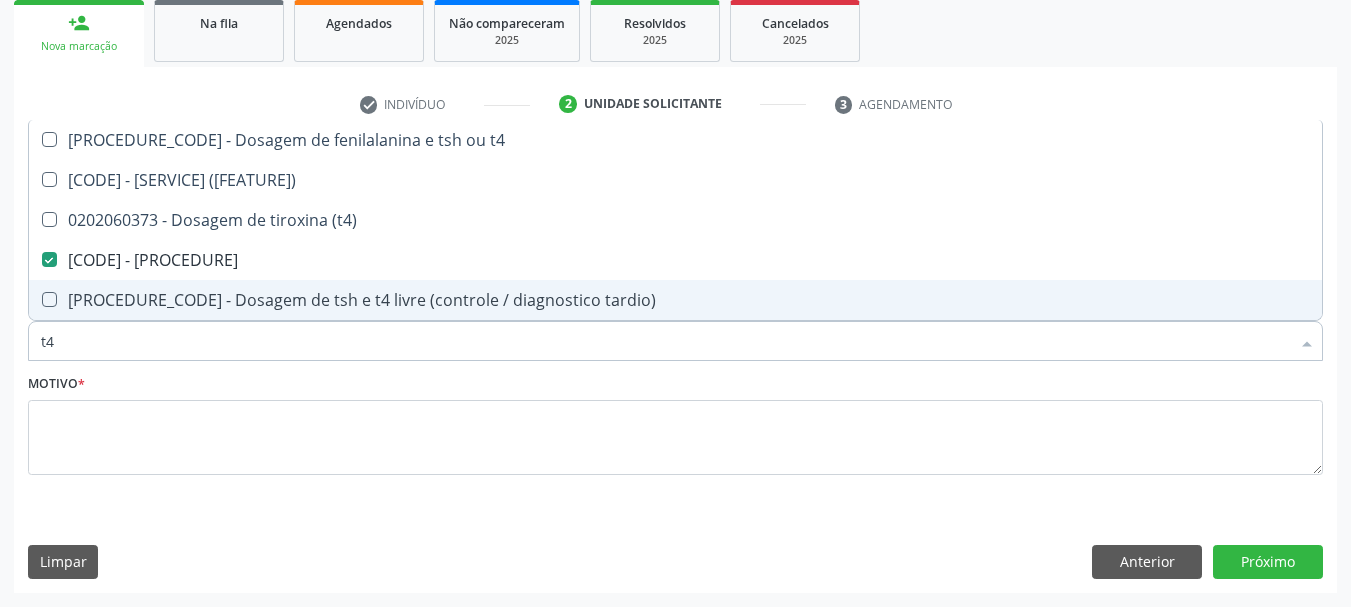 drag, startPoint x: 67, startPoint y: 349, endPoint x: 0, endPoint y: 355, distance: 67.26812 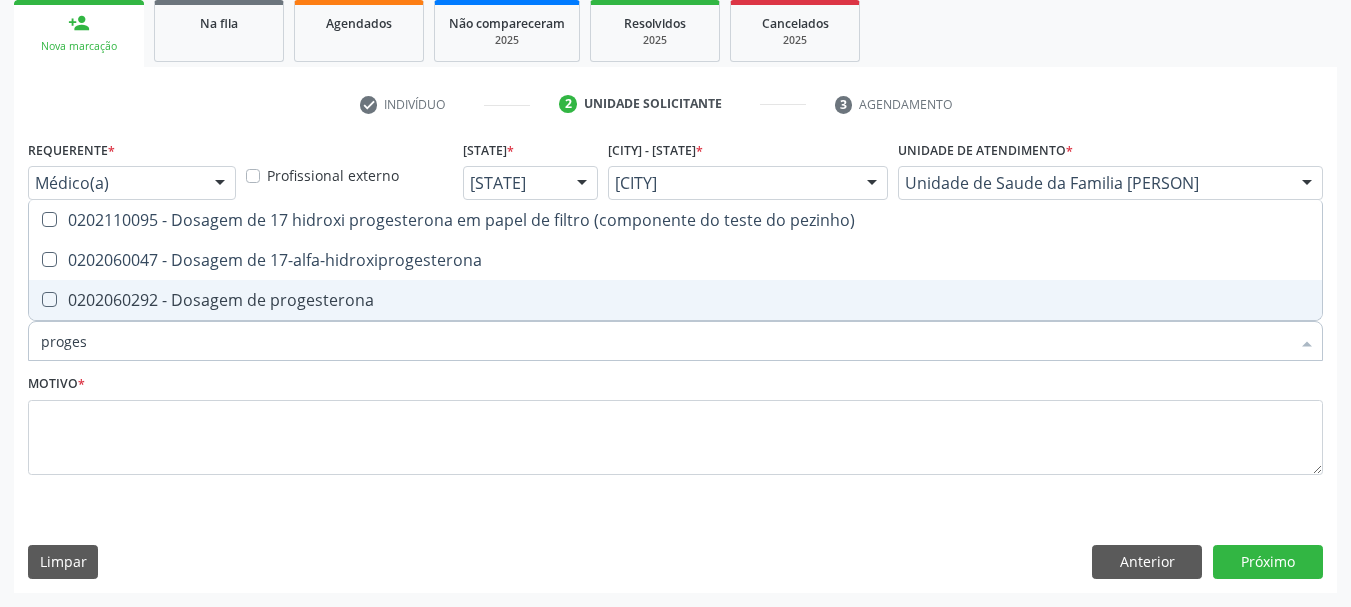 type on "progest" 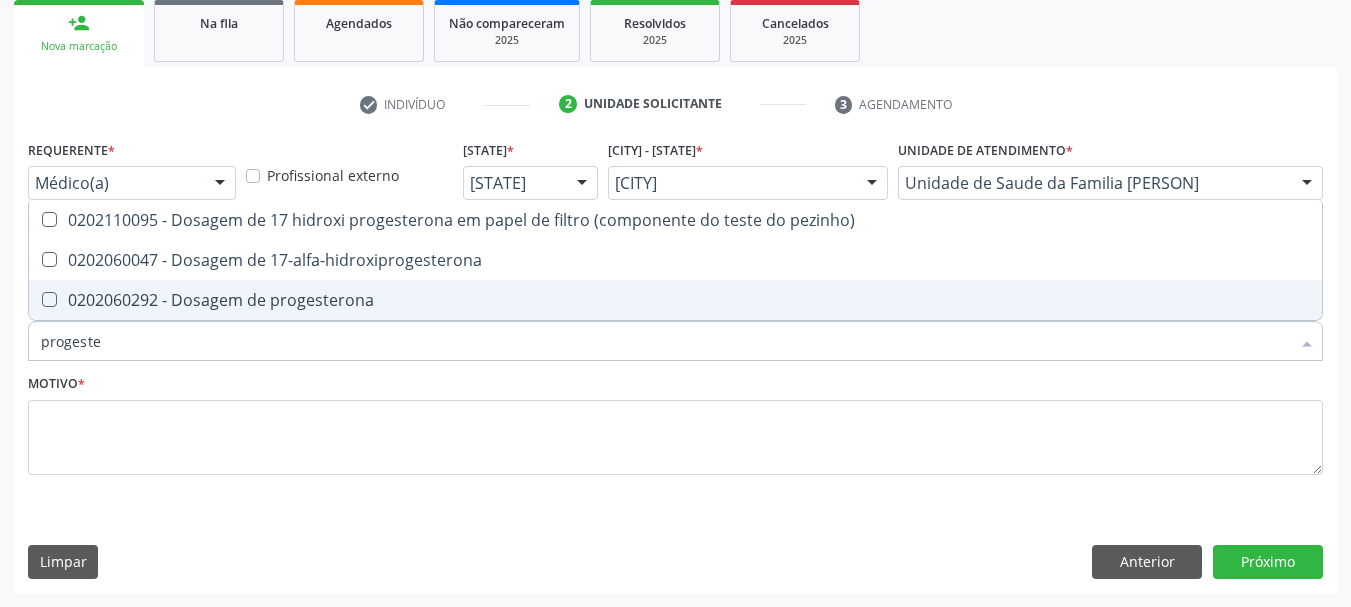 click on "0202060292 - Dosagem de progesterona" at bounding box center [675, 300] 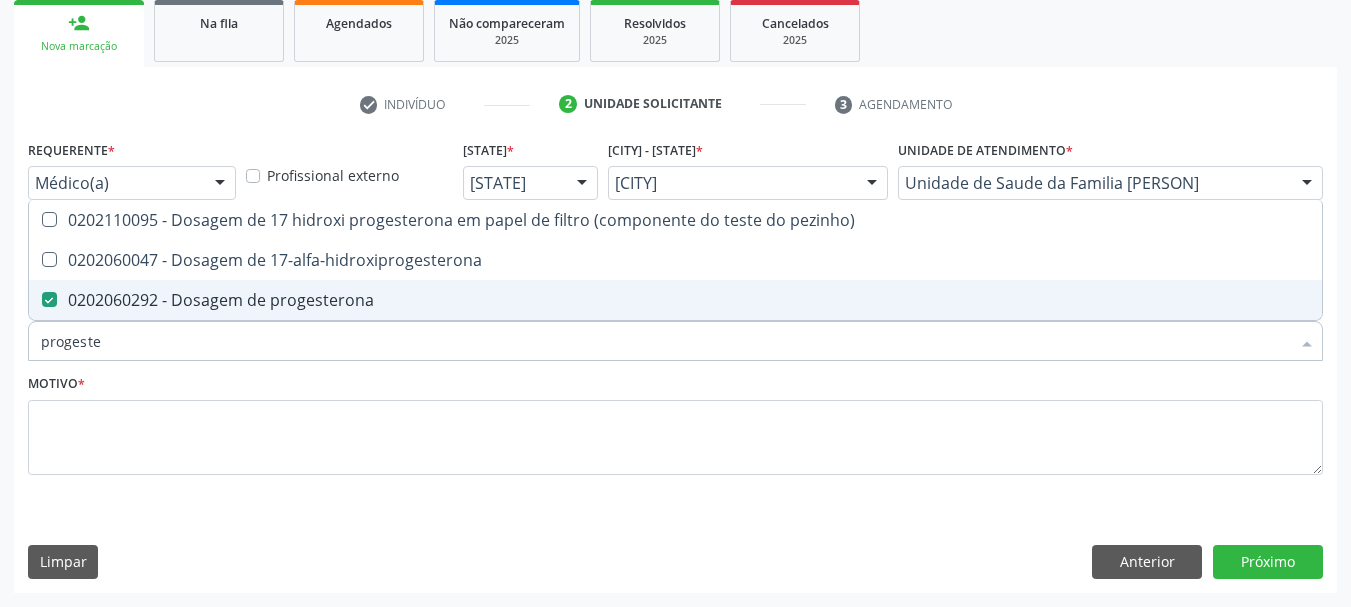 drag, startPoint x: 114, startPoint y: 333, endPoint x: 0, endPoint y: 357, distance: 116.498924 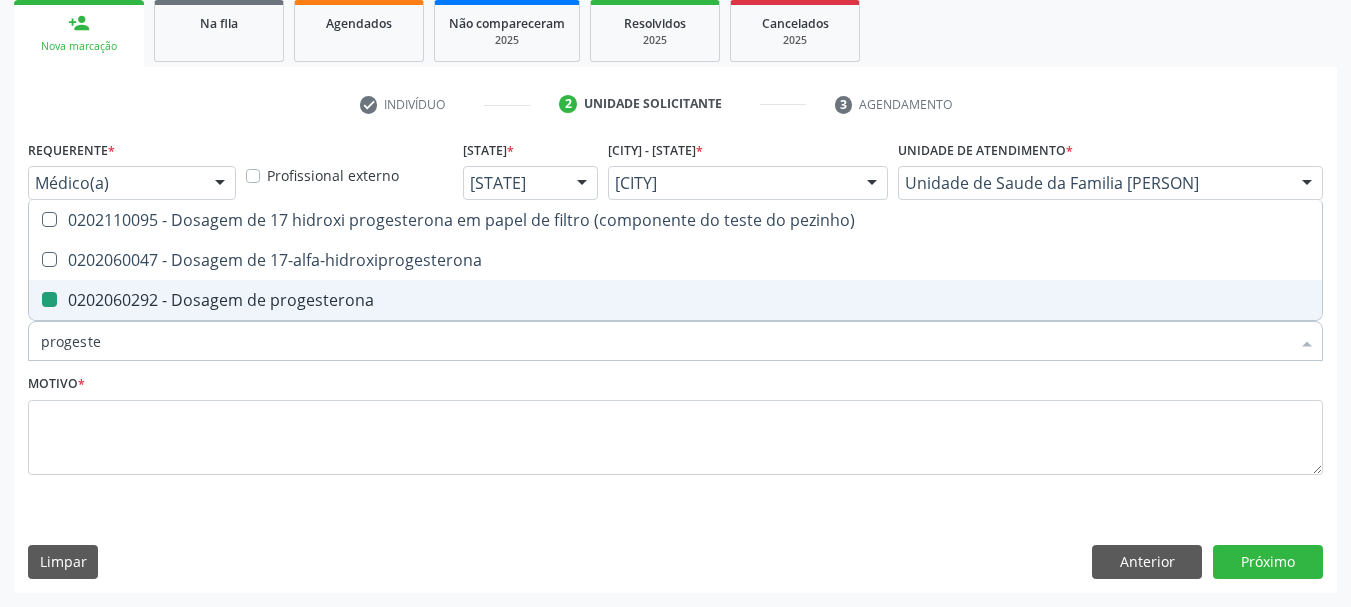 type 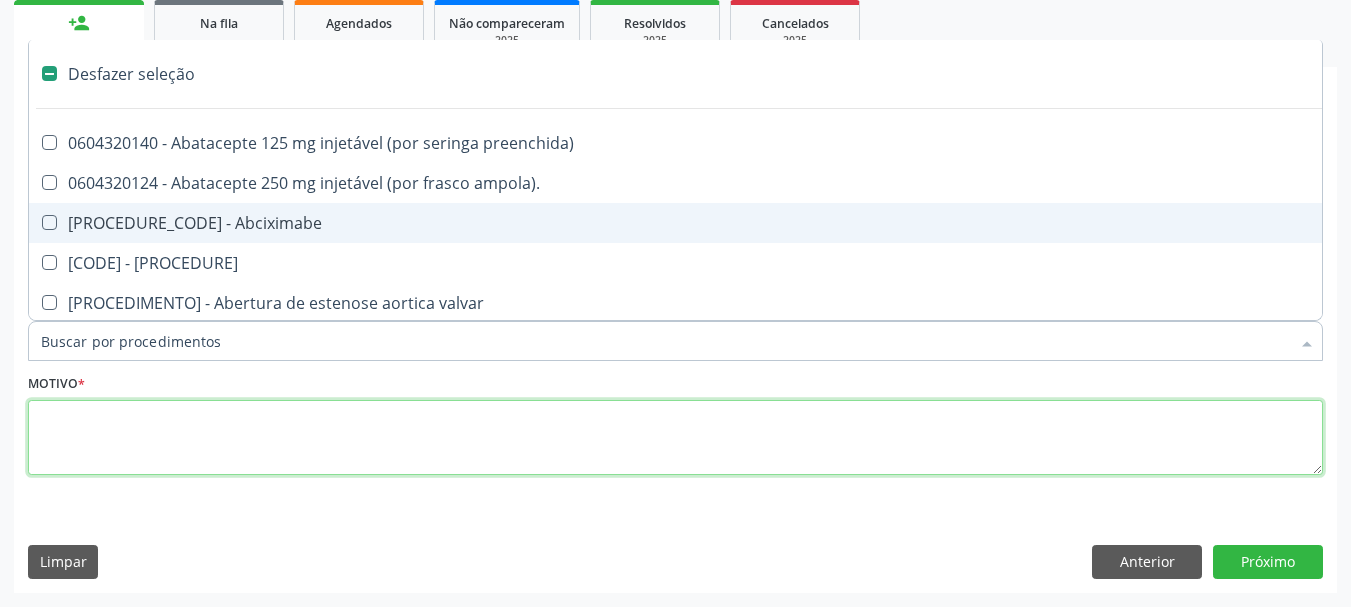 click at bounding box center (675, 438) 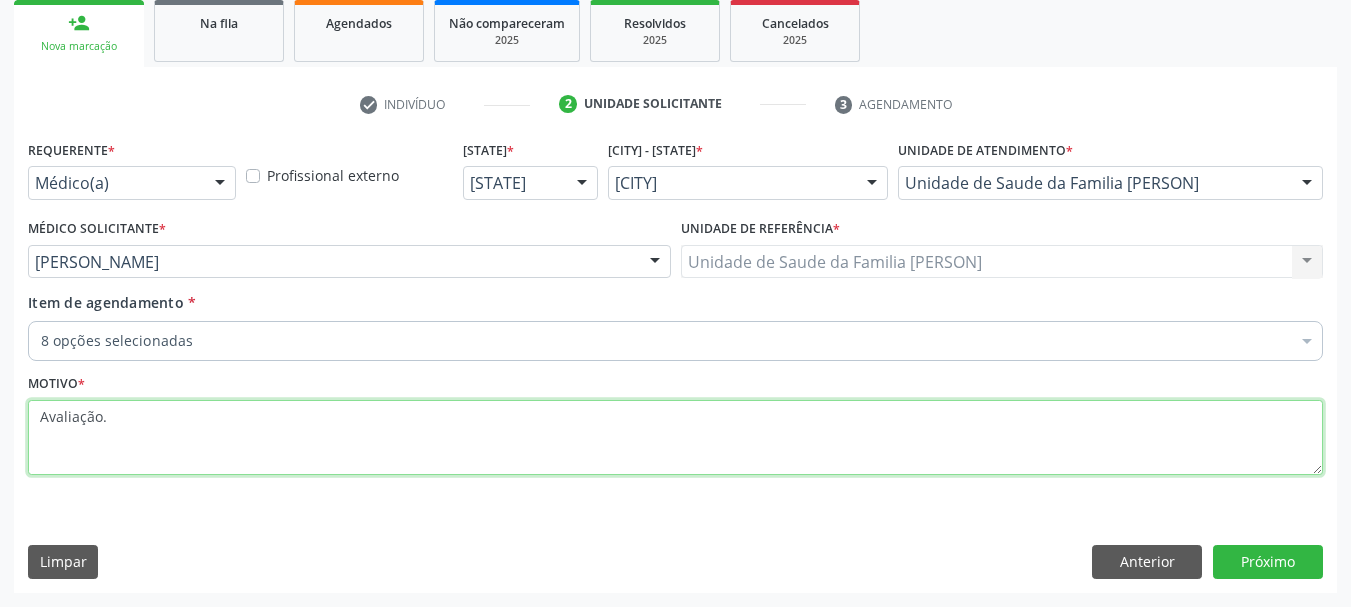 type on "Avaliação." 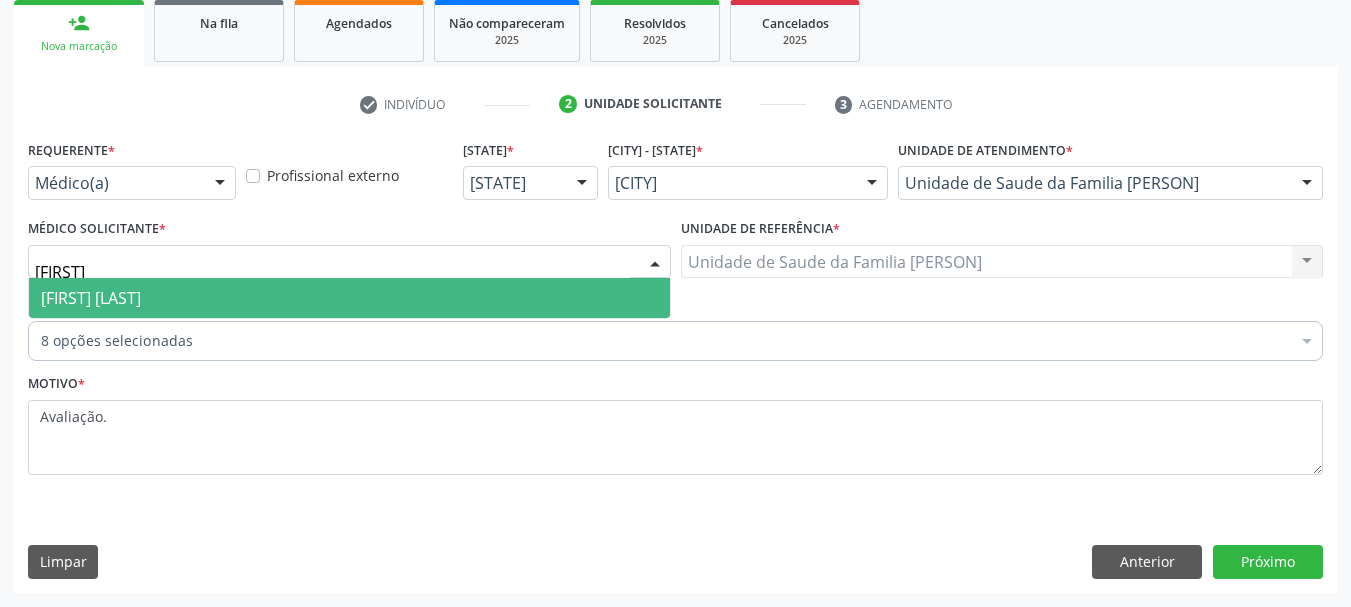 click on "[FIRST] [LAST]" at bounding box center [349, 298] 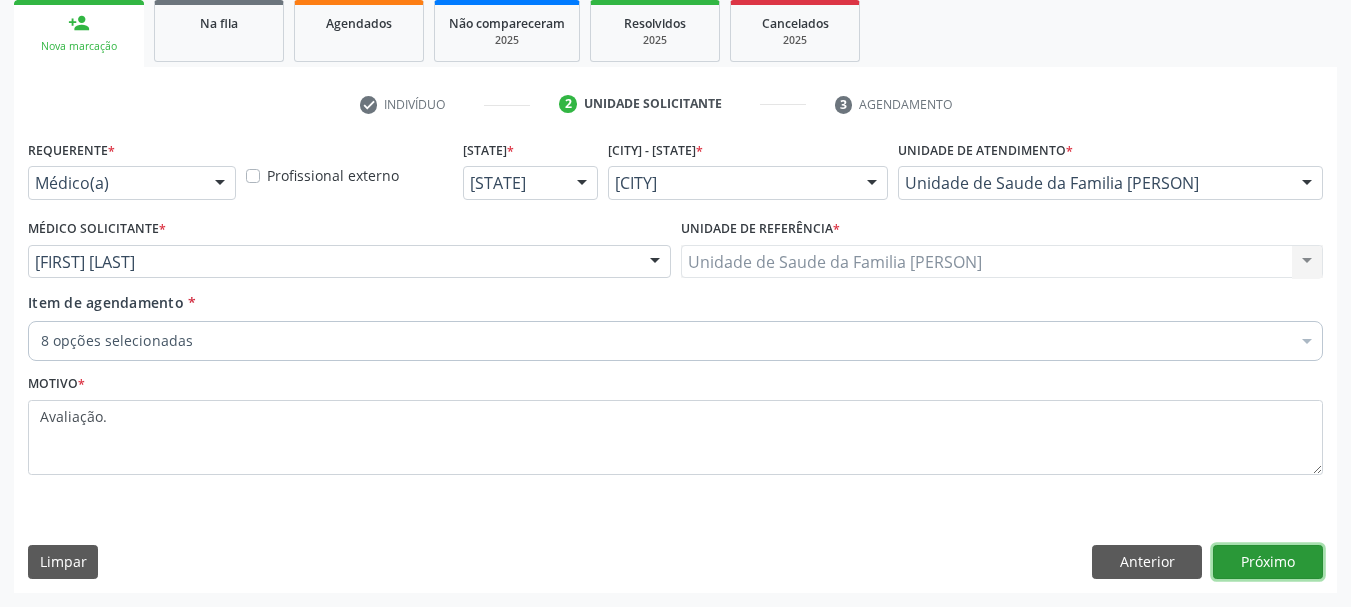 click on "Próximo" at bounding box center (1268, 562) 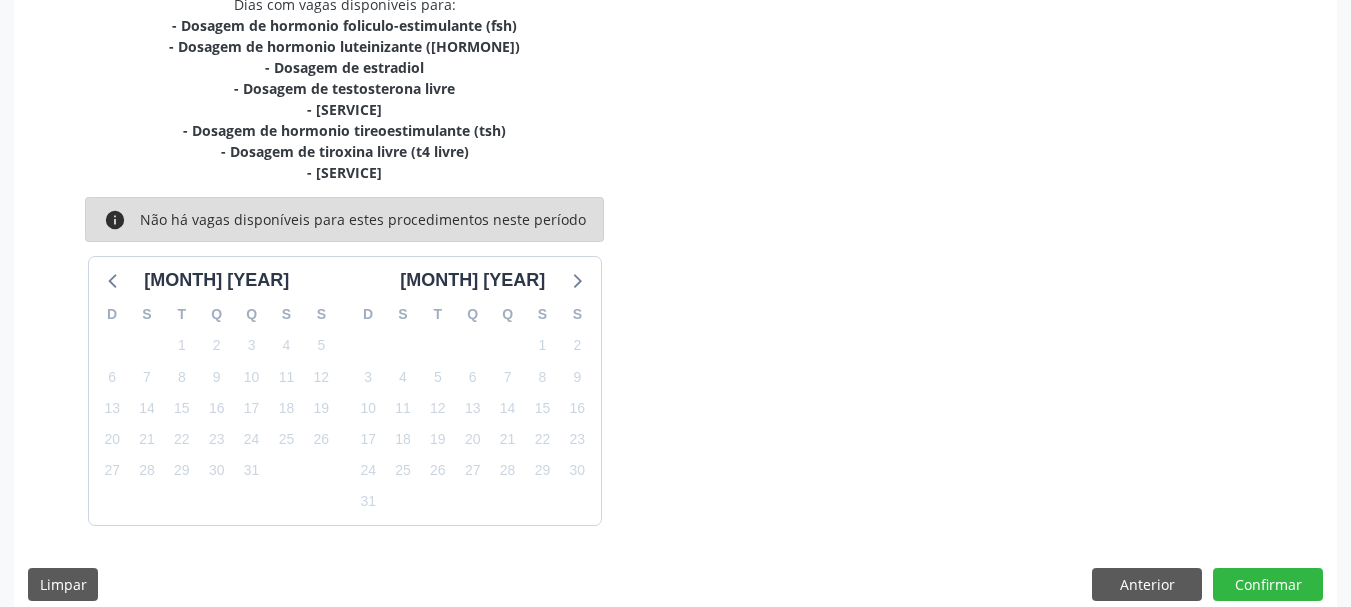 scroll, scrollTop: 469, scrollLeft: 0, axis: vertical 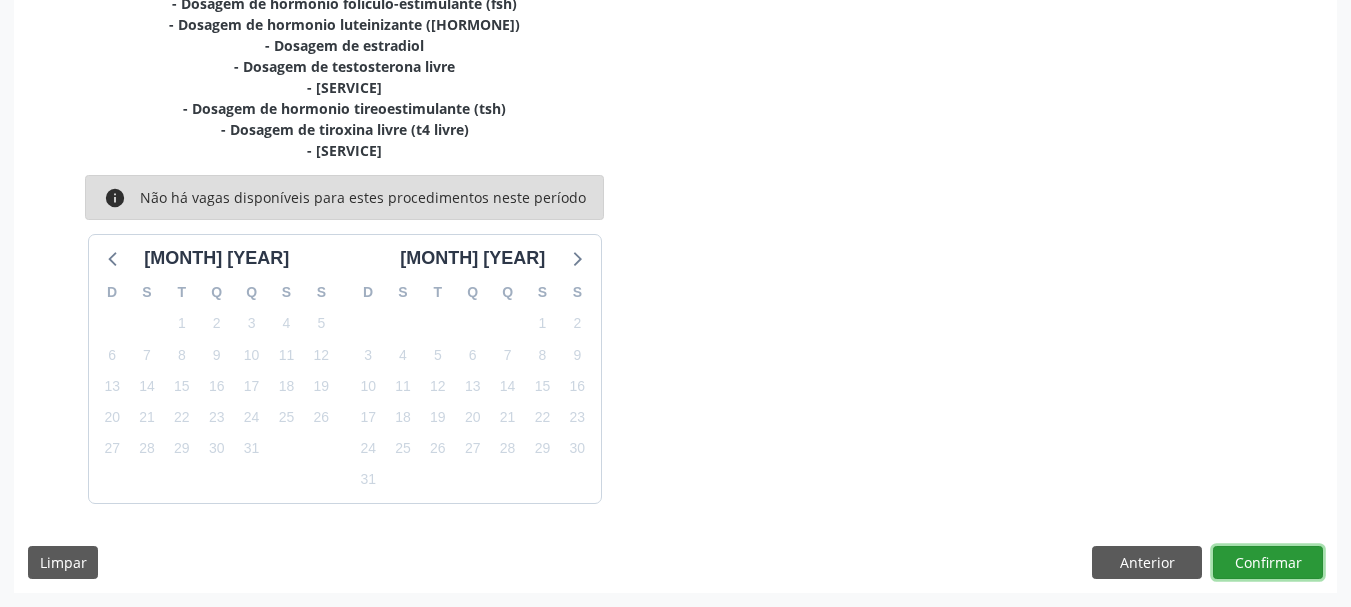 click on "Confirmar" at bounding box center [1268, 563] 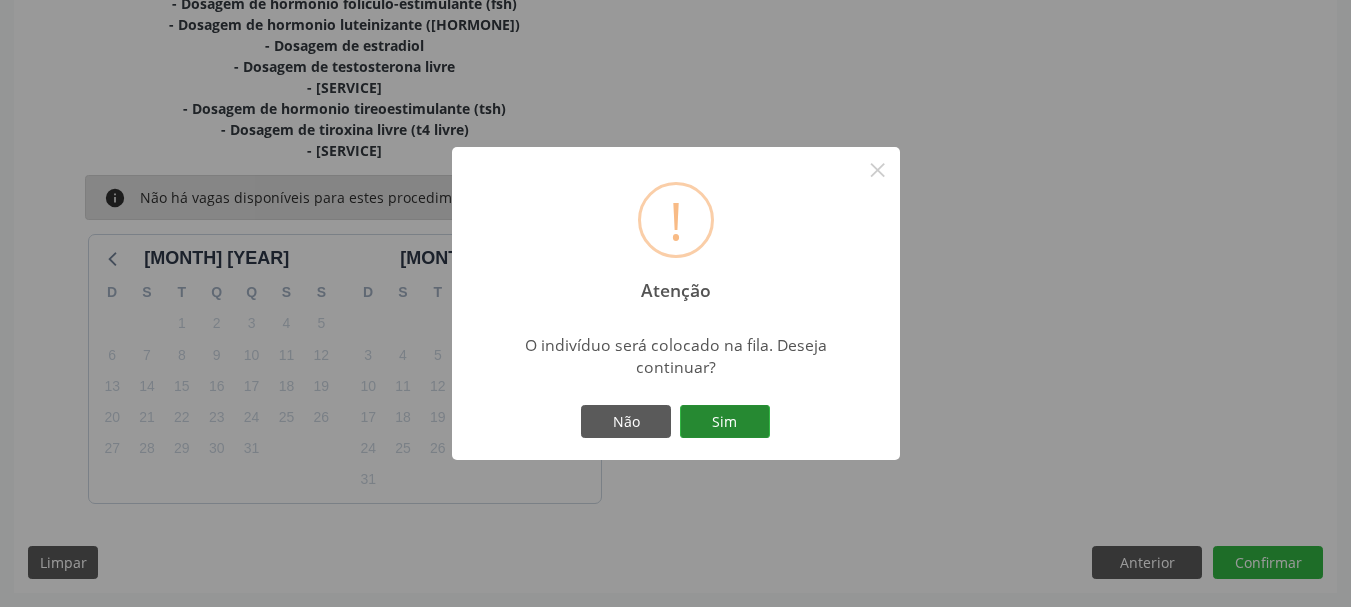 click on "Sim" at bounding box center (725, 422) 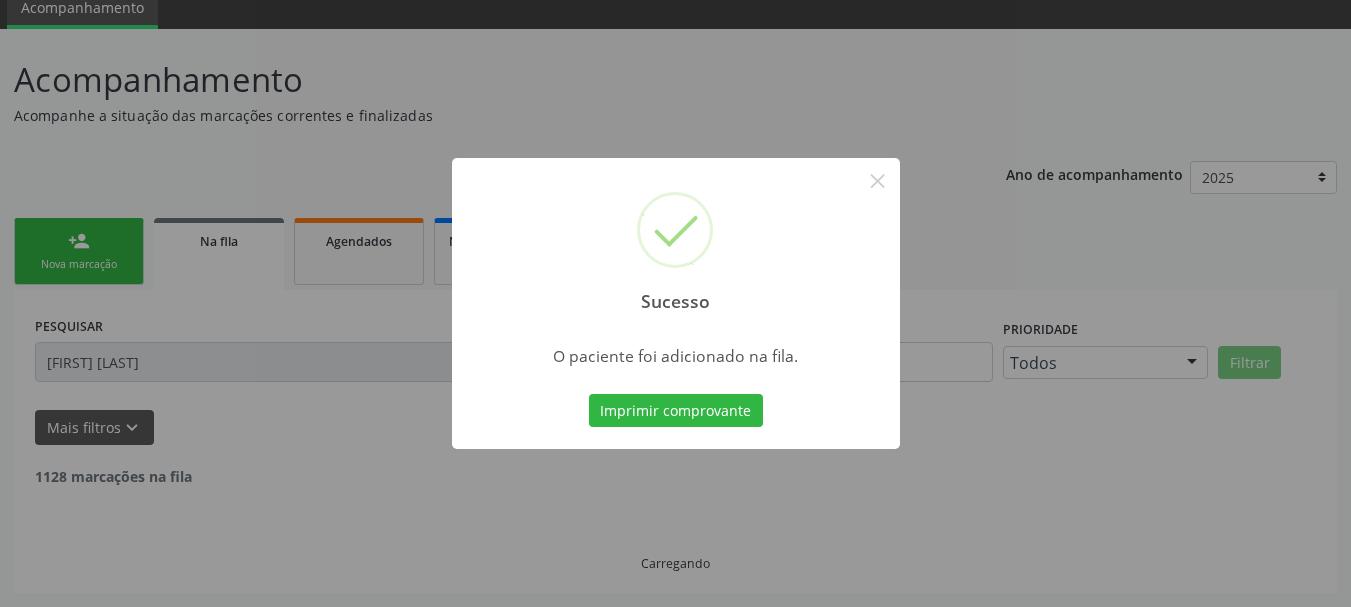 scroll, scrollTop: 17, scrollLeft: 0, axis: vertical 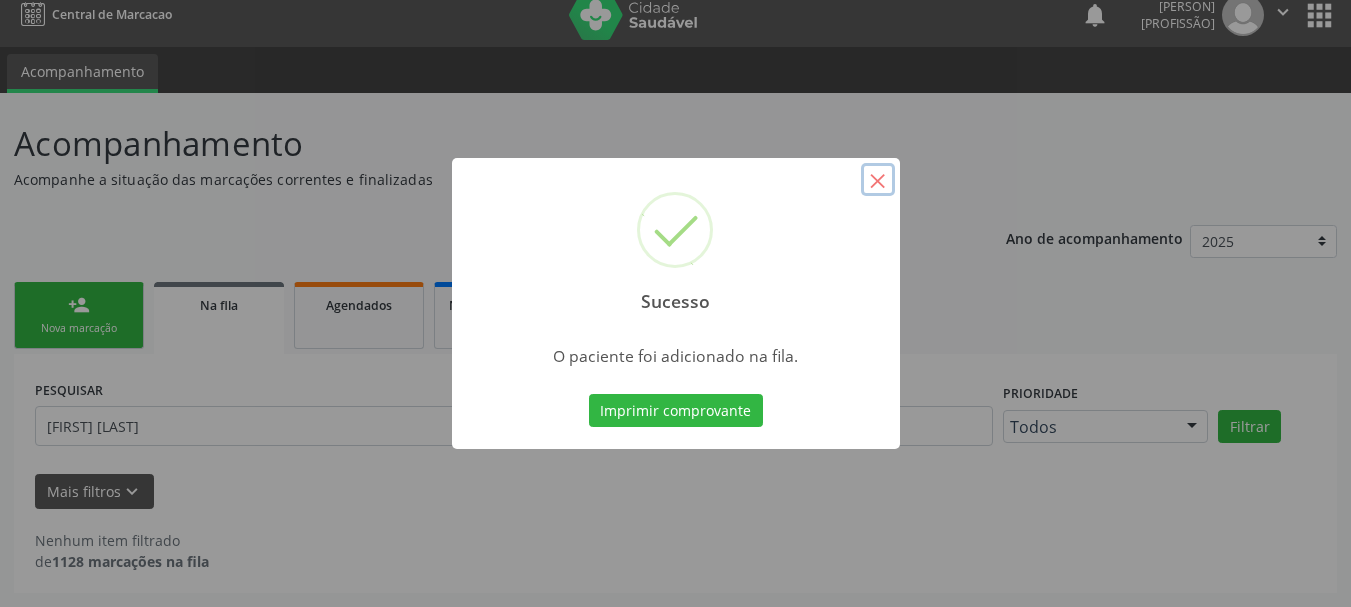 click on "×" at bounding box center [878, 180] 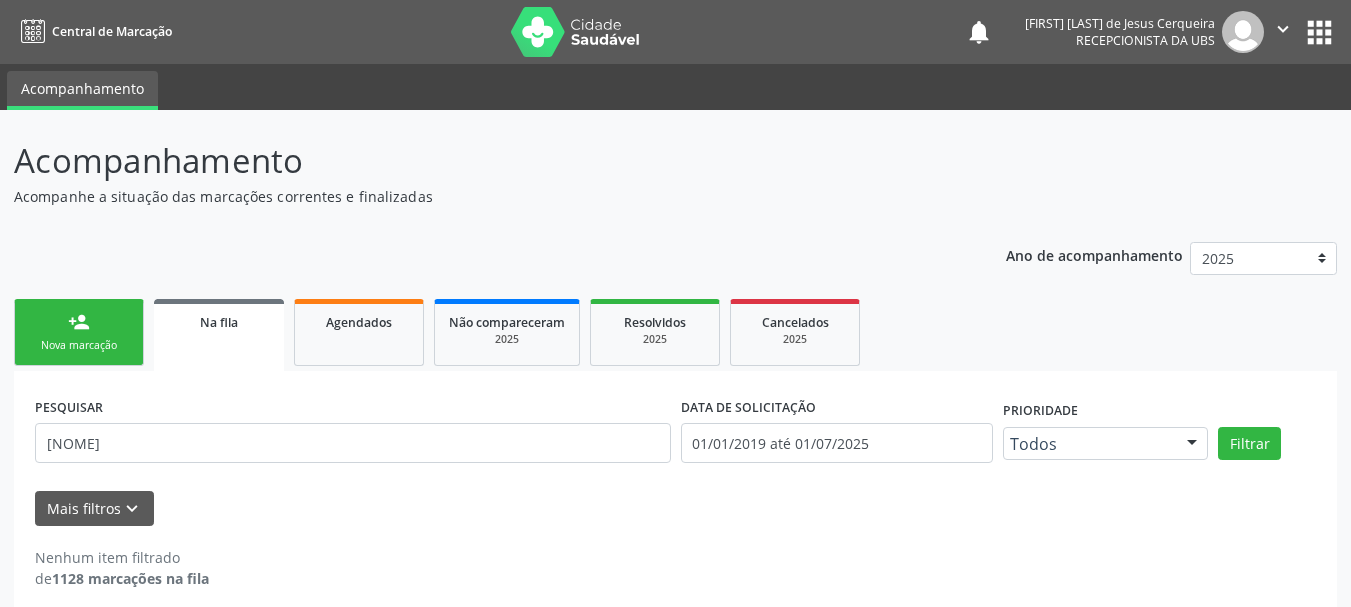 scroll, scrollTop: 17, scrollLeft: 0, axis: vertical 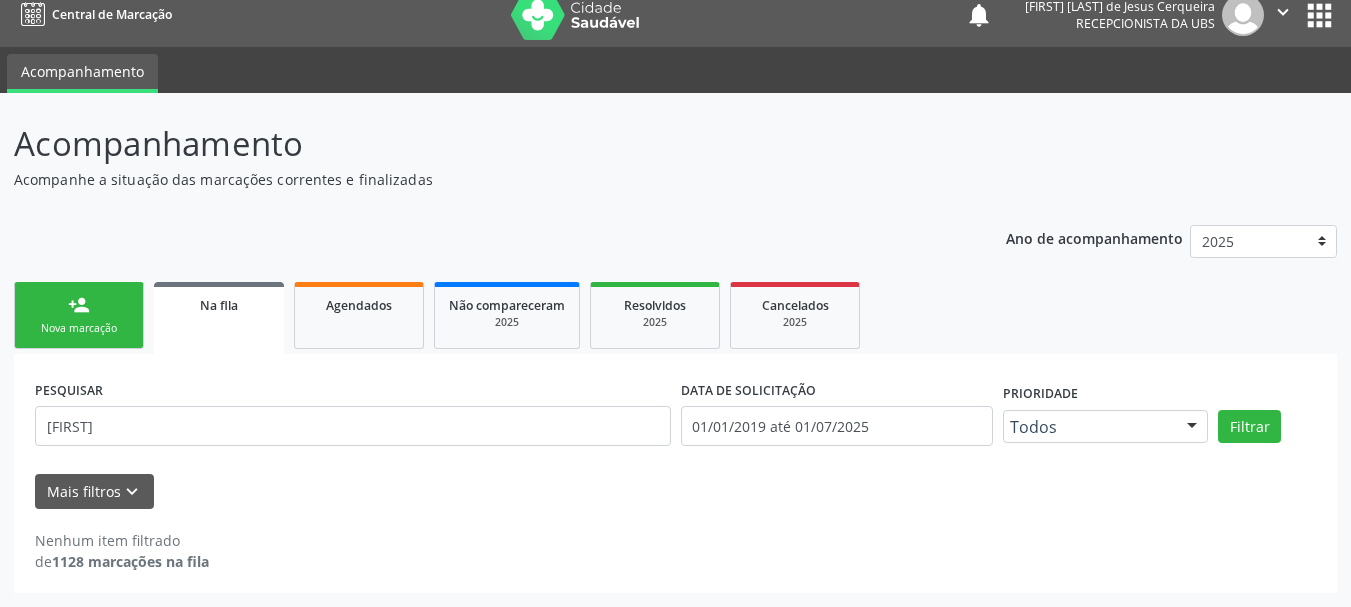 type on "[FIRST]" 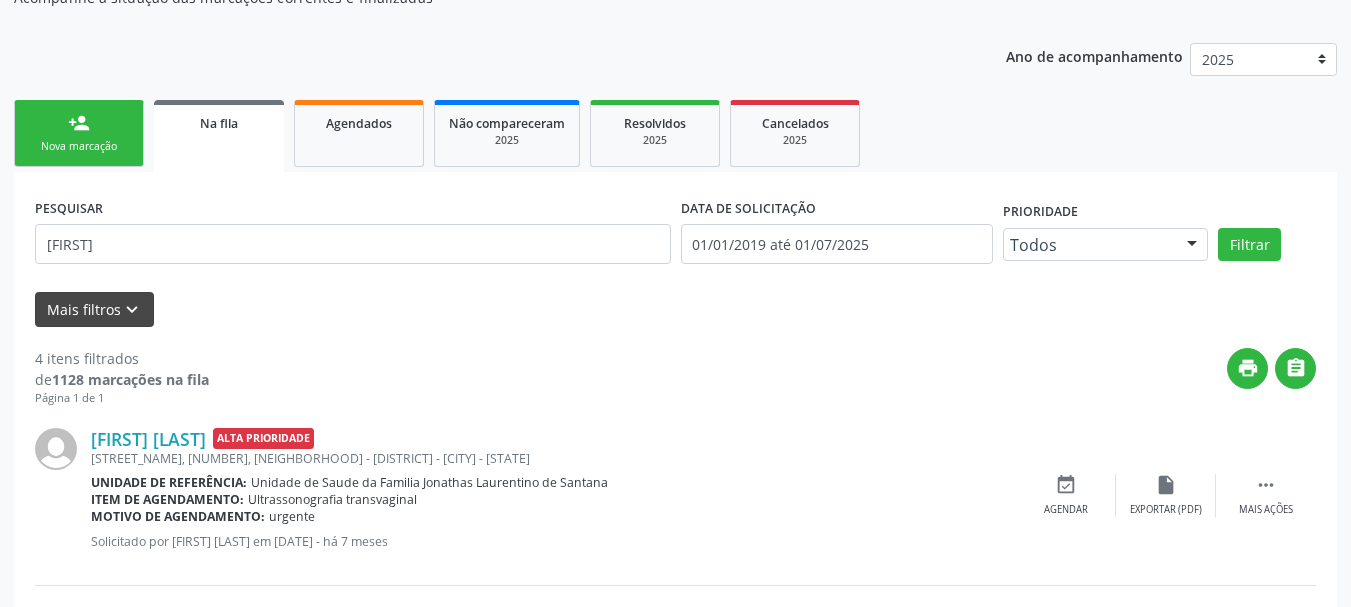scroll, scrollTop: 417, scrollLeft: 0, axis: vertical 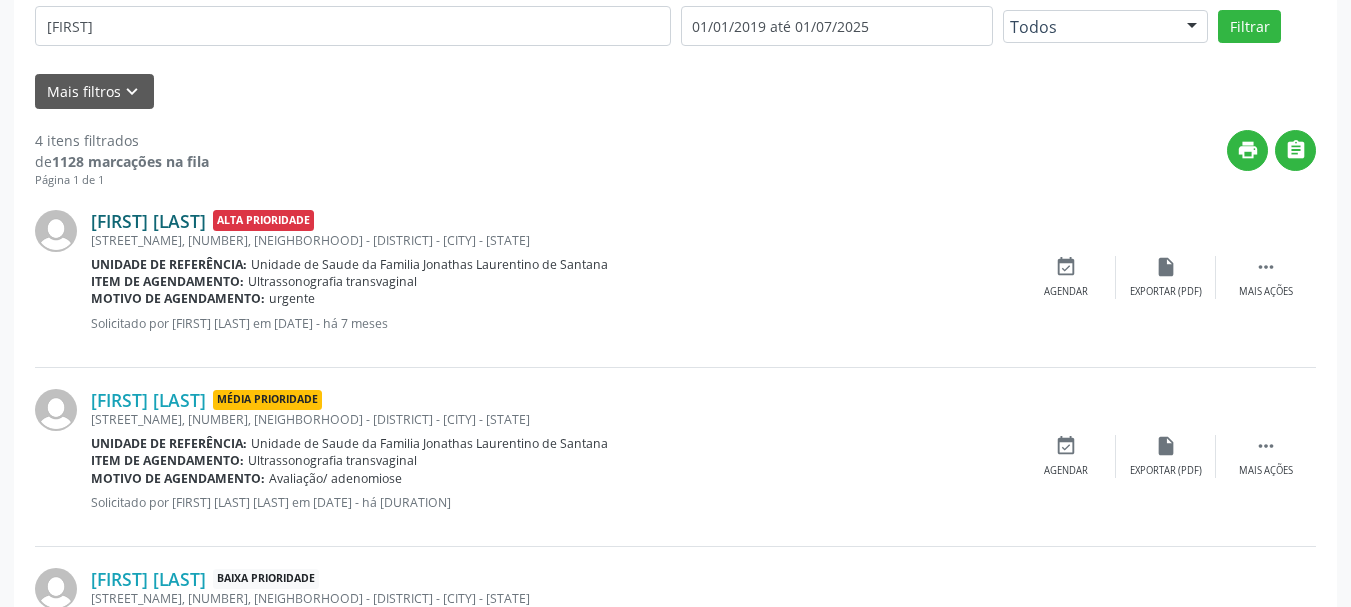 click on "[FIRST] [LAST]" at bounding box center (148, 221) 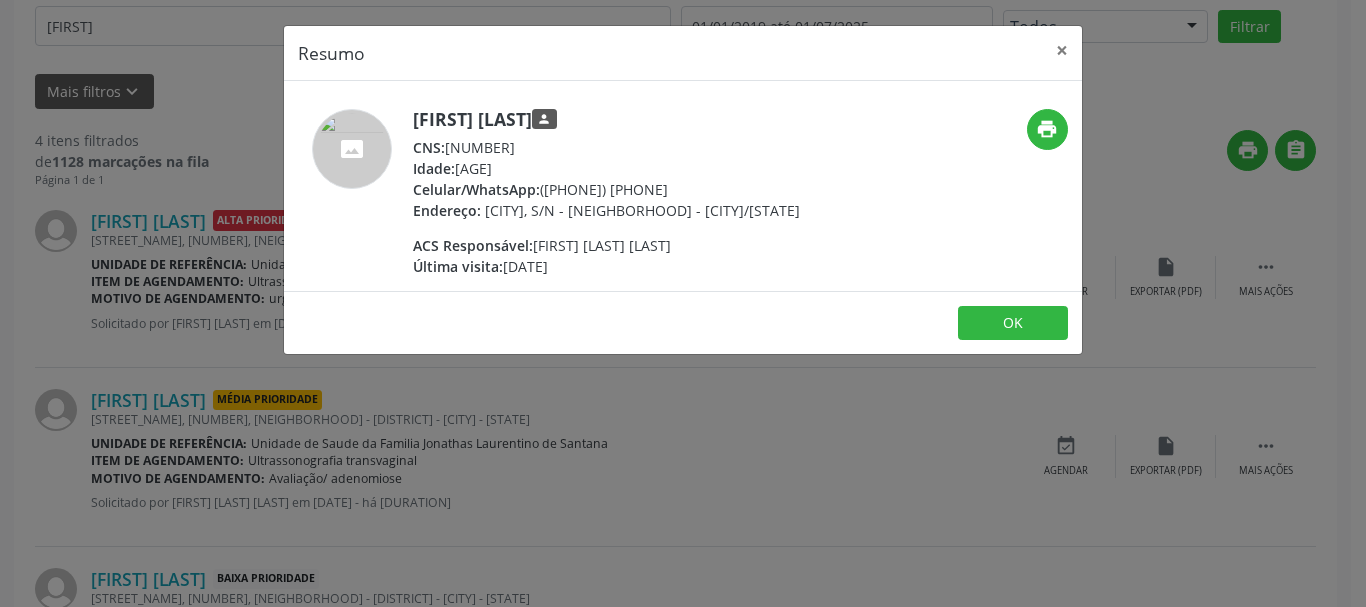 drag, startPoint x: 414, startPoint y: 114, endPoint x: 590, endPoint y: 115, distance: 176.00284 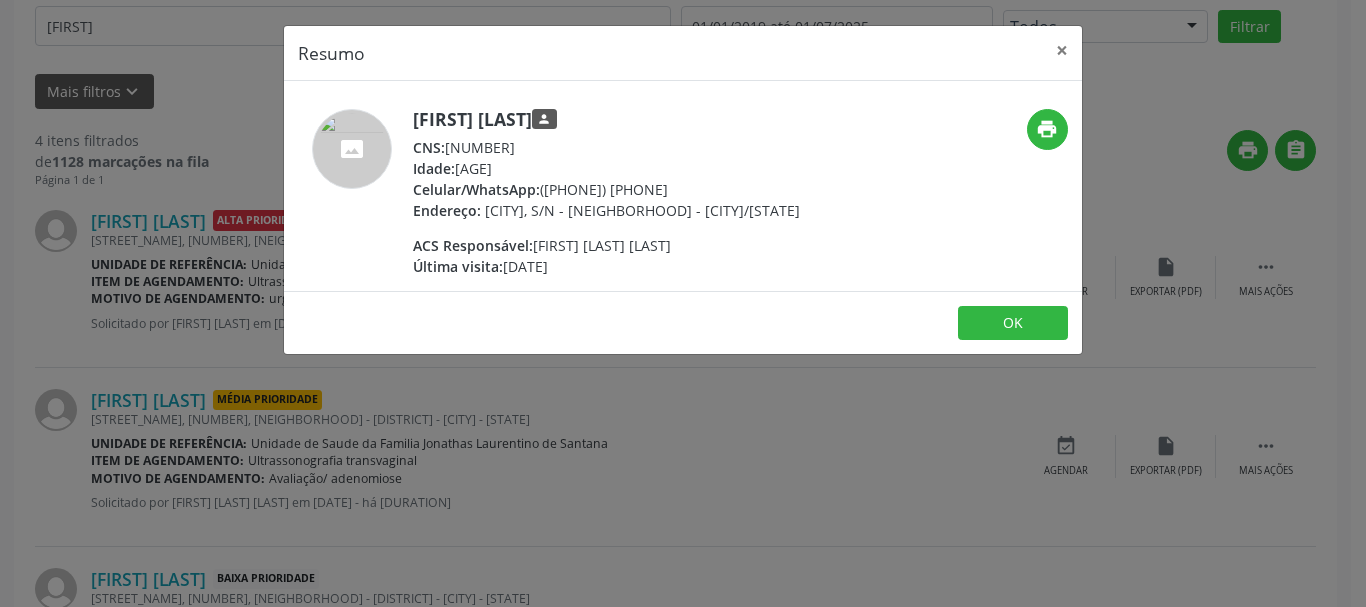 click on "Resumo ×
[FIRST] [LAST]
person
CNS:
[SSN]
Idade:
47 anos
Celular/WhatsApp:
([PHONE_AREA]) [PHONE]
Endereço:
OURO VERDE,
S/N -
Angico
-
Mairi/[STATE]
ACS Responsável:
[FIRST] [LAST]
Última visita:
[DATE]
print   OK" at bounding box center (683, 303) 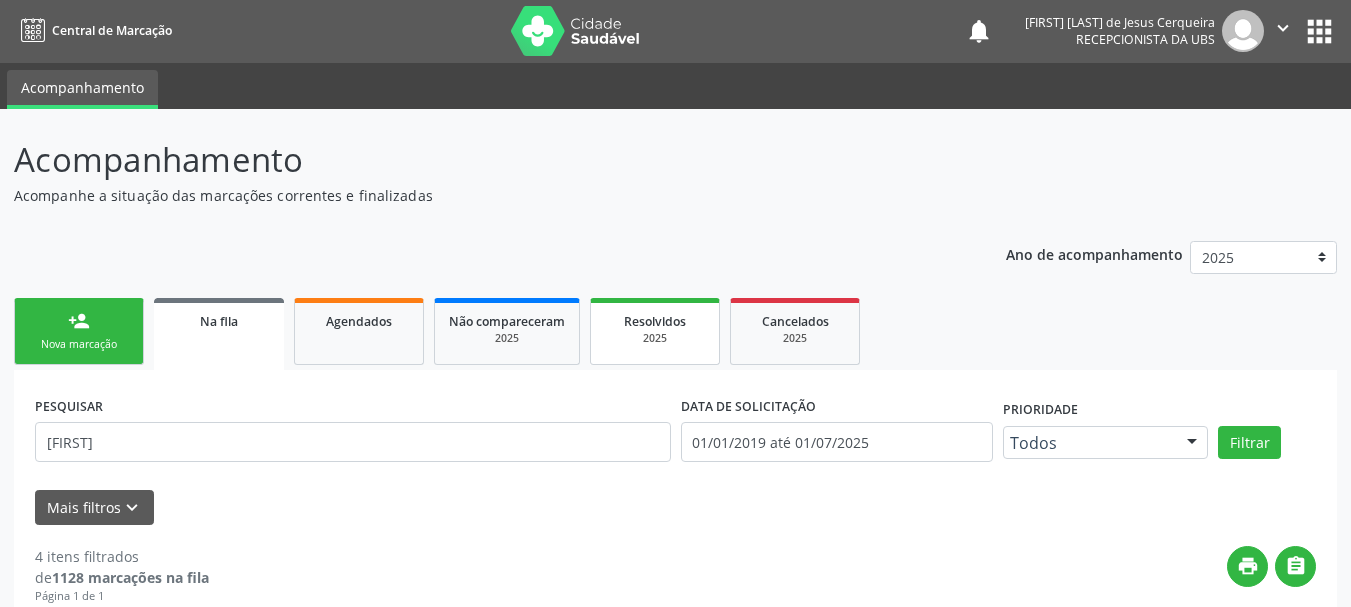 scroll, scrollTop: 0, scrollLeft: 0, axis: both 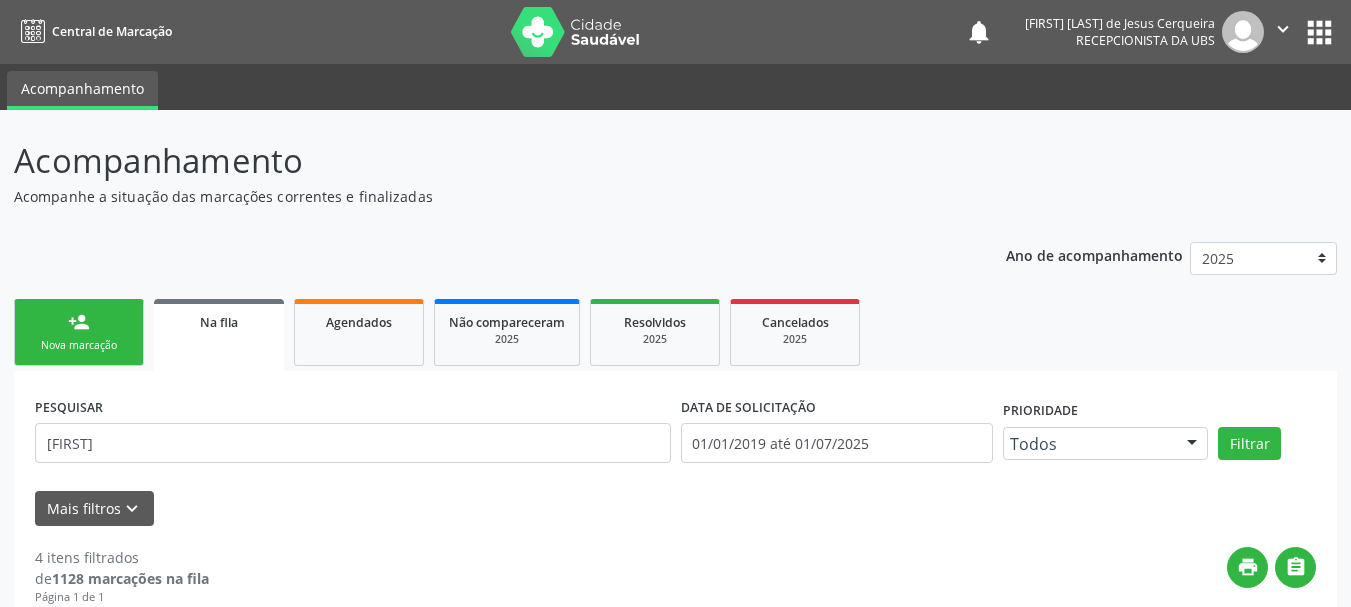 click on "" at bounding box center [1283, 29] 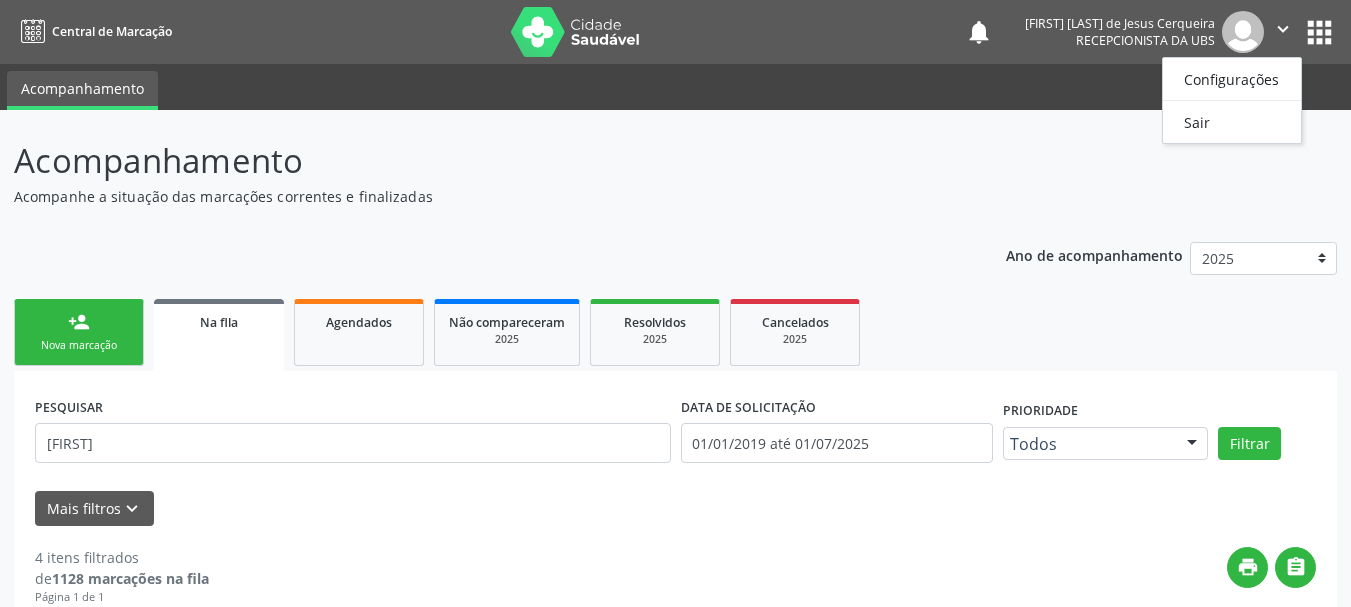 click on "" at bounding box center (1283, 29) 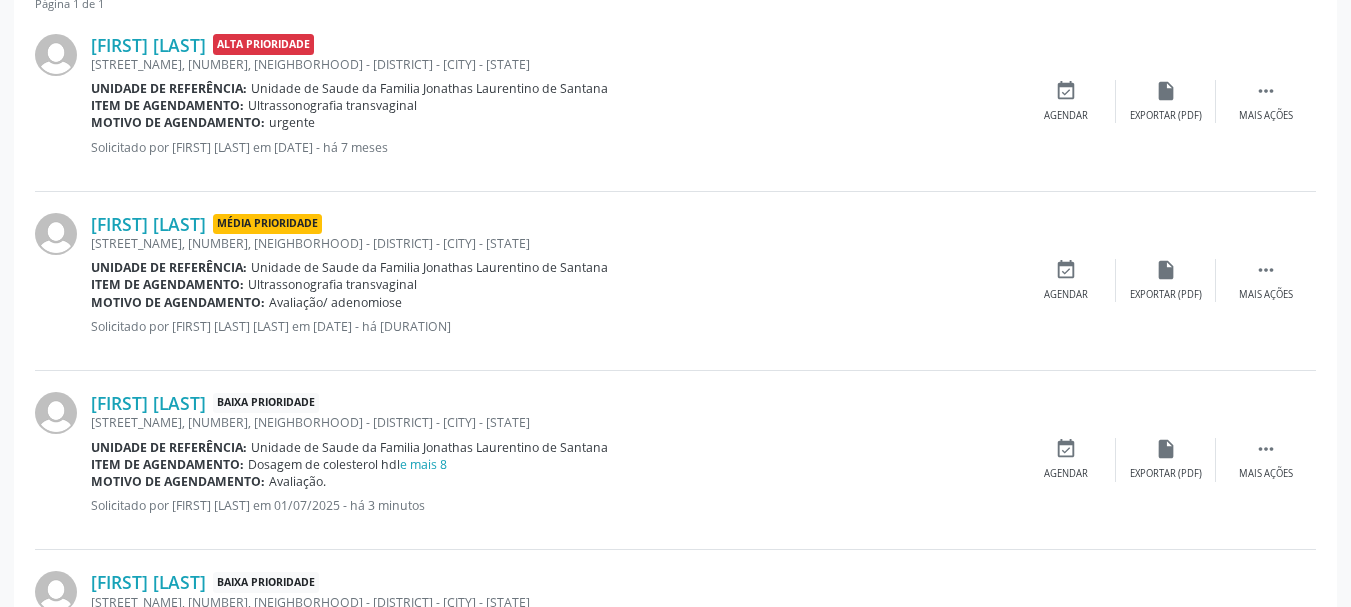 scroll, scrollTop: 0, scrollLeft: 0, axis: both 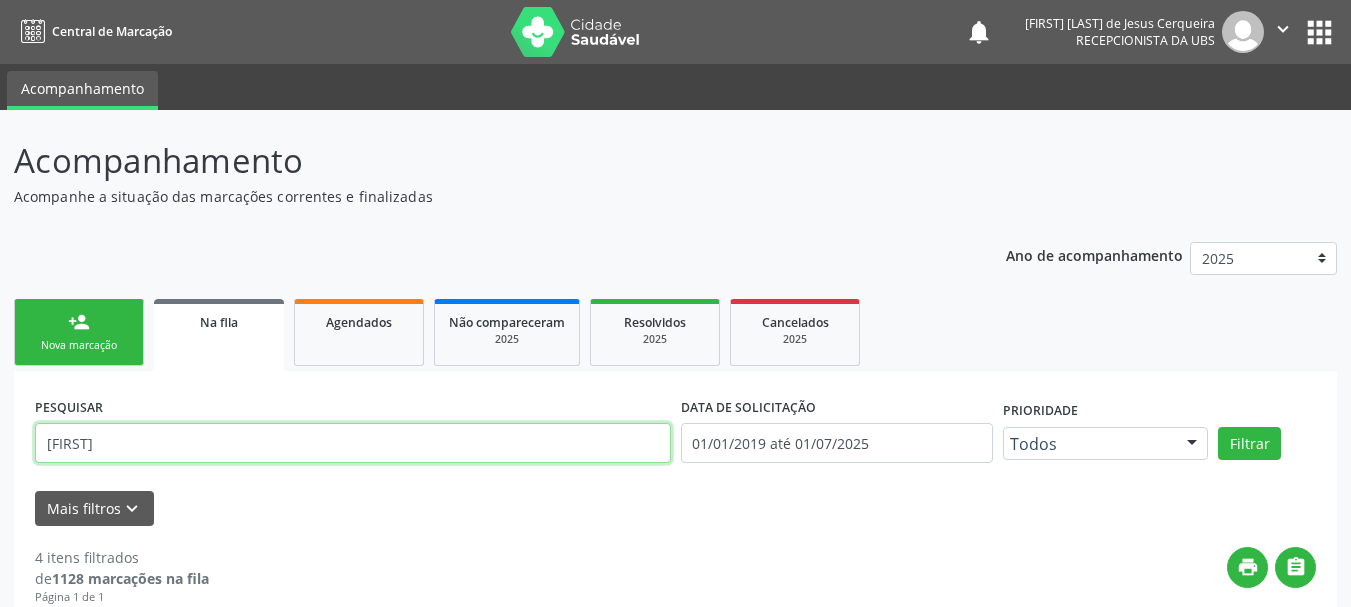 drag, startPoint x: 147, startPoint y: 463, endPoint x: 0, endPoint y: 476, distance: 147.57372 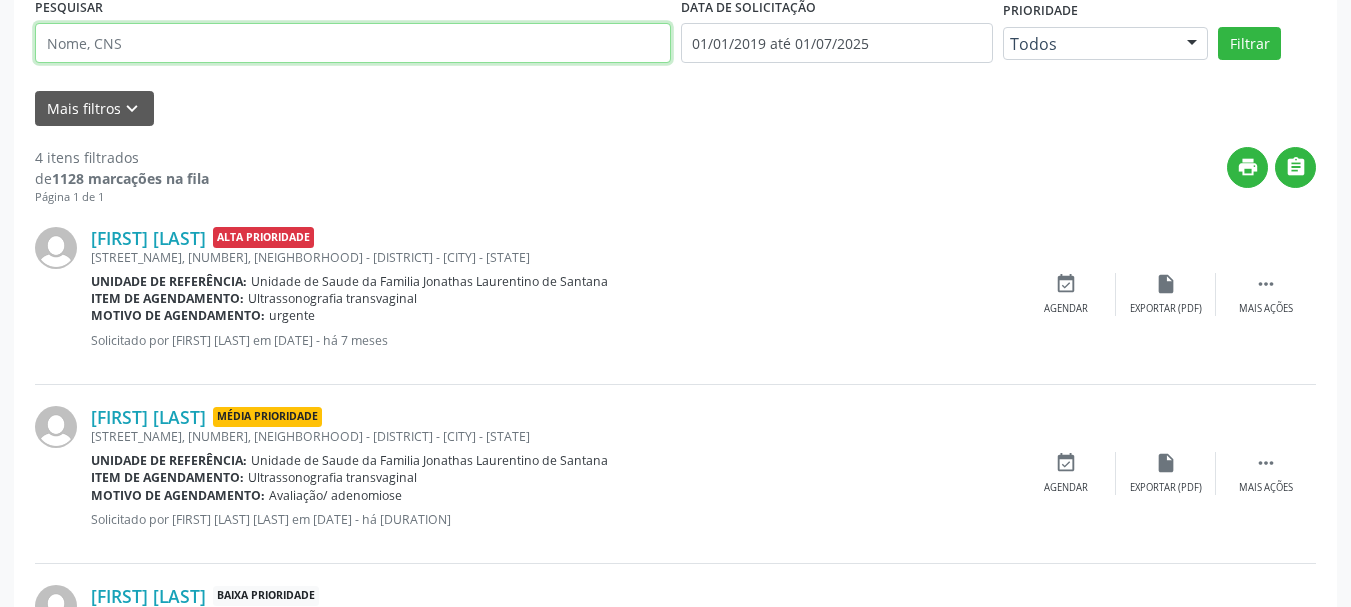 type 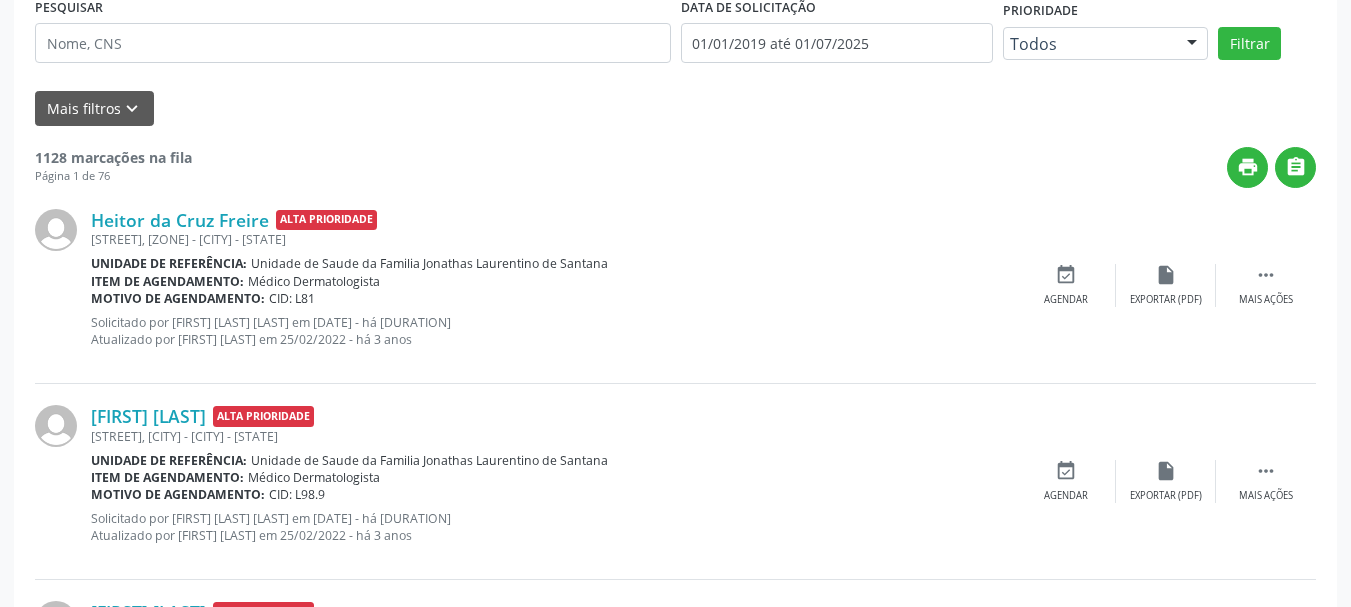scroll, scrollTop: 0, scrollLeft: 0, axis: both 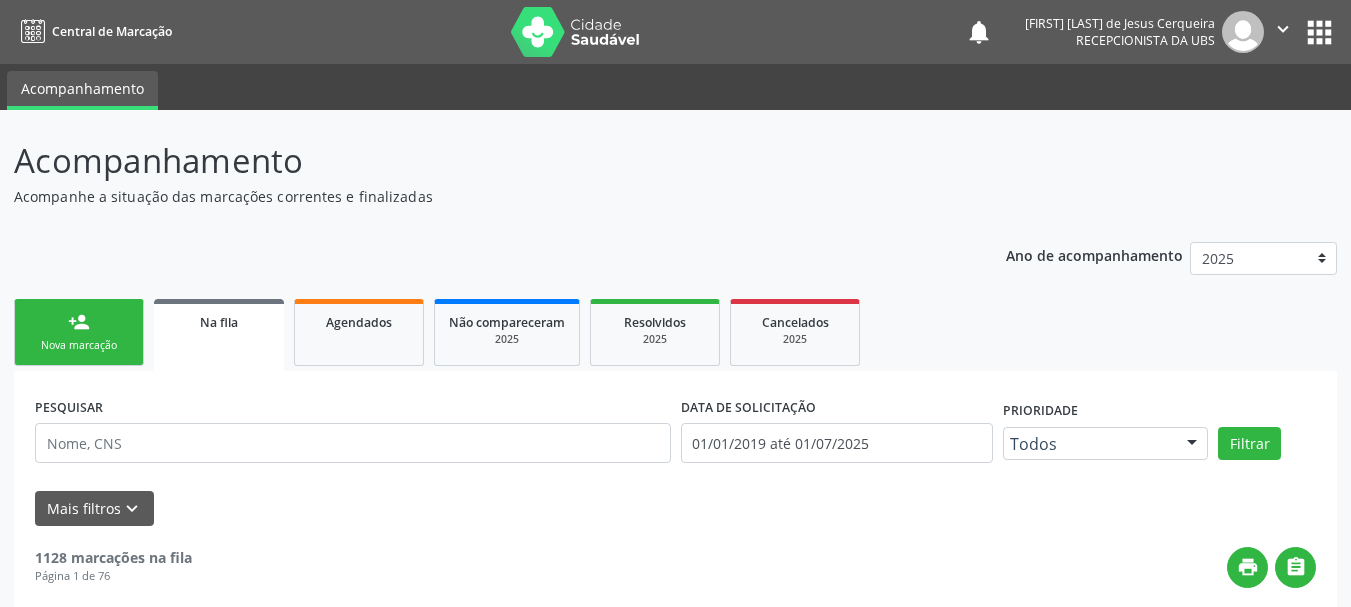 click on "person_add
Nova marcação" at bounding box center [79, 332] 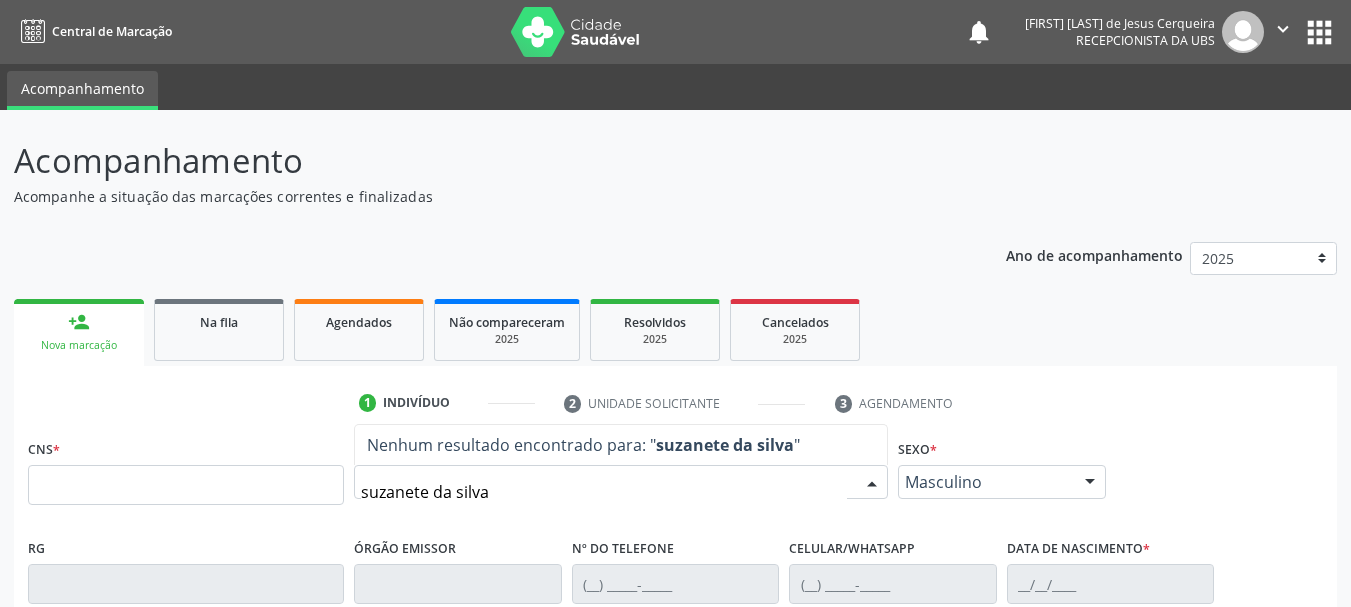 click on "suzanete da silva" at bounding box center [604, 492] 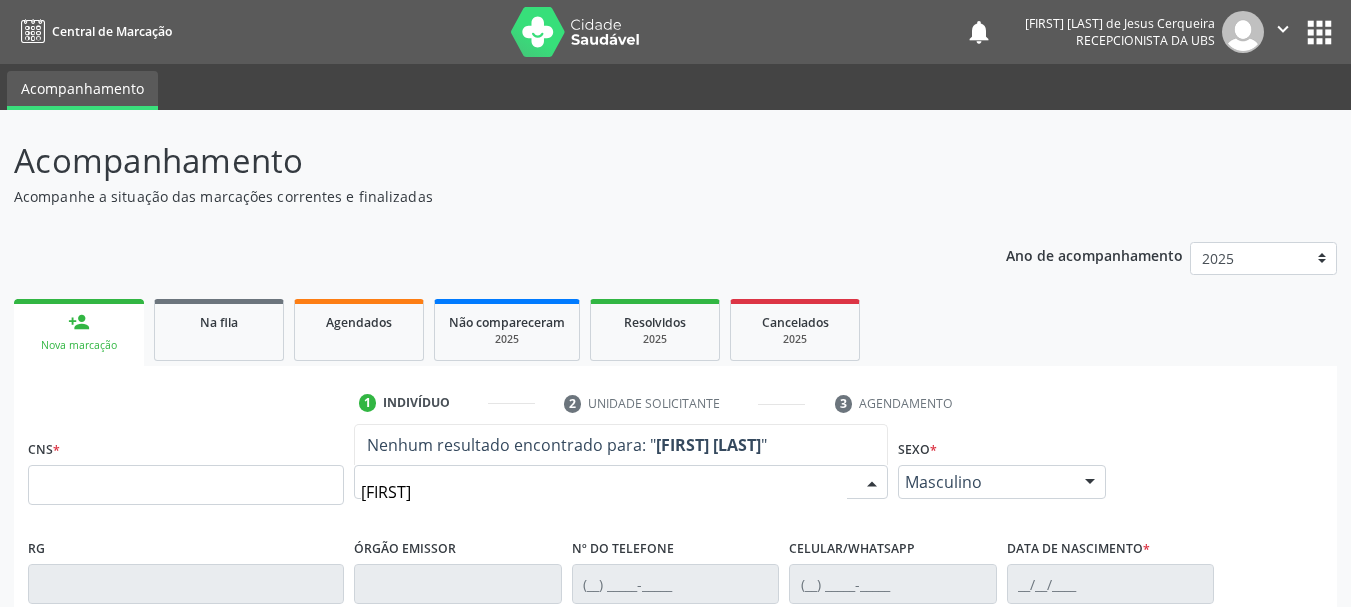 type on "Suzanete" 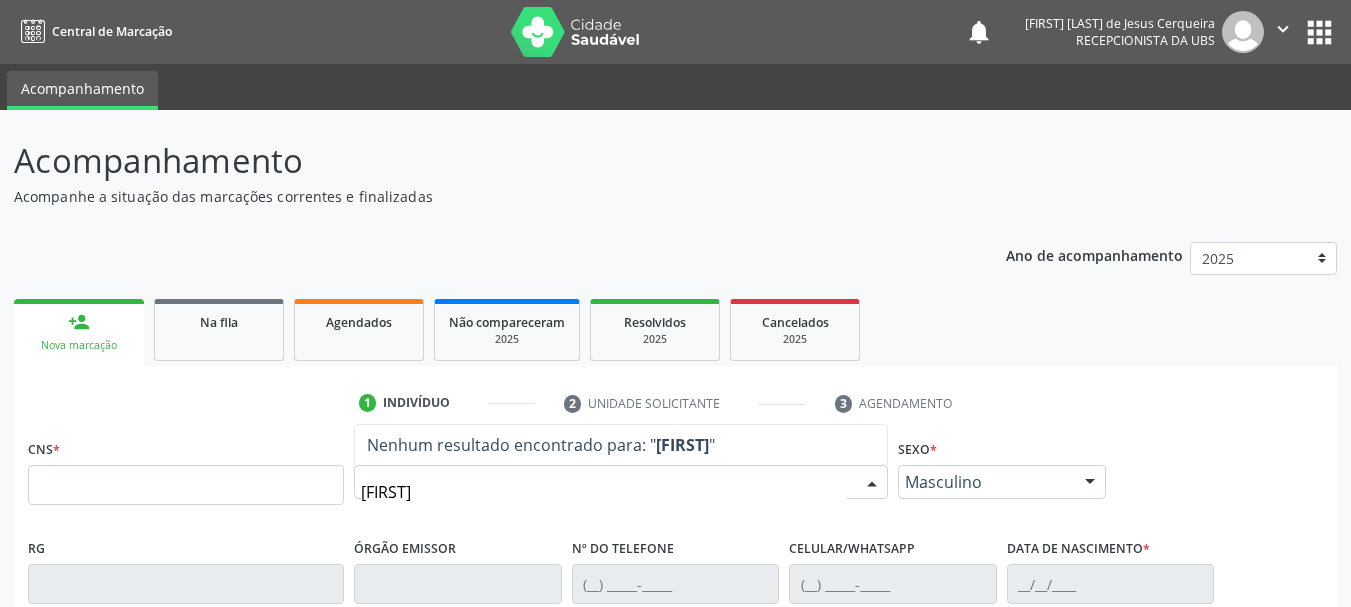click on "" at bounding box center [1283, 29] 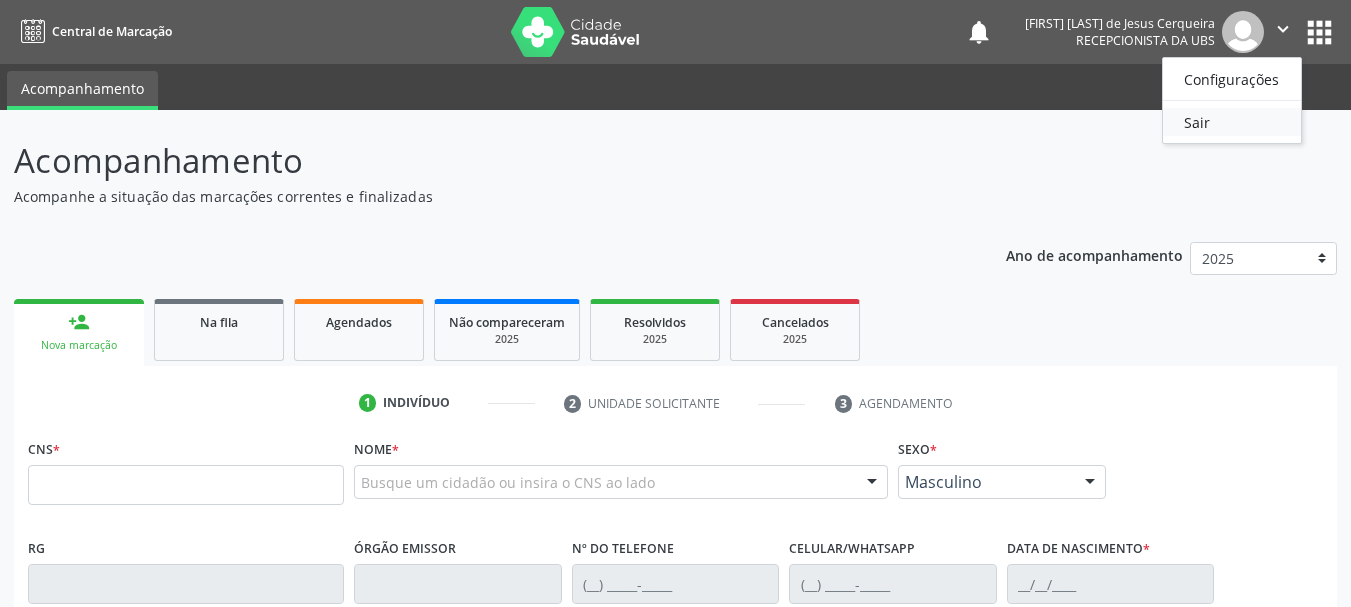 click on "Sair" at bounding box center (1232, 122) 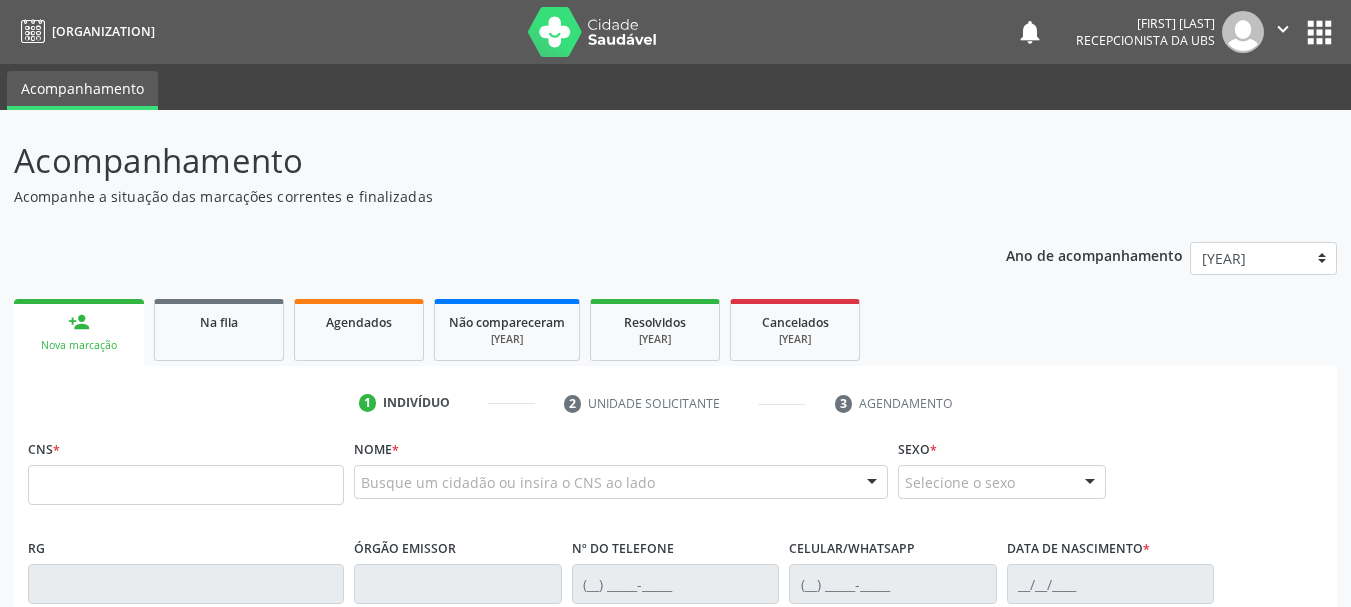scroll, scrollTop: 0, scrollLeft: 0, axis: both 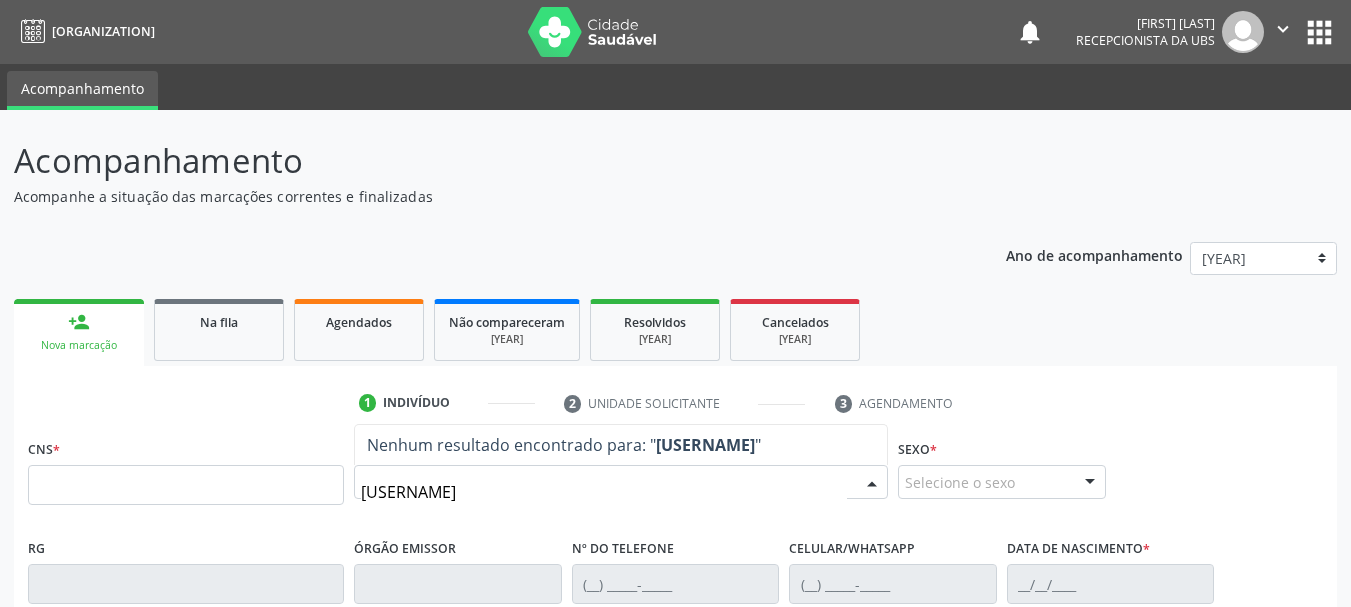 click on "[USERNAME]" at bounding box center (604, 492) 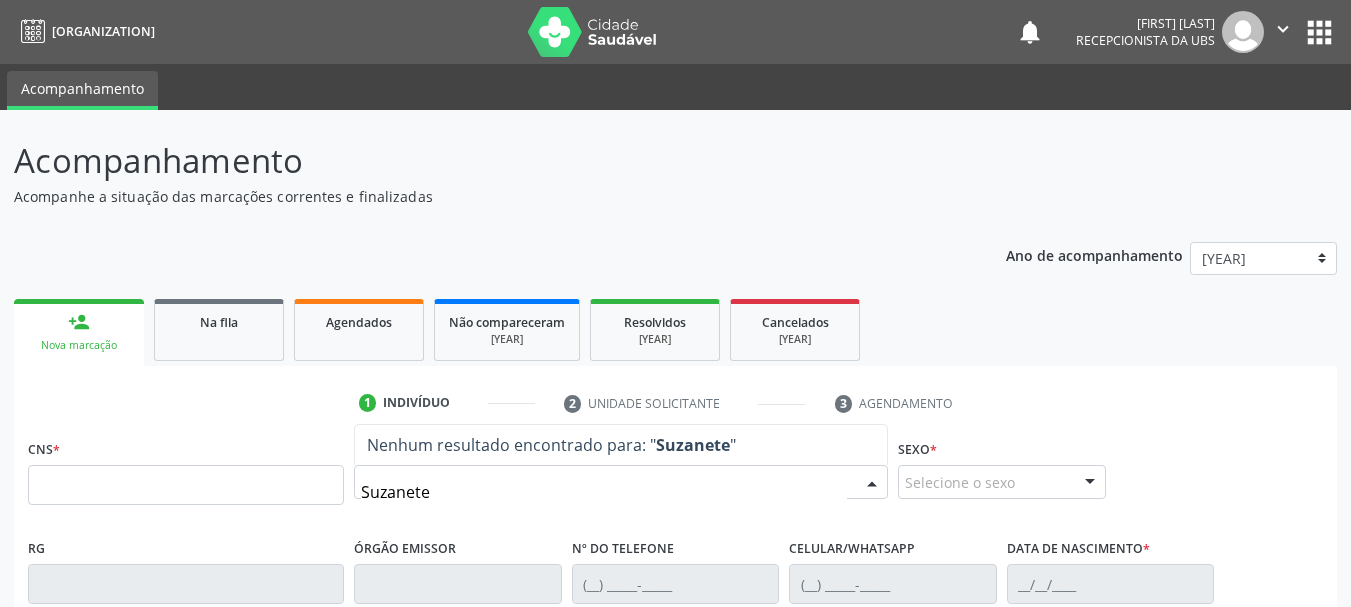 click on "Suzanete" at bounding box center [604, 492] 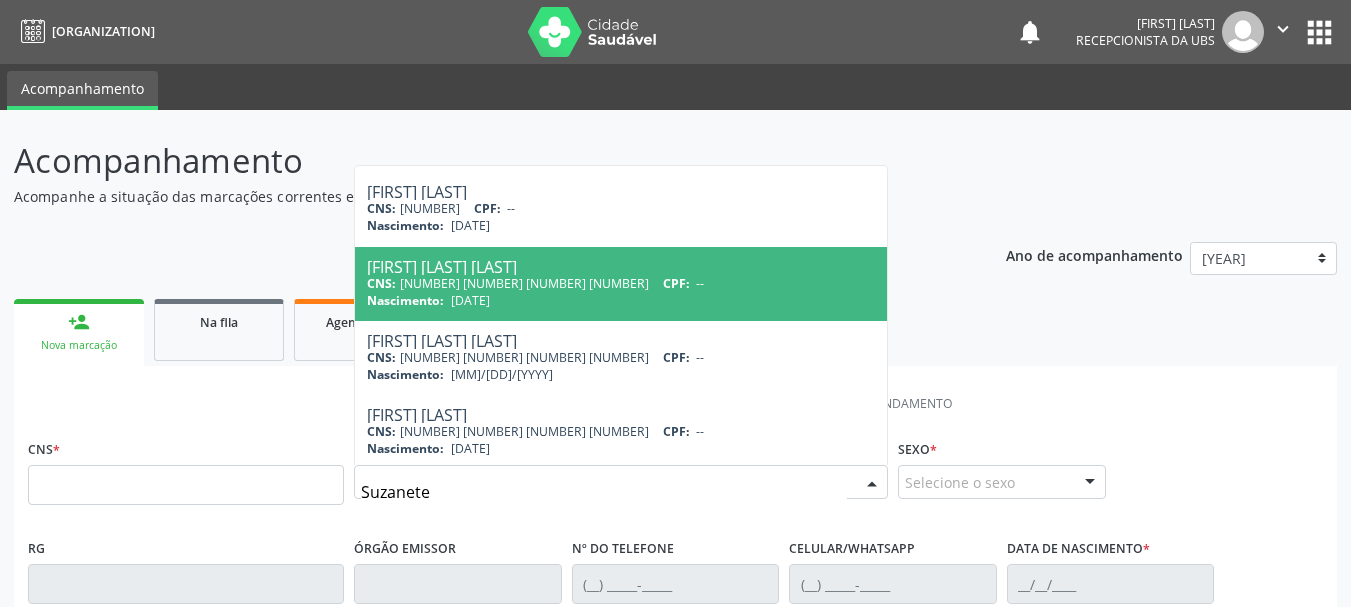 scroll, scrollTop: 221, scrollLeft: 0, axis: vertical 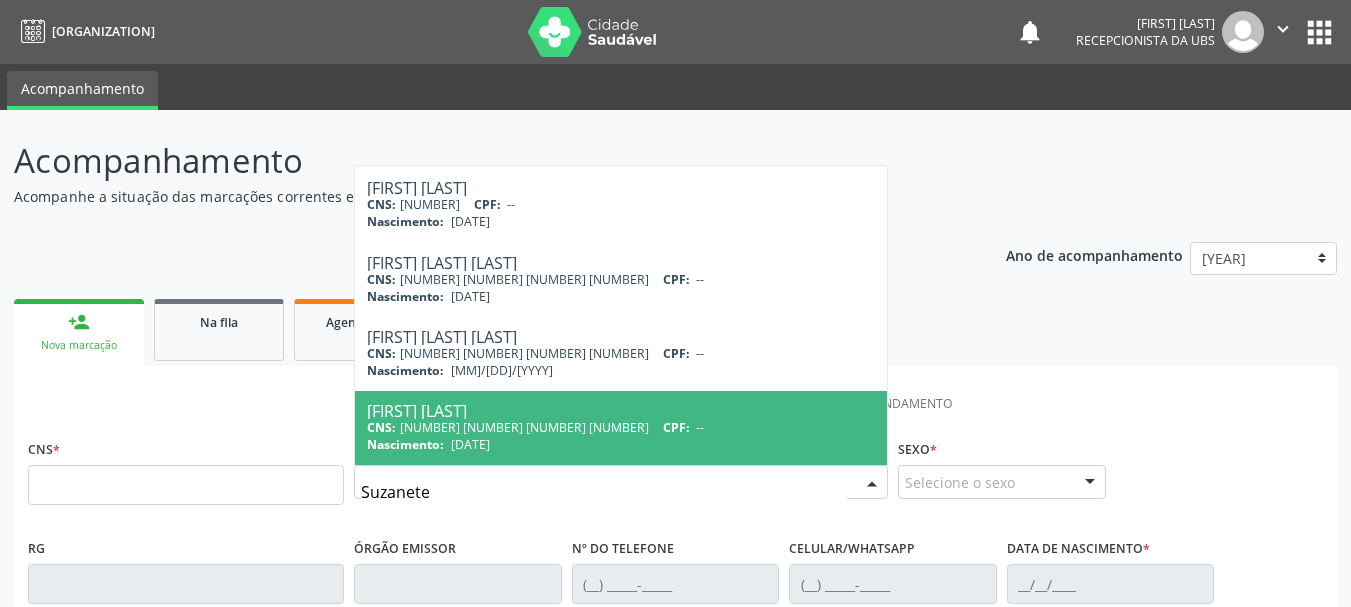 click on "CPF:" at bounding box center (676, 427) 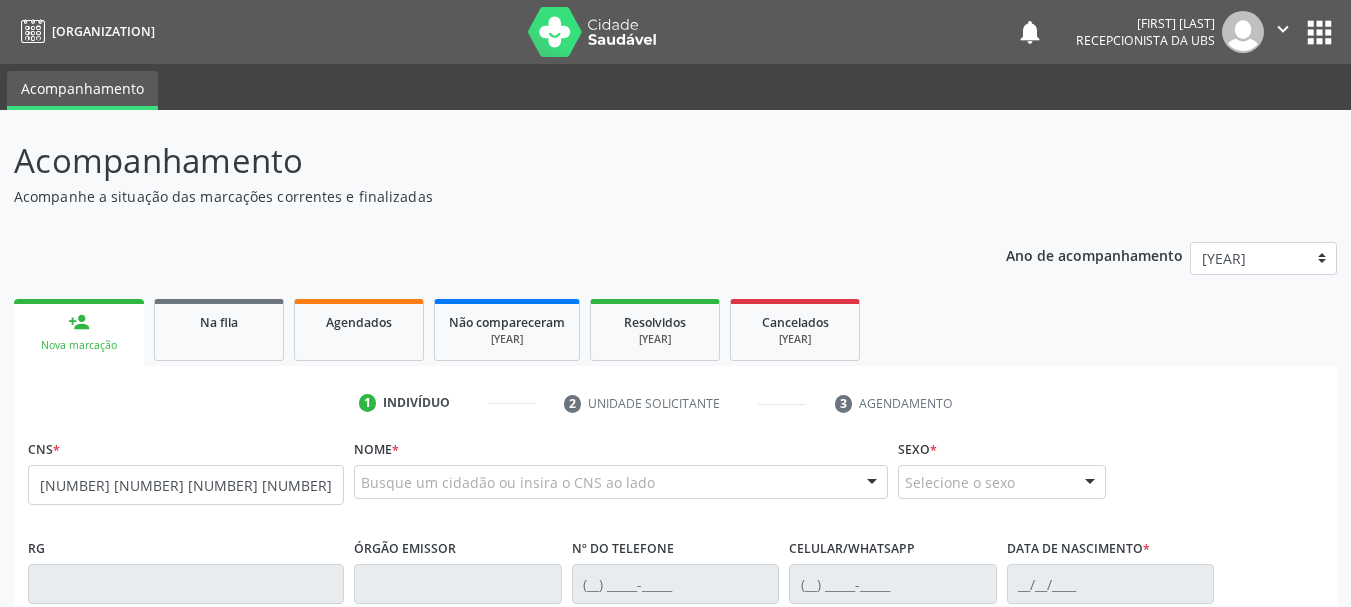 scroll, scrollTop: 0, scrollLeft: 0, axis: both 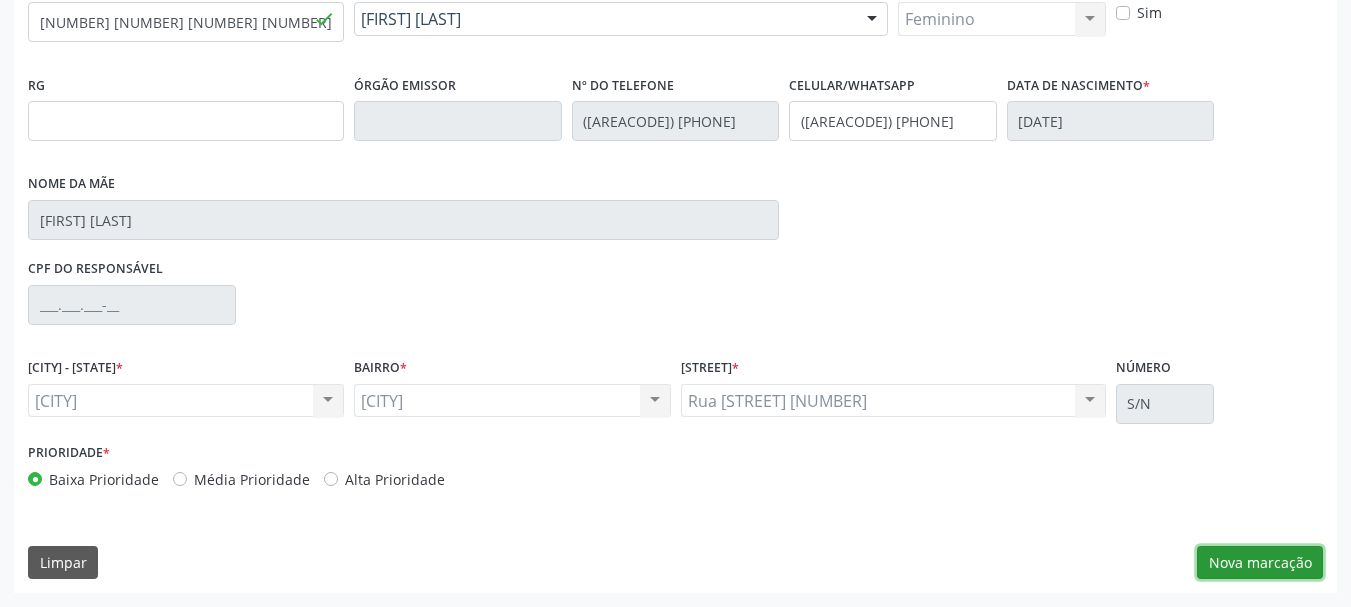 click on "Nova marcação" at bounding box center (1260, 563) 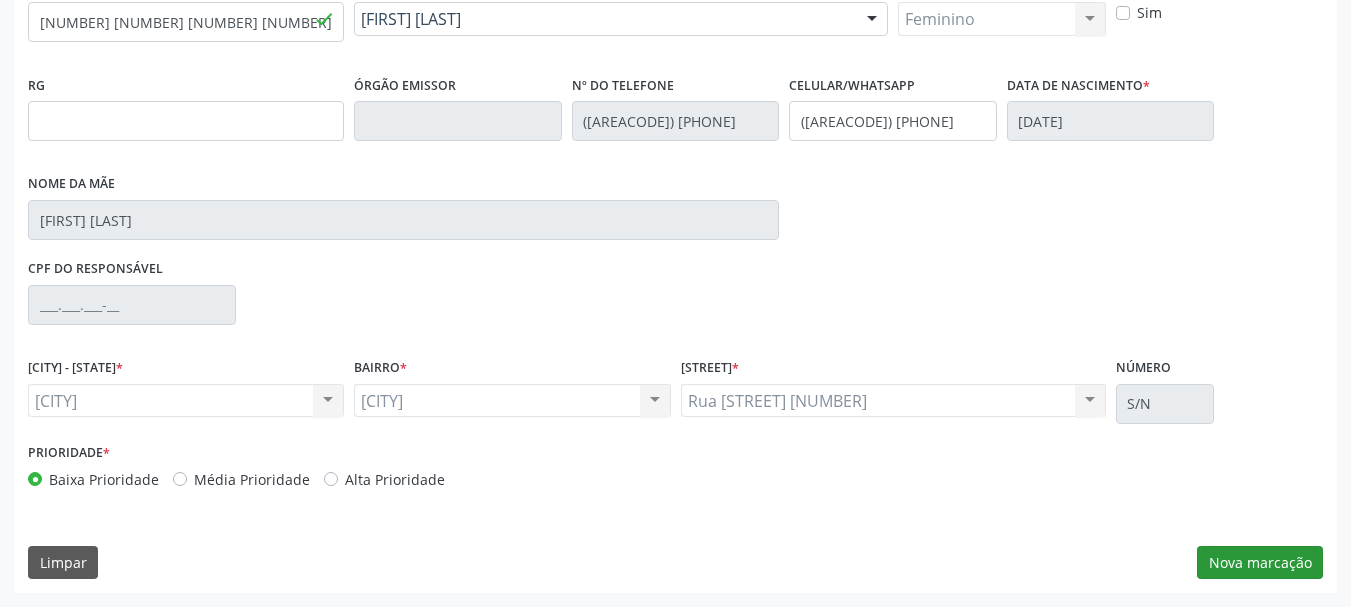 scroll, scrollTop: 299, scrollLeft: 0, axis: vertical 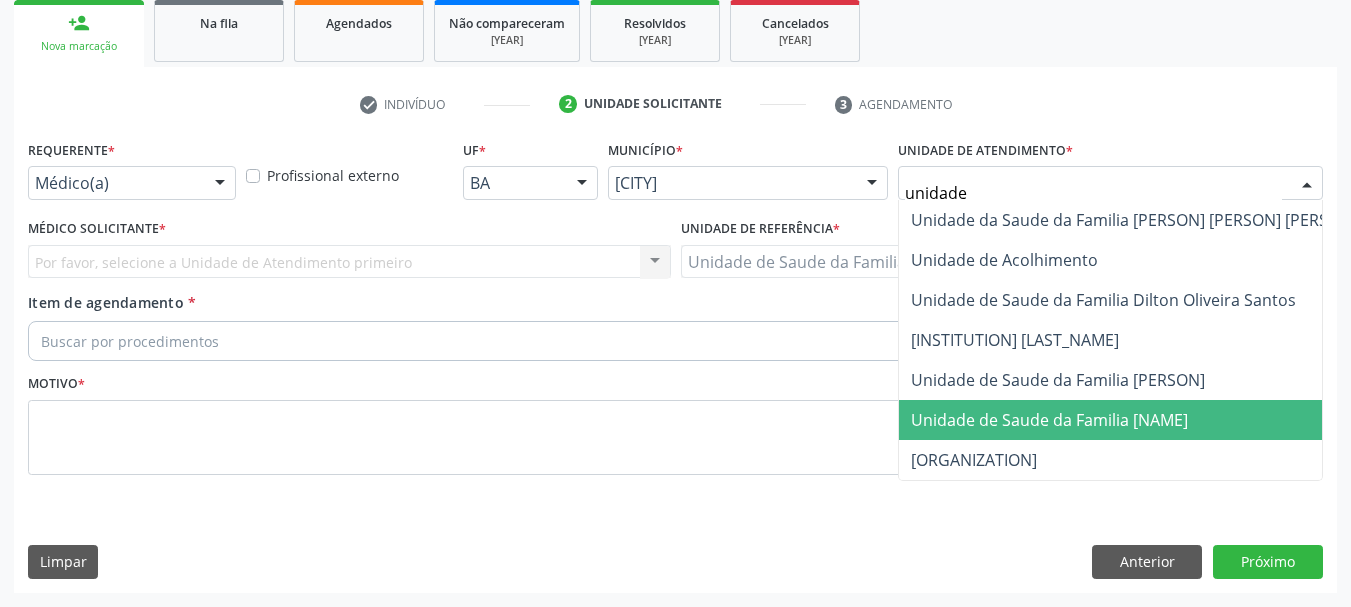 click on "Unidade de Saude da Familia [NAME]" at bounding box center (1049, 420) 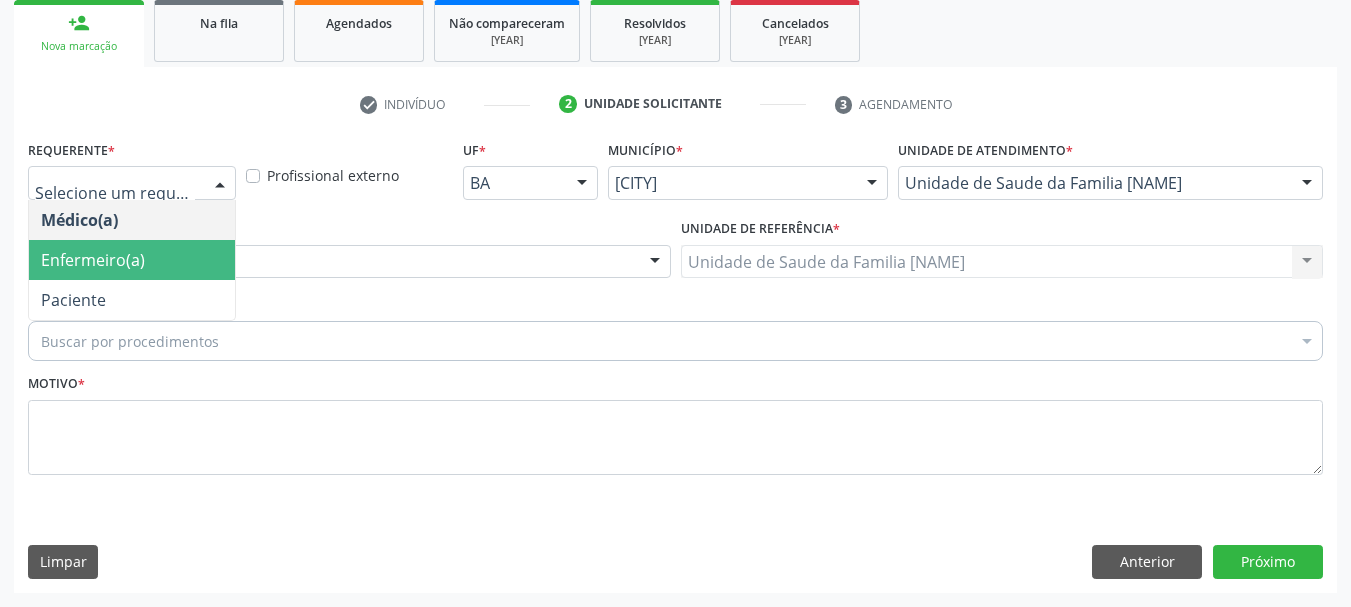 click on "Enfermeiro(a)" at bounding box center (132, 260) 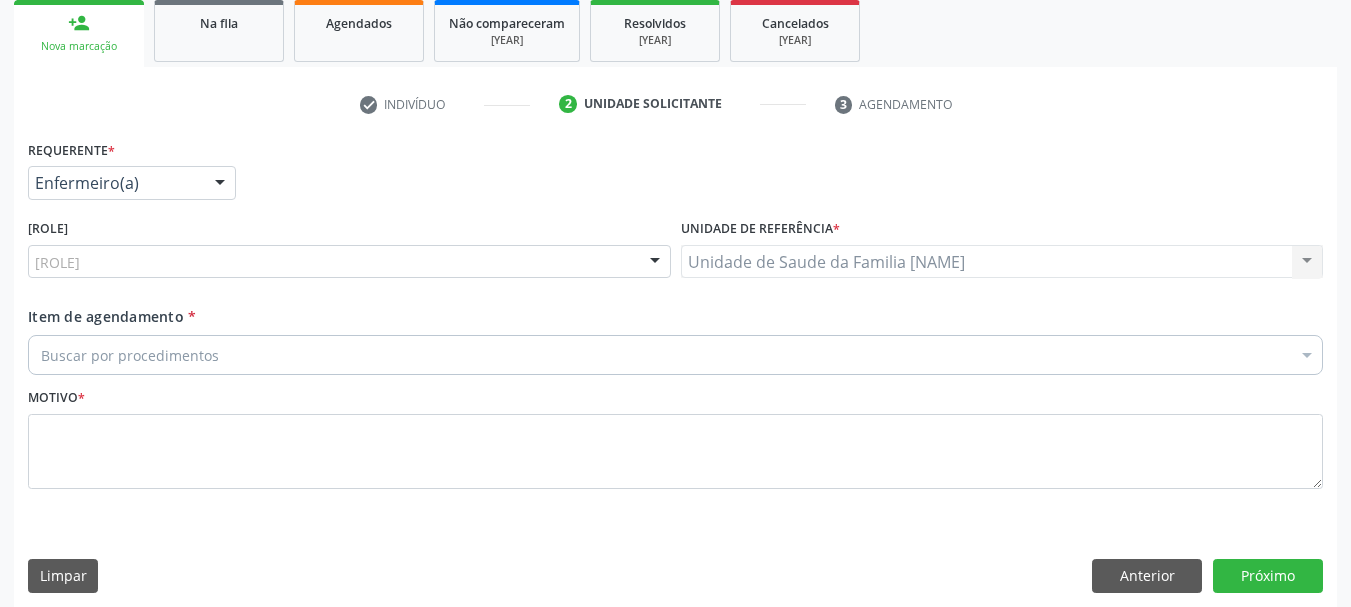 click on "[ROLE]" at bounding box center [349, 262] 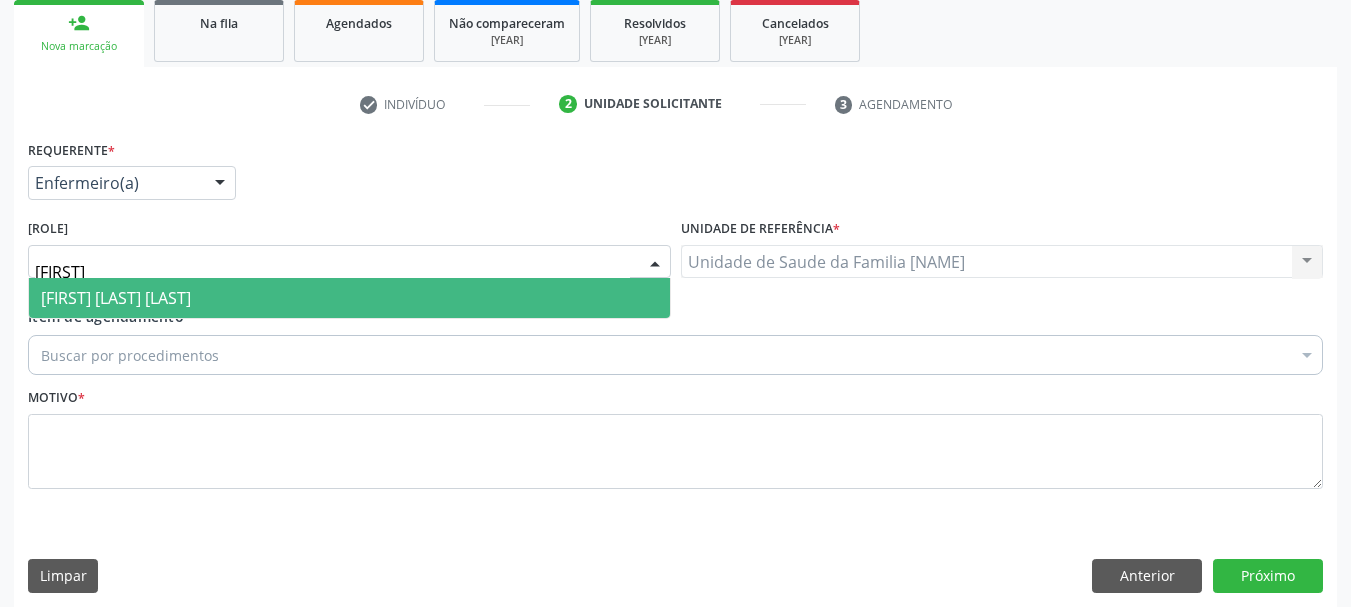 click on "[FIRST] [LAST] [LAST]" at bounding box center [116, 298] 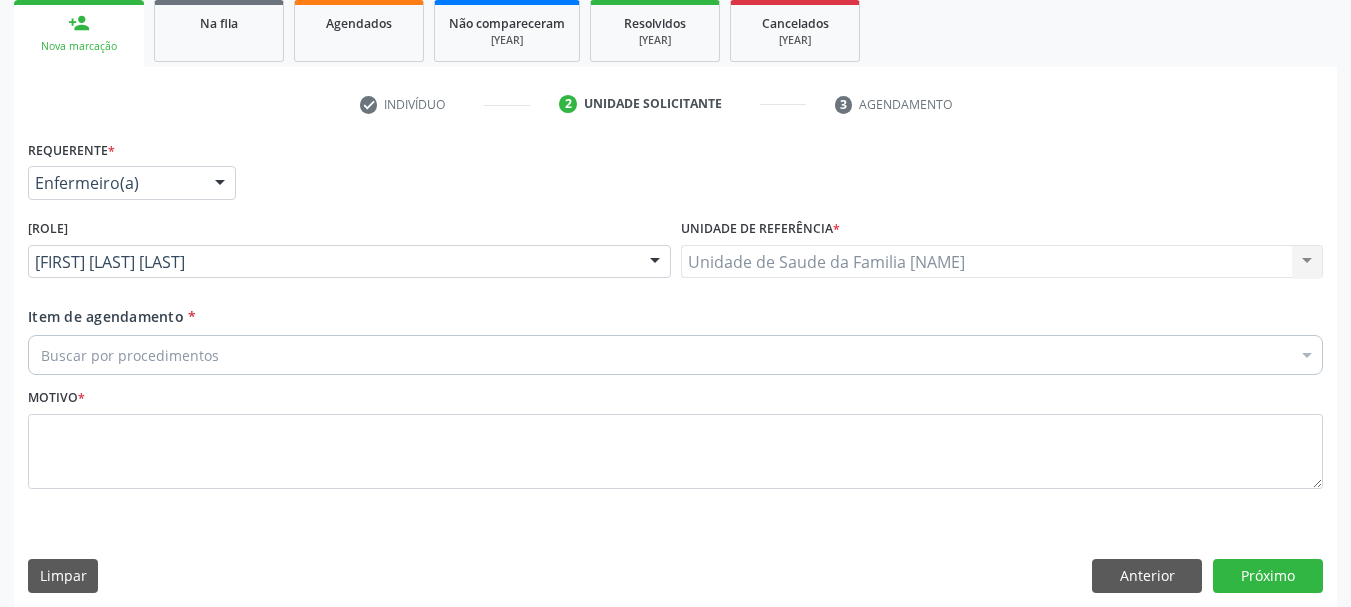 click on "Buscar por procedimentos" at bounding box center (675, 355) 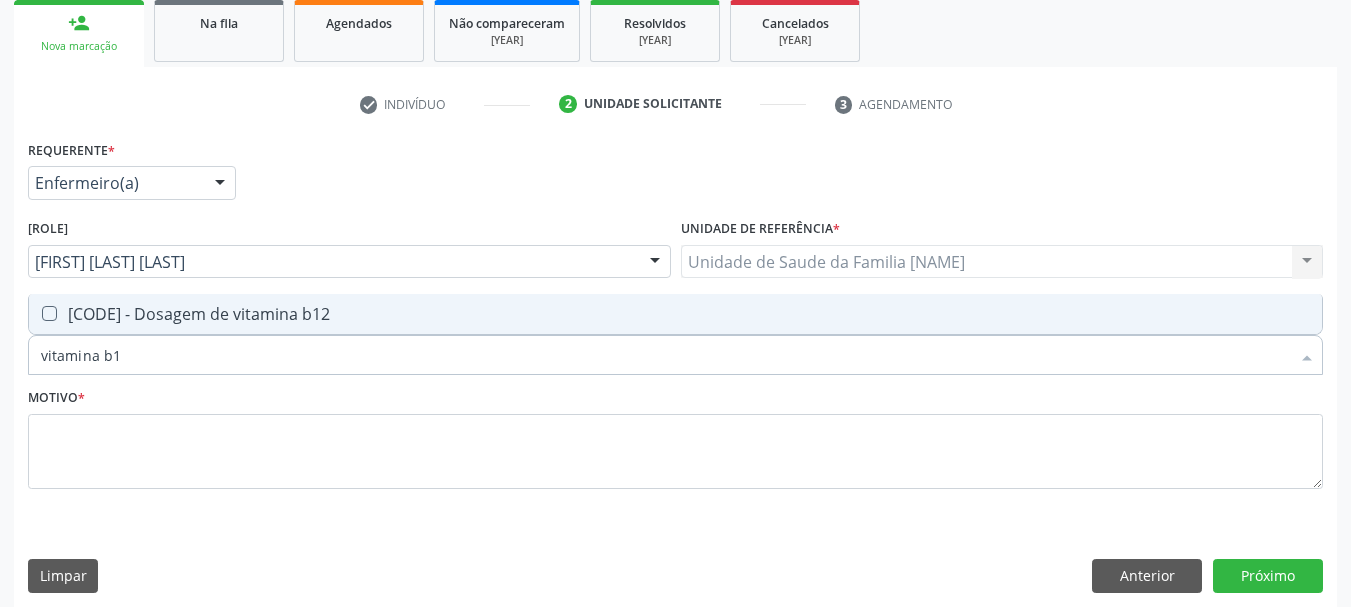 click on "[PROCEDURE] - Dosagem de vitamina b12" at bounding box center [675, 314] 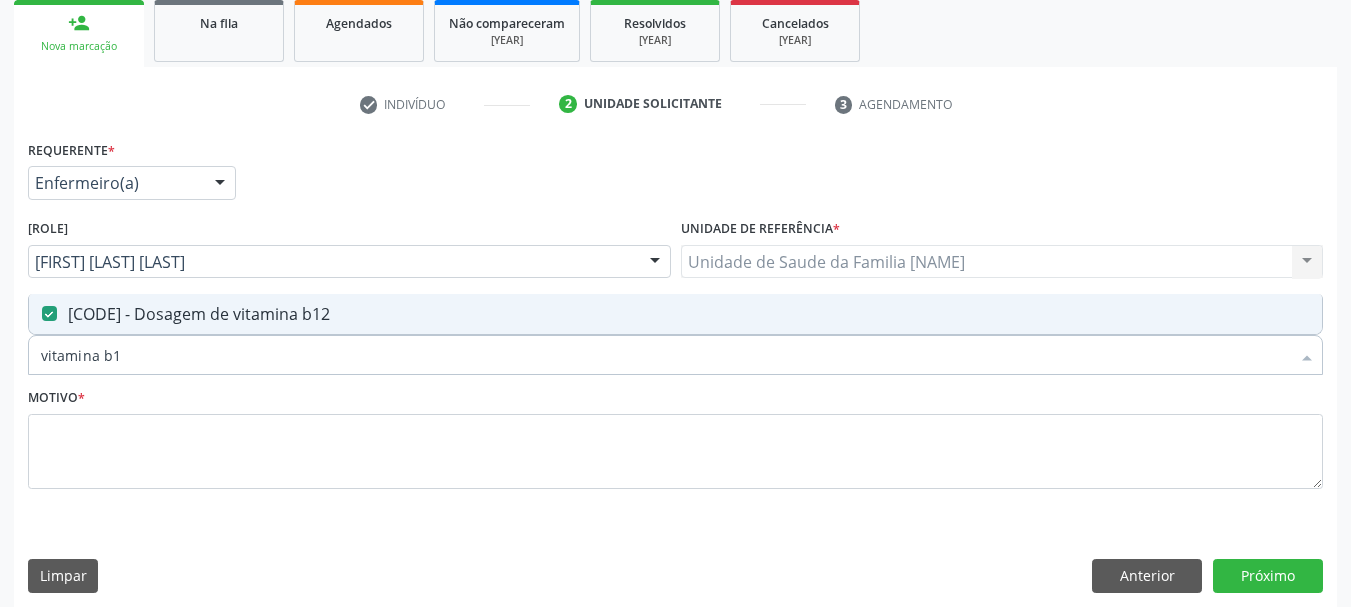 drag, startPoint x: 118, startPoint y: 356, endPoint x: 0, endPoint y: 369, distance: 118.71394 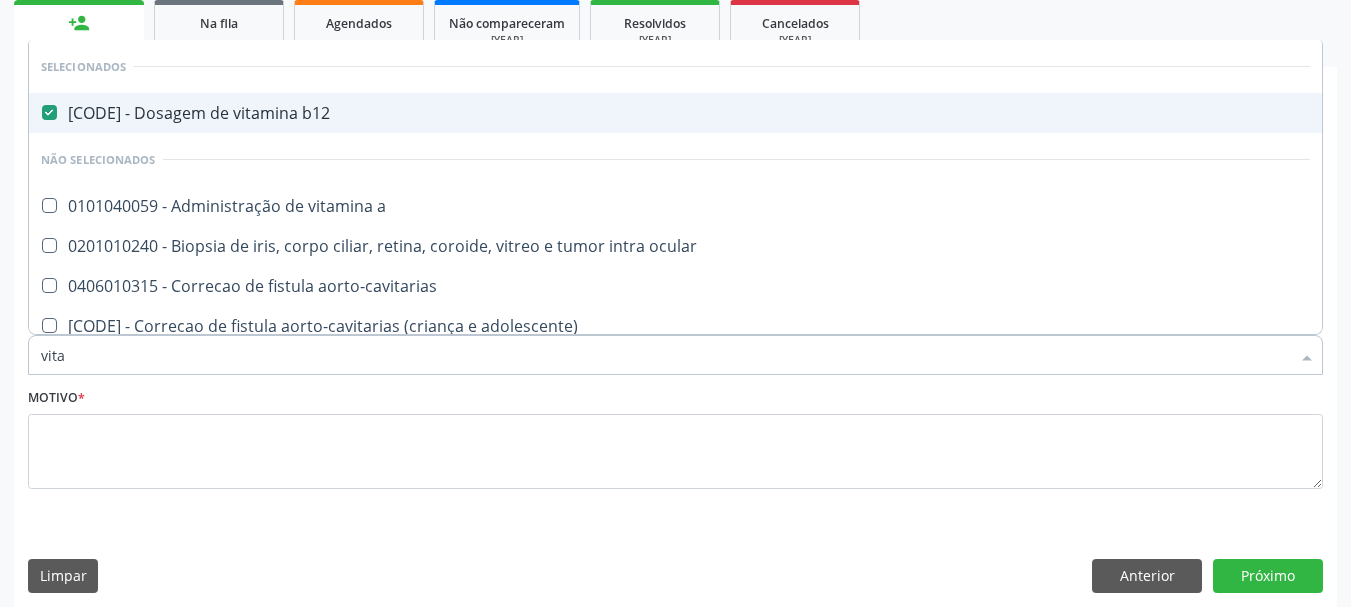 type on "vitam" 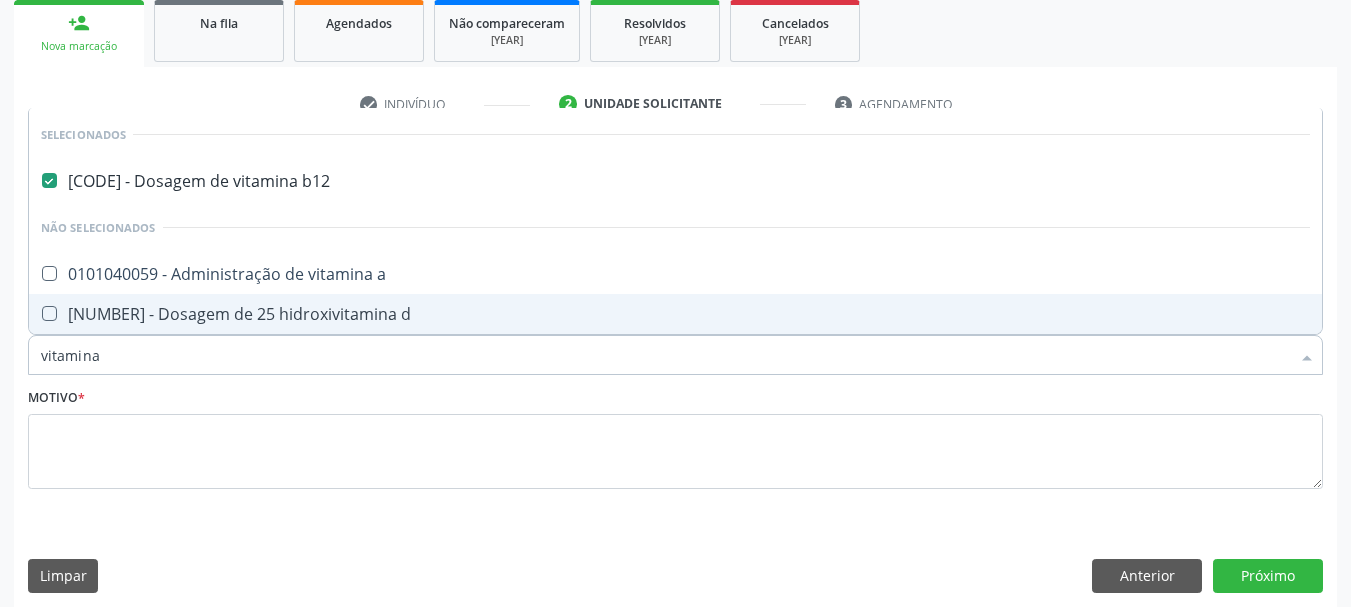click on "0202010767 - Dosagem de 25 hidroxivitamina d" at bounding box center [675, 314] 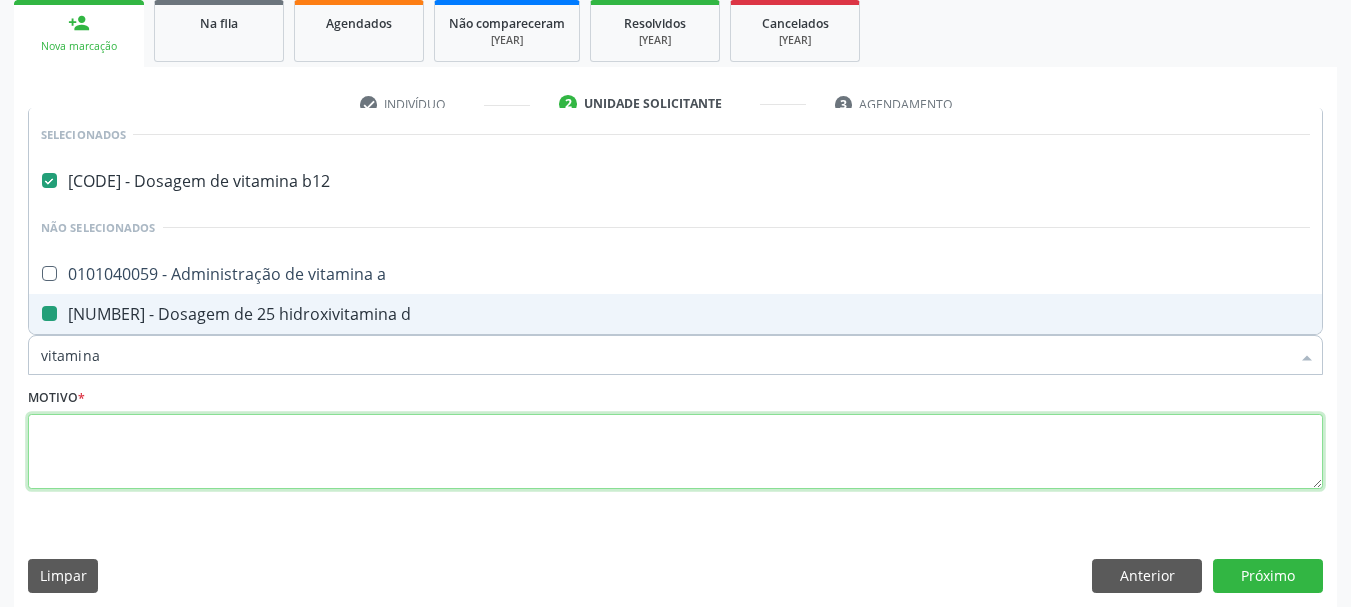 click at bounding box center [675, 452] 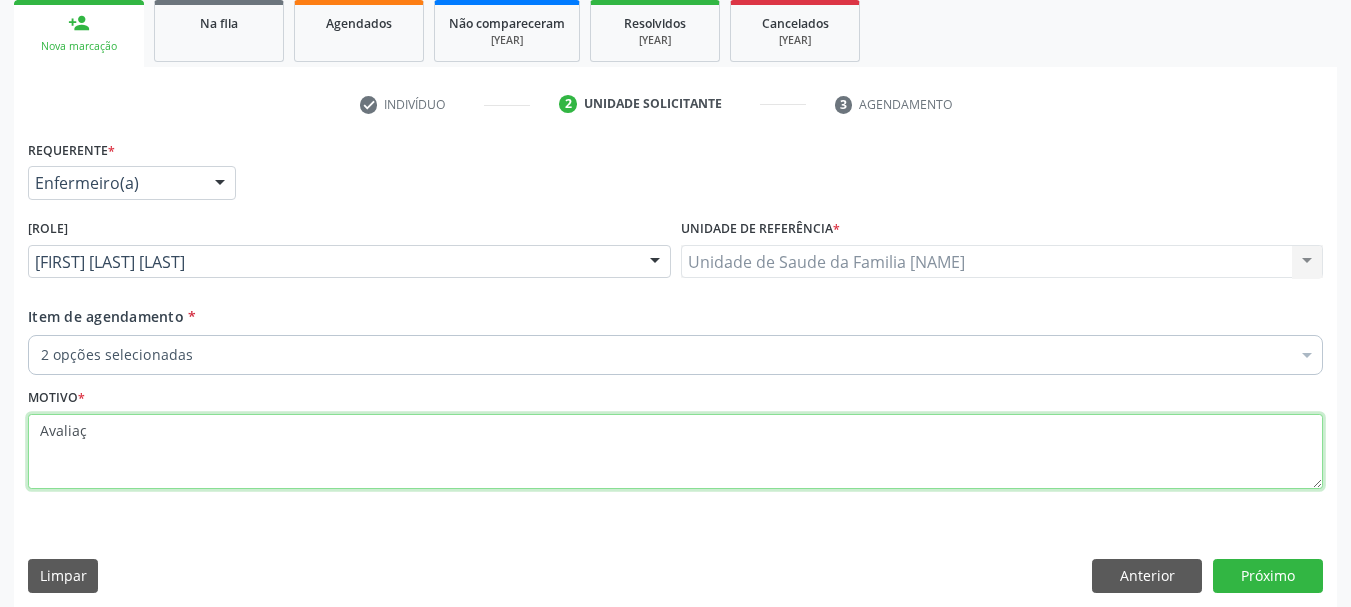 type on "Avaliaçã" 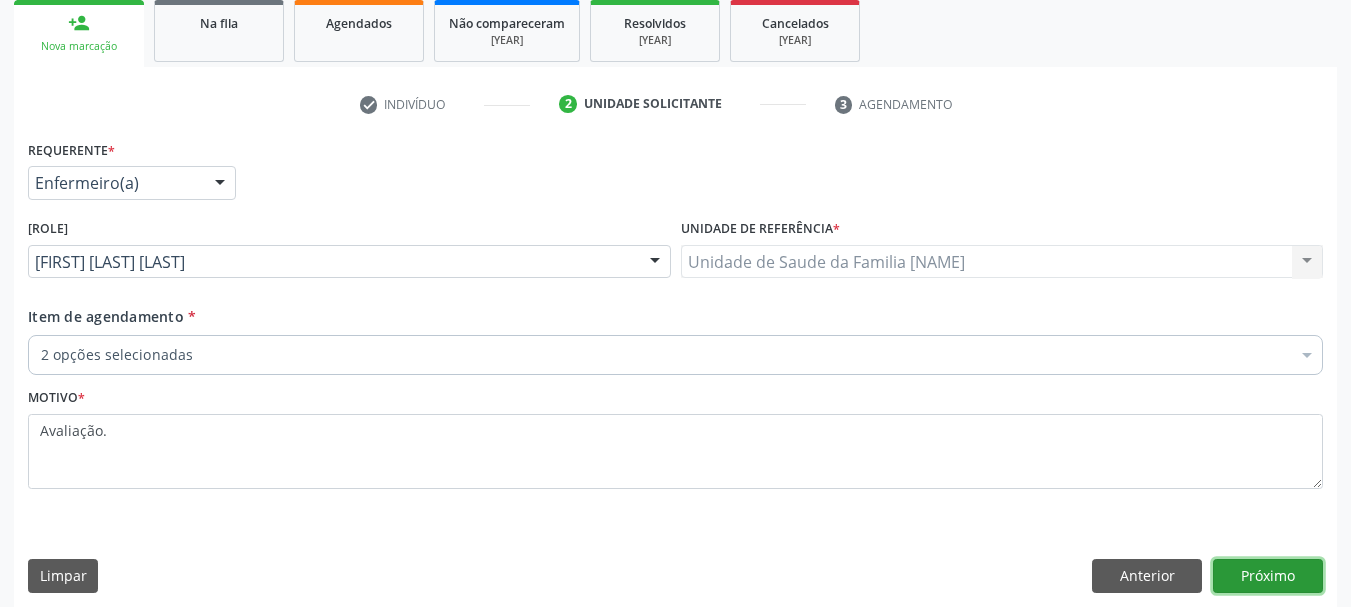 click on "Próximo" at bounding box center (1268, 576) 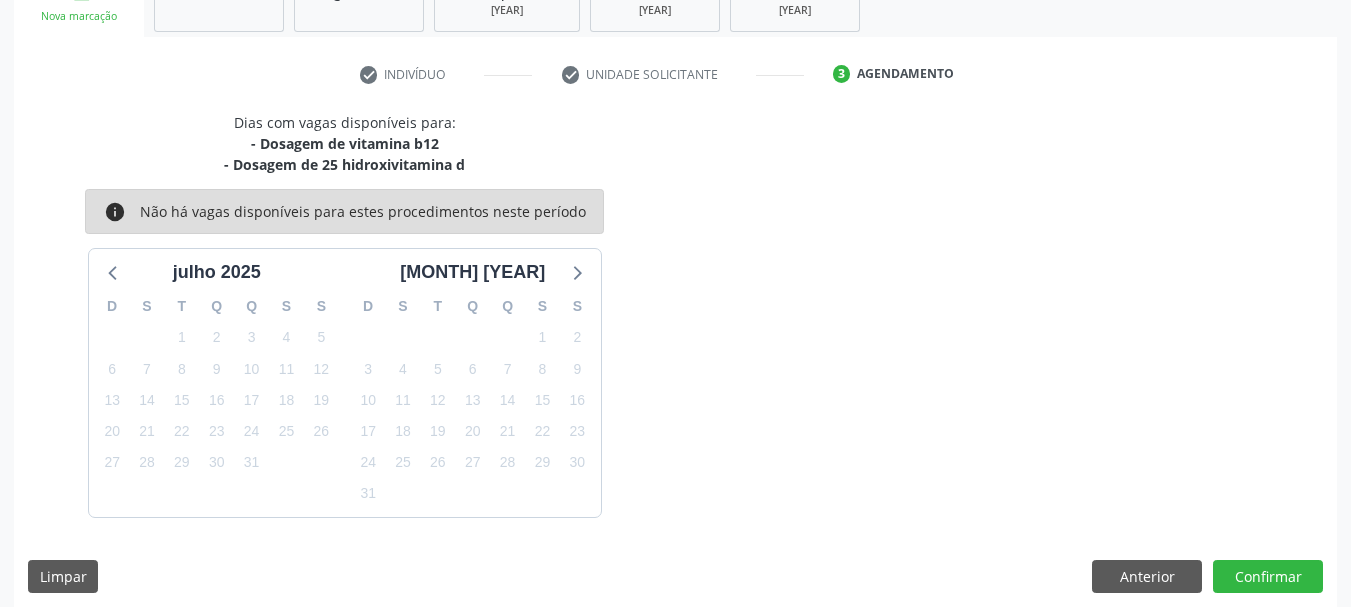 scroll, scrollTop: 343, scrollLeft: 0, axis: vertical 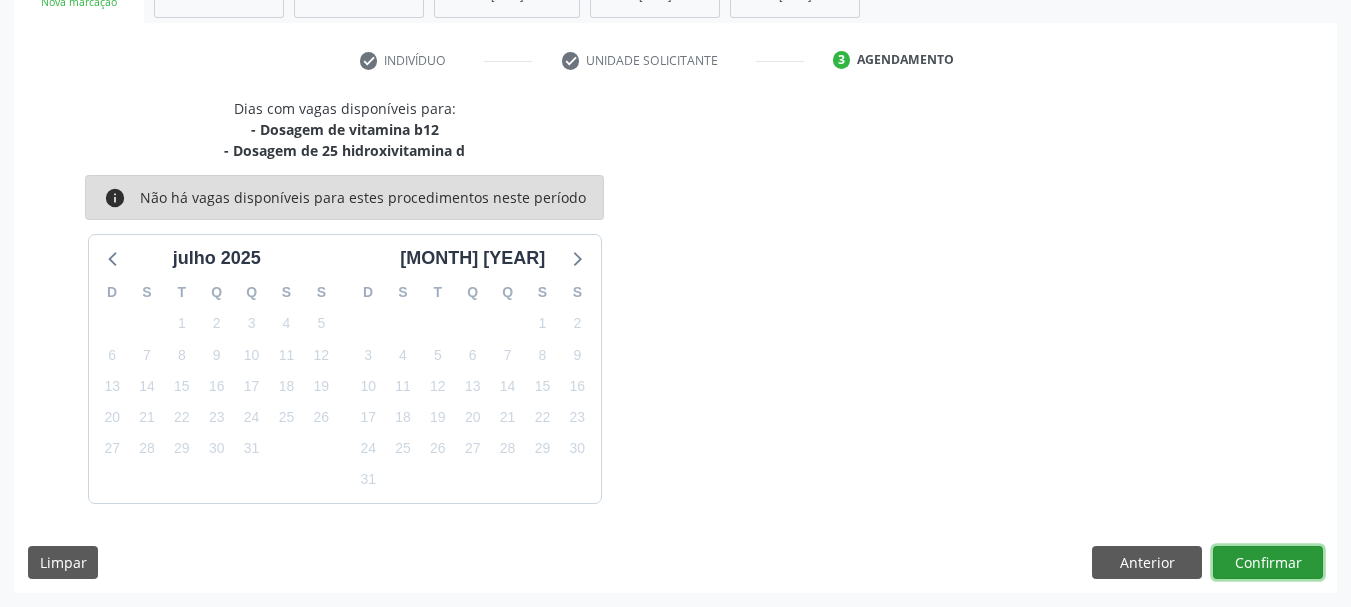 click on "Confirmar" at bounding box center [1268, 563] 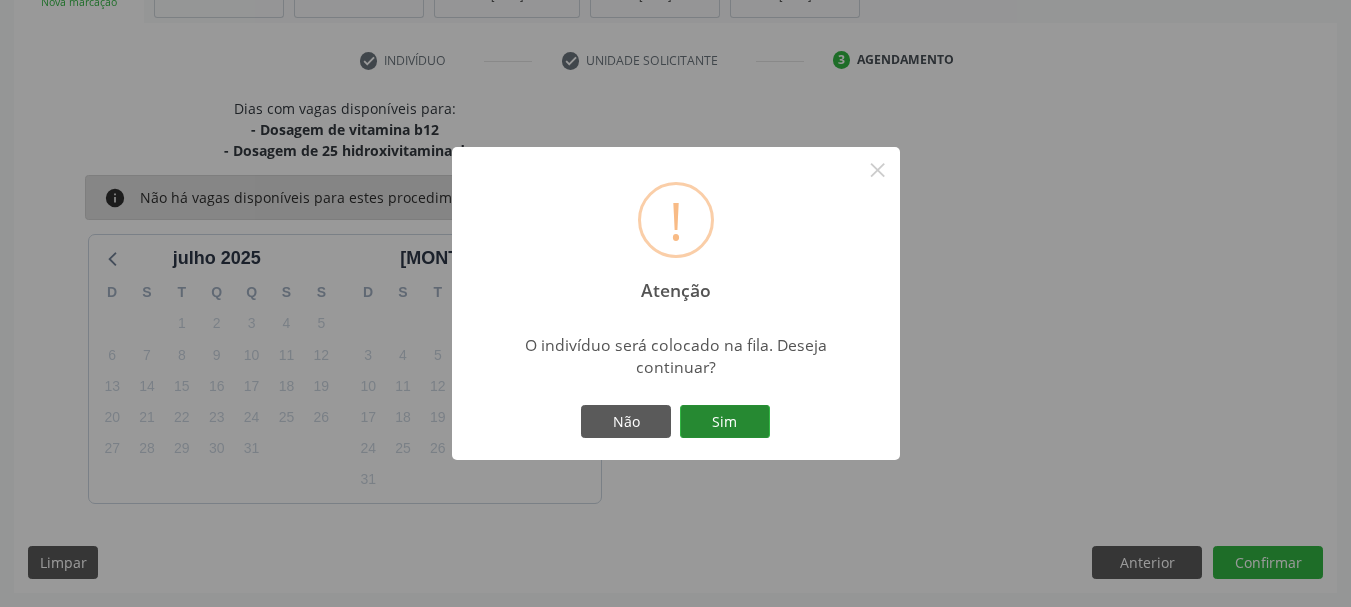 click on "Sim" at bounding box center (725, 422) 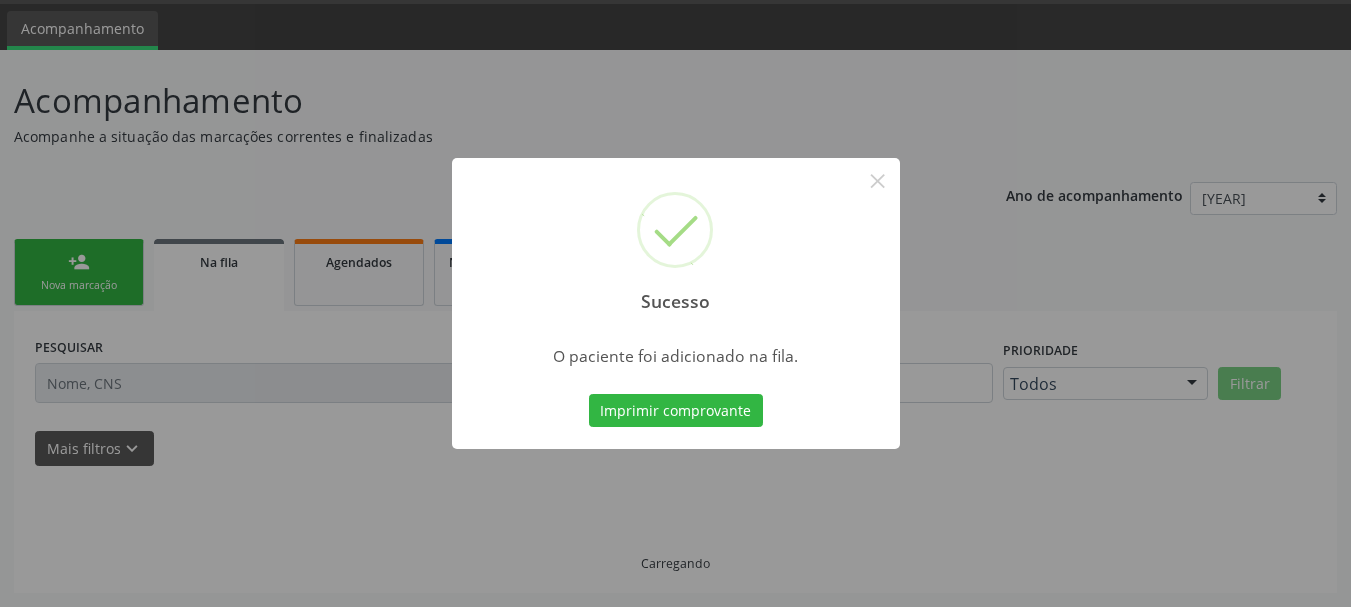 scroll, scrollTop: 60, scrollLeft: 0, axis: vertical 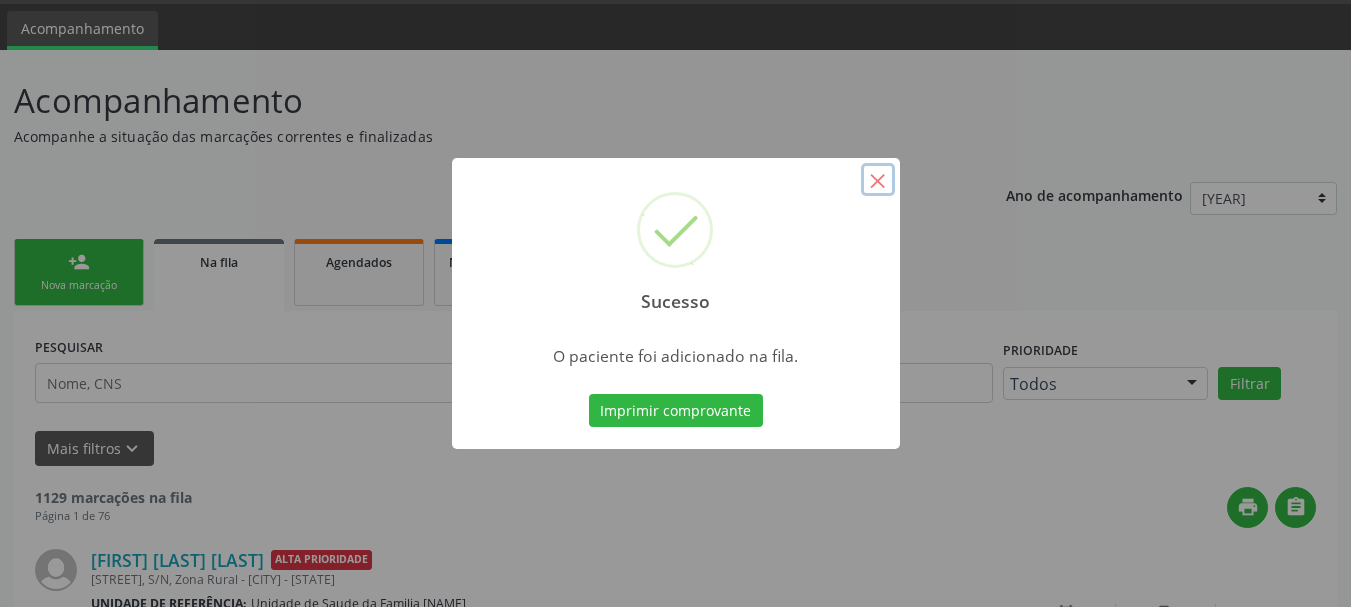 click on "×" at bounding box center [878, 180] 